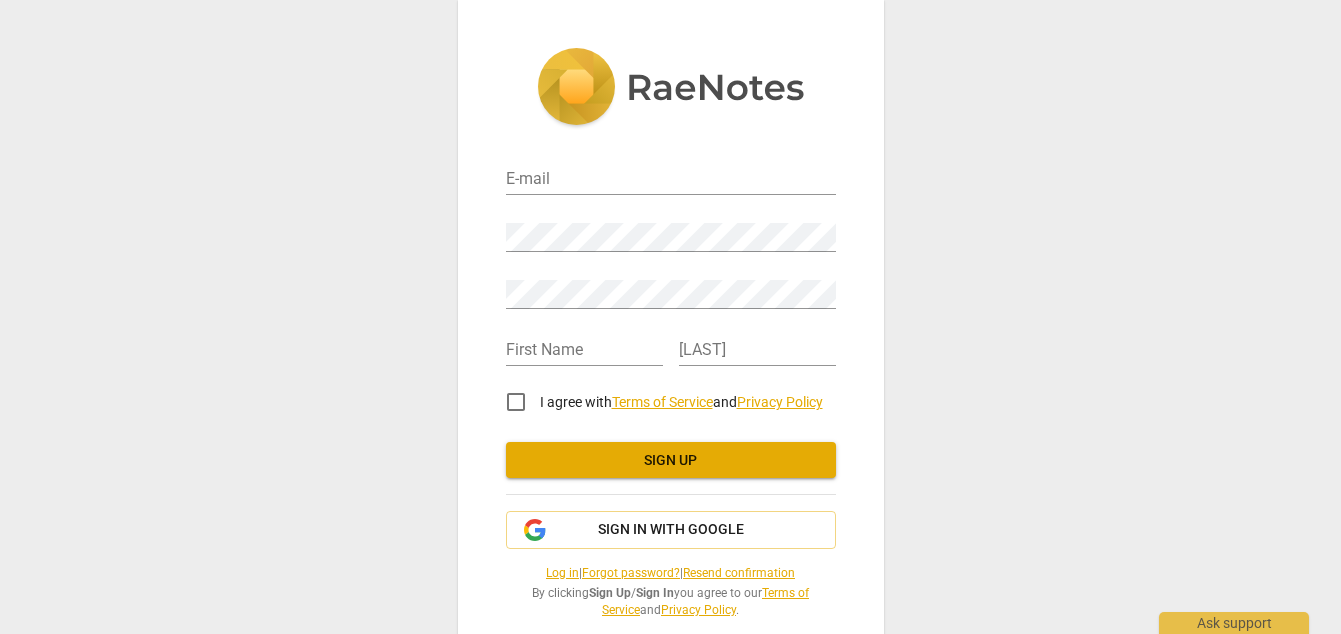 scroll, scrollTop: 0, scrollLeft: 0, axis: both 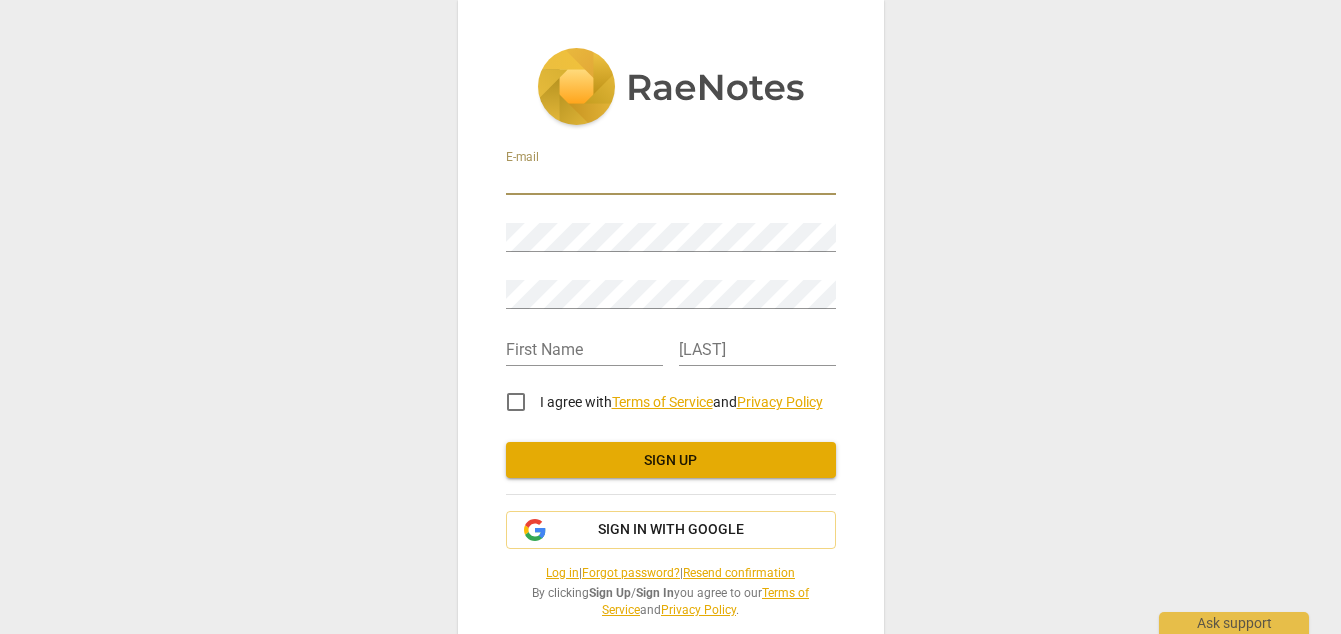 click at bounding box center [671, 180] 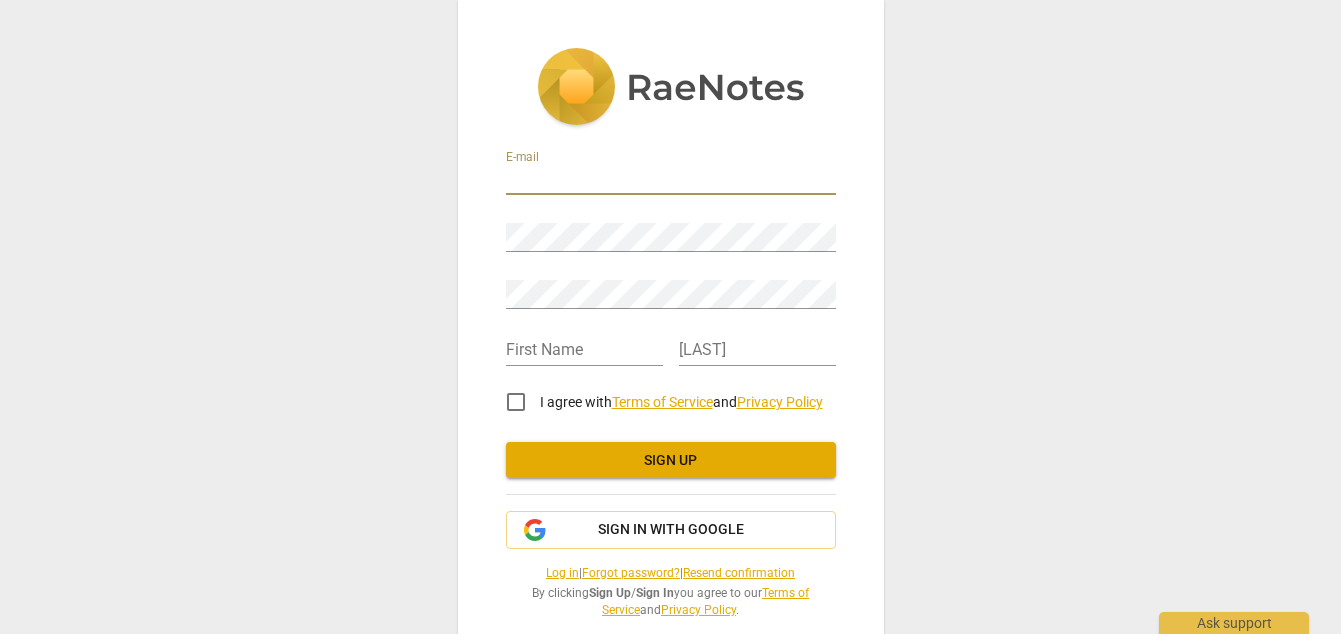 type on "[EMAIL]" 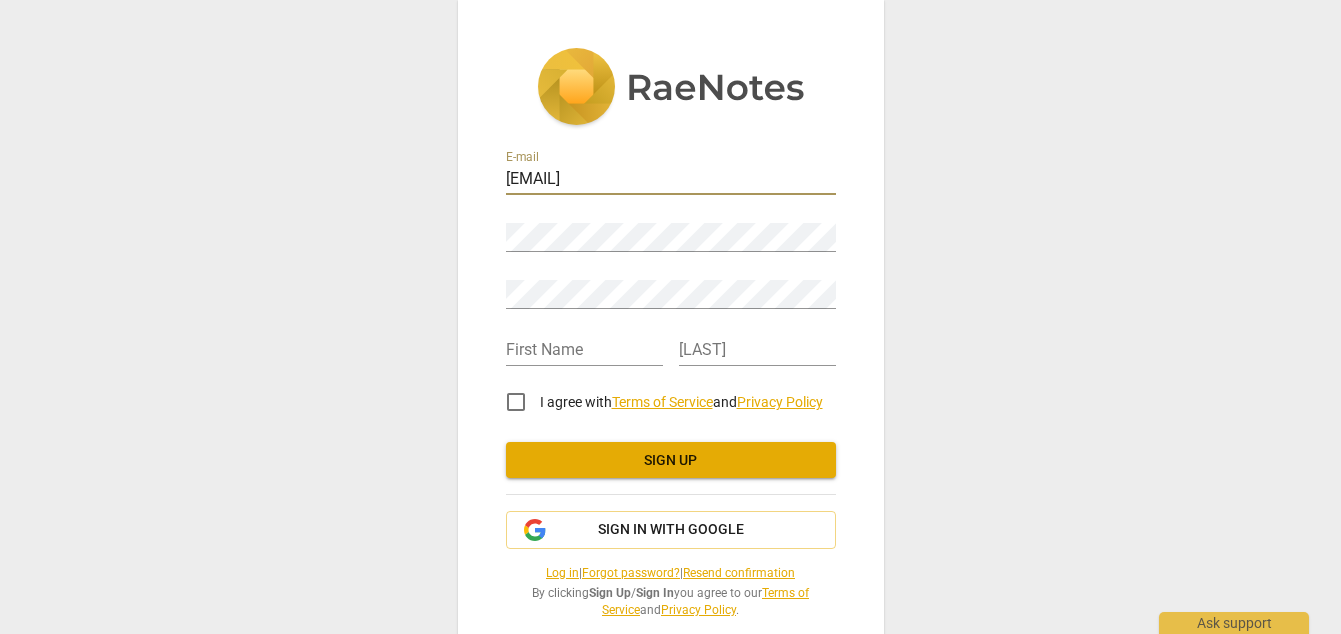 type on "Jennifer" 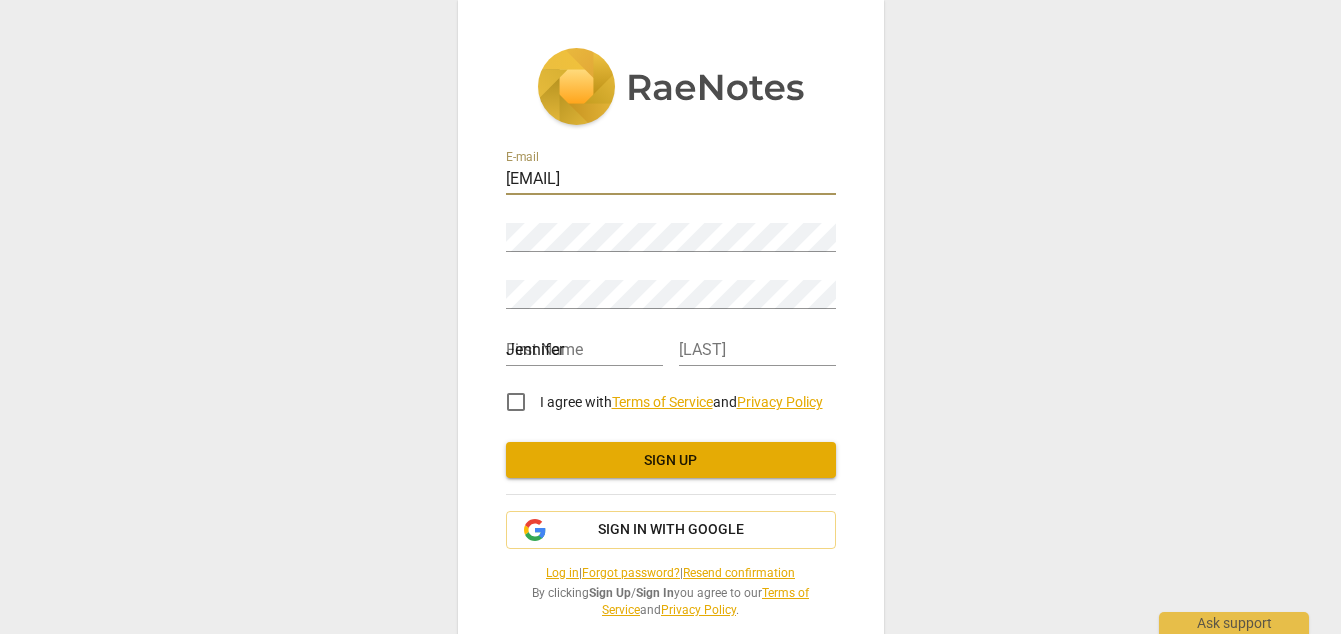type on "Fox" 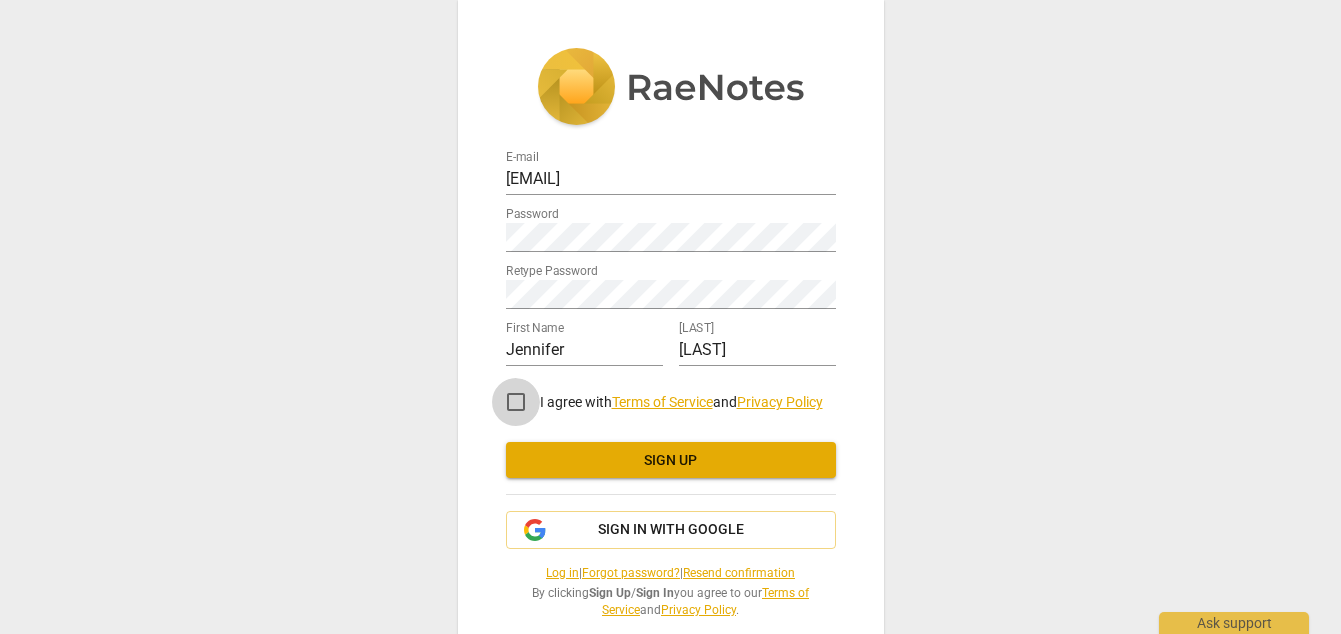 click on "I agree with  Terms of Service  and  Privacy Policy" at bounding box center (516, 402) 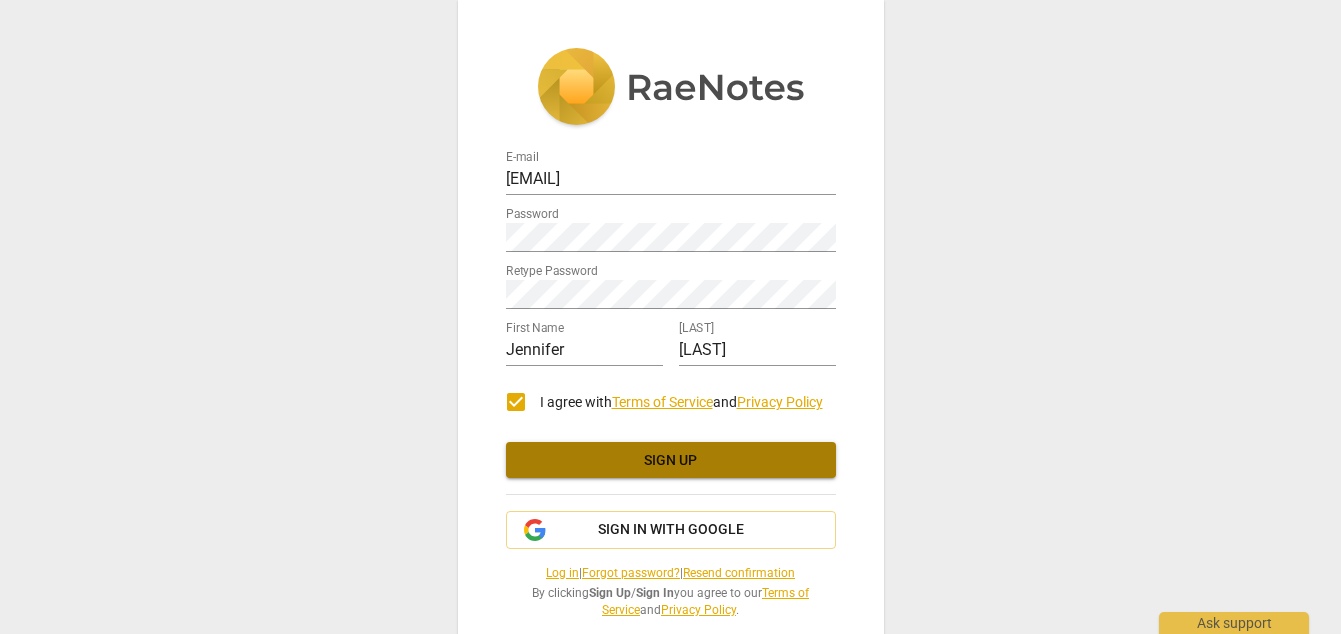 click on "Sign up" at bounding box center [671, 461] 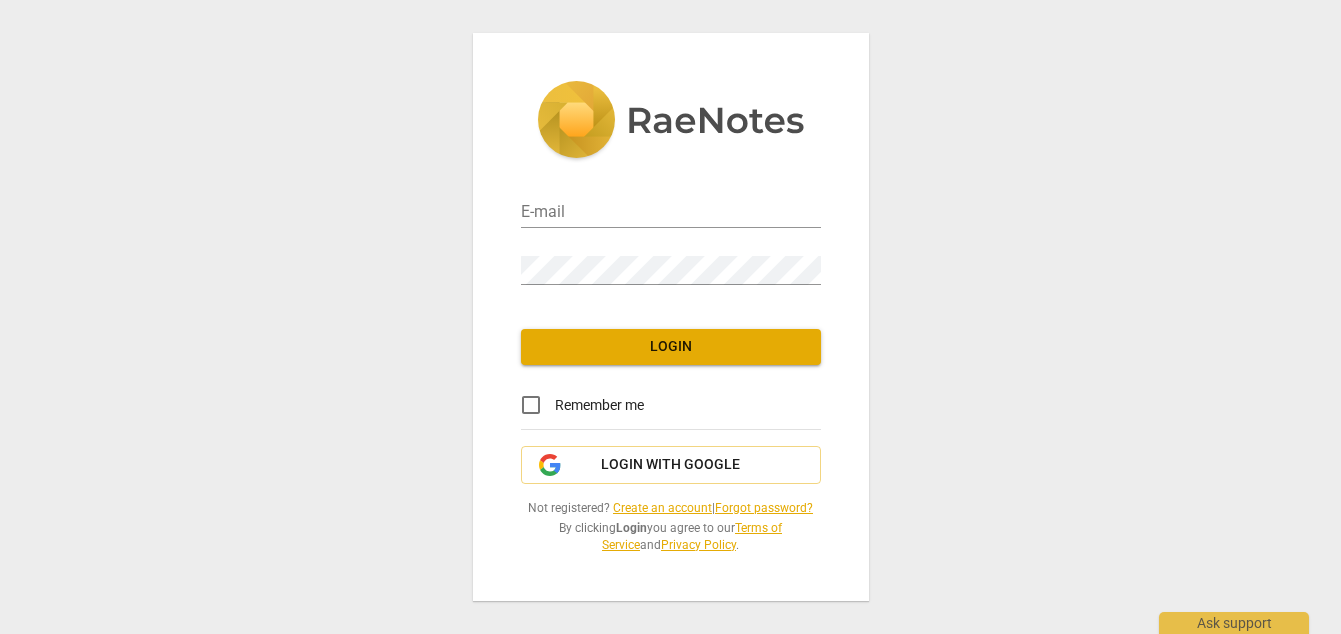 scroll, scrollTop: 0, scrollLeft: 0, axis: both 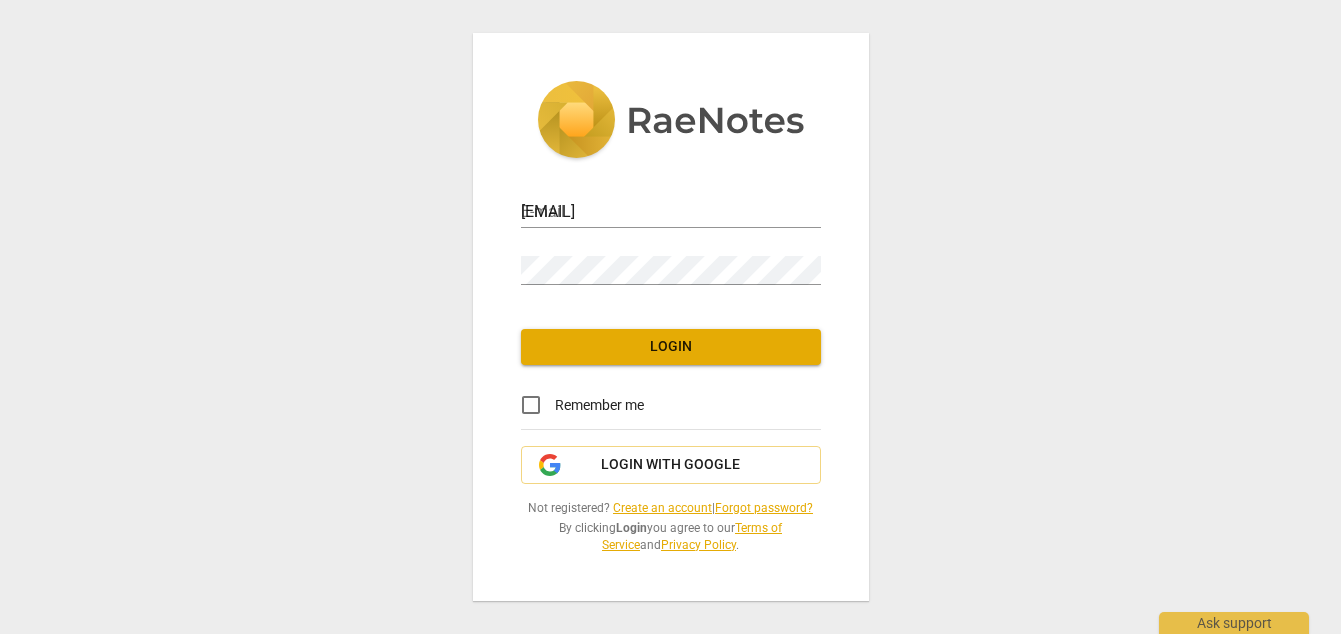 click on "Login" at bounding box center [671, 347] 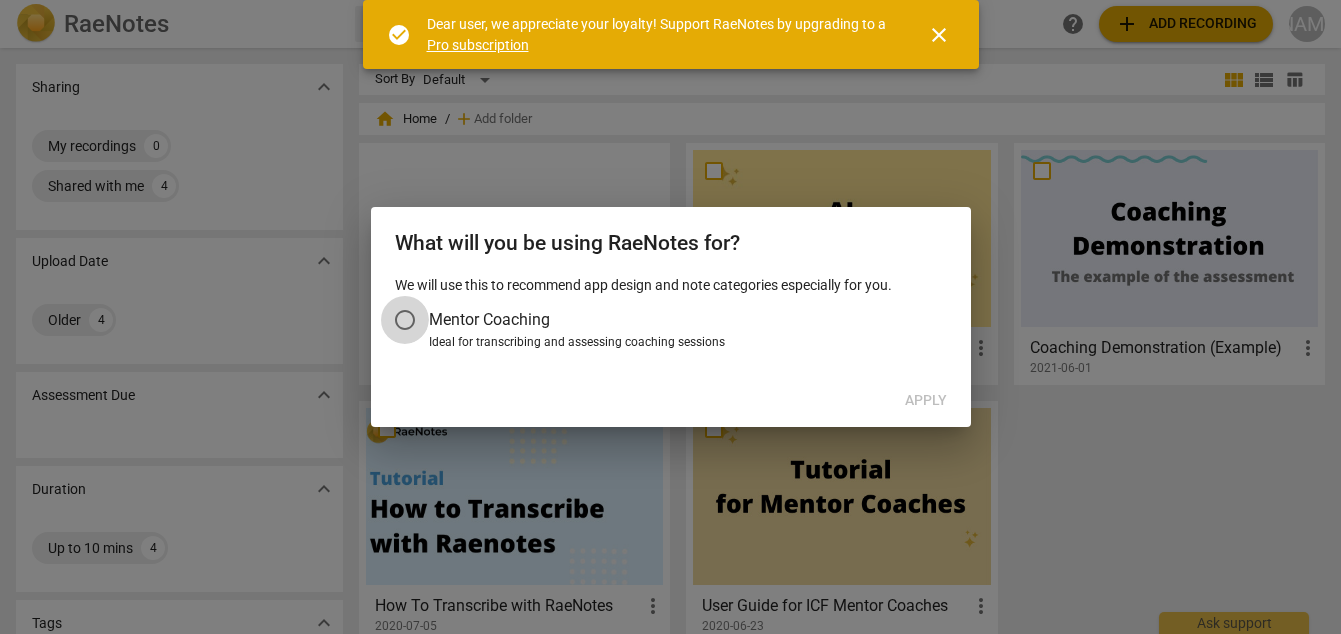 click on "Mentor Coaching" at bounding box center [405, 320] 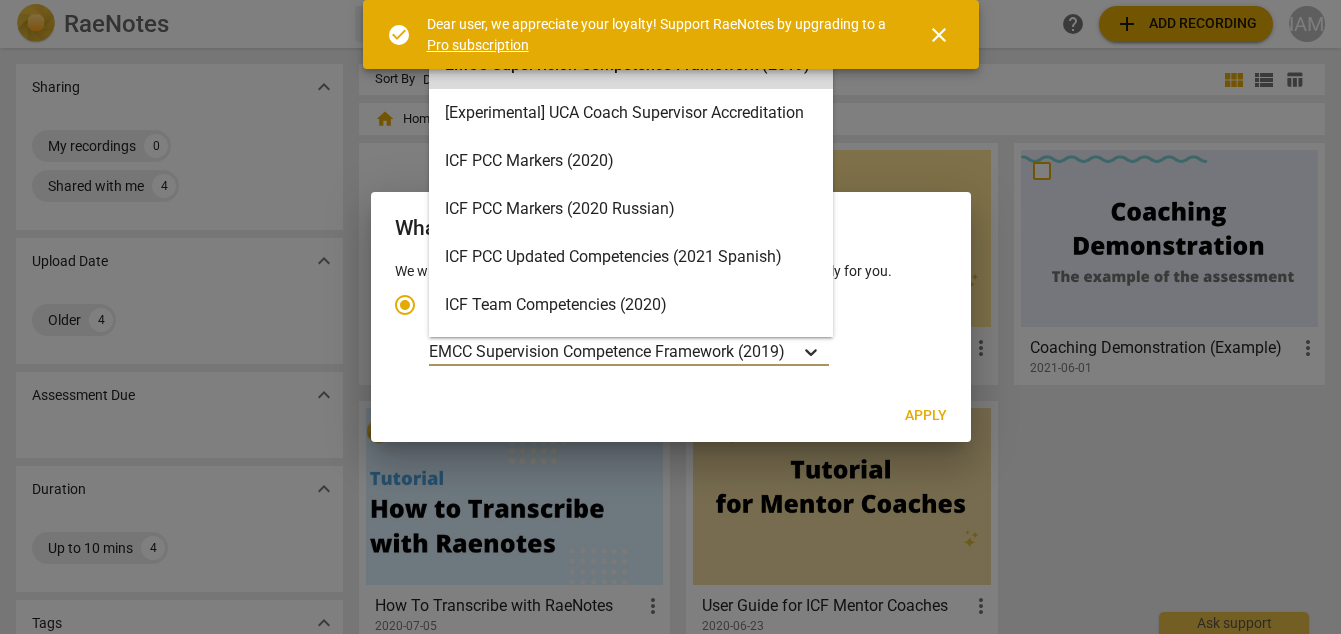 click 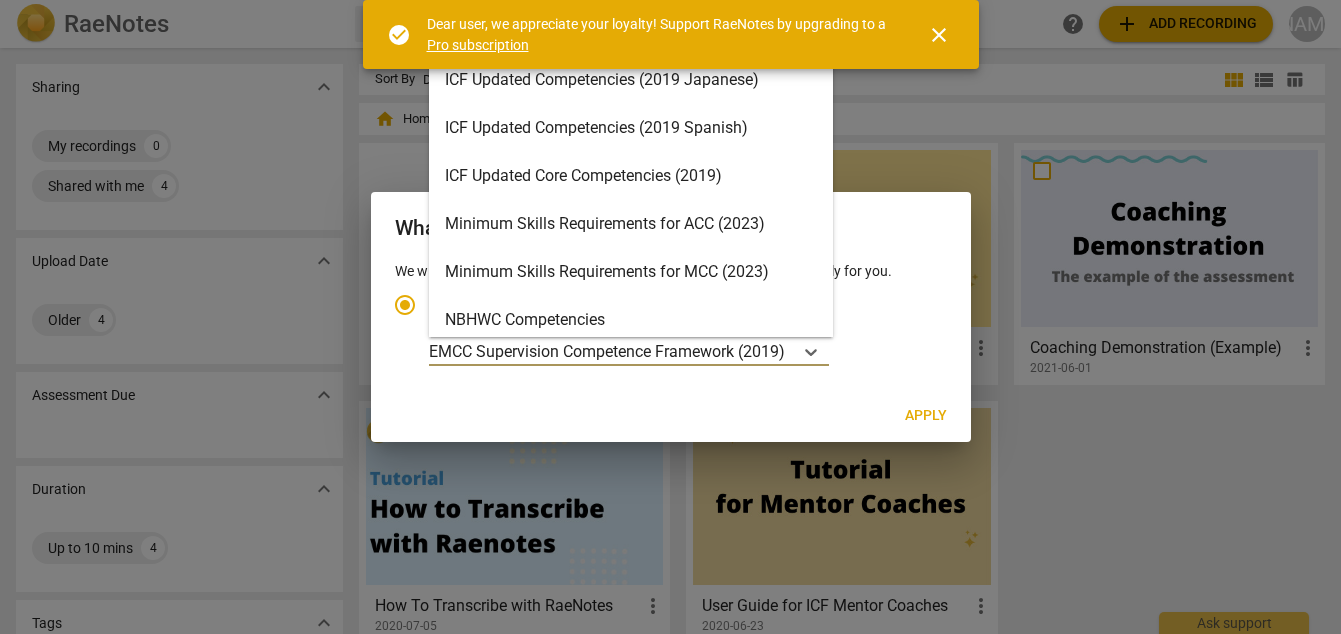scroll, scrollTop: 0, scrollLeft: 0, axis: both 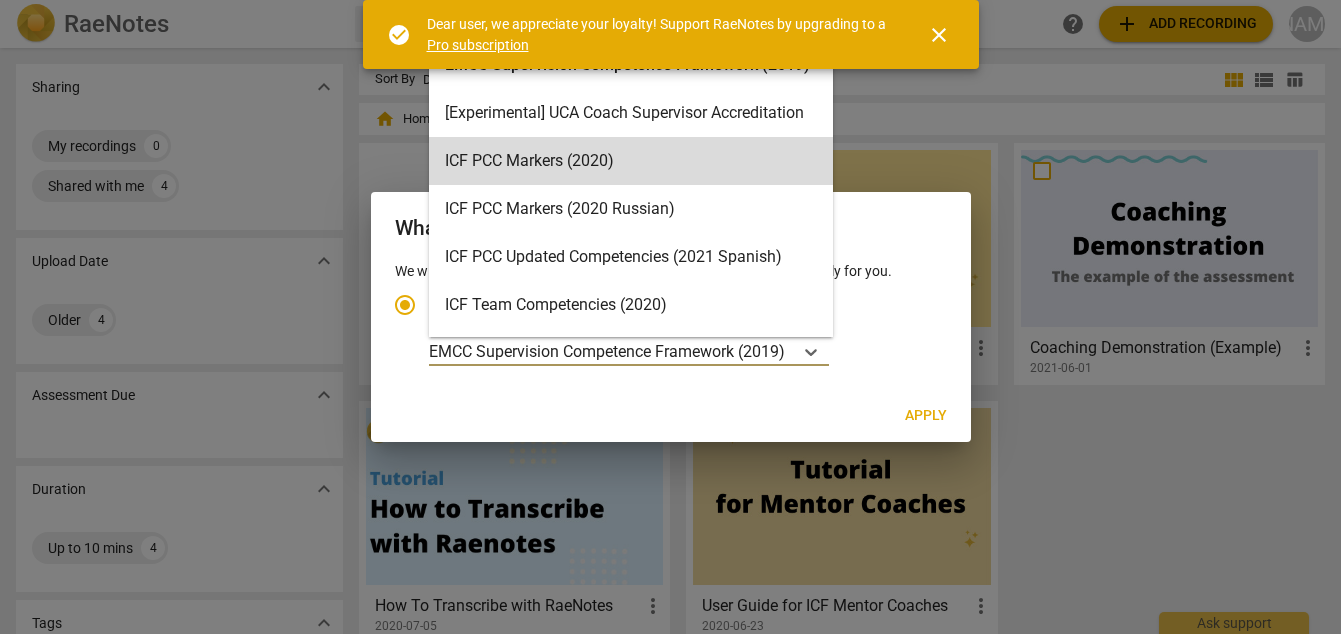 click on "close" at bounding box center [939, 35] 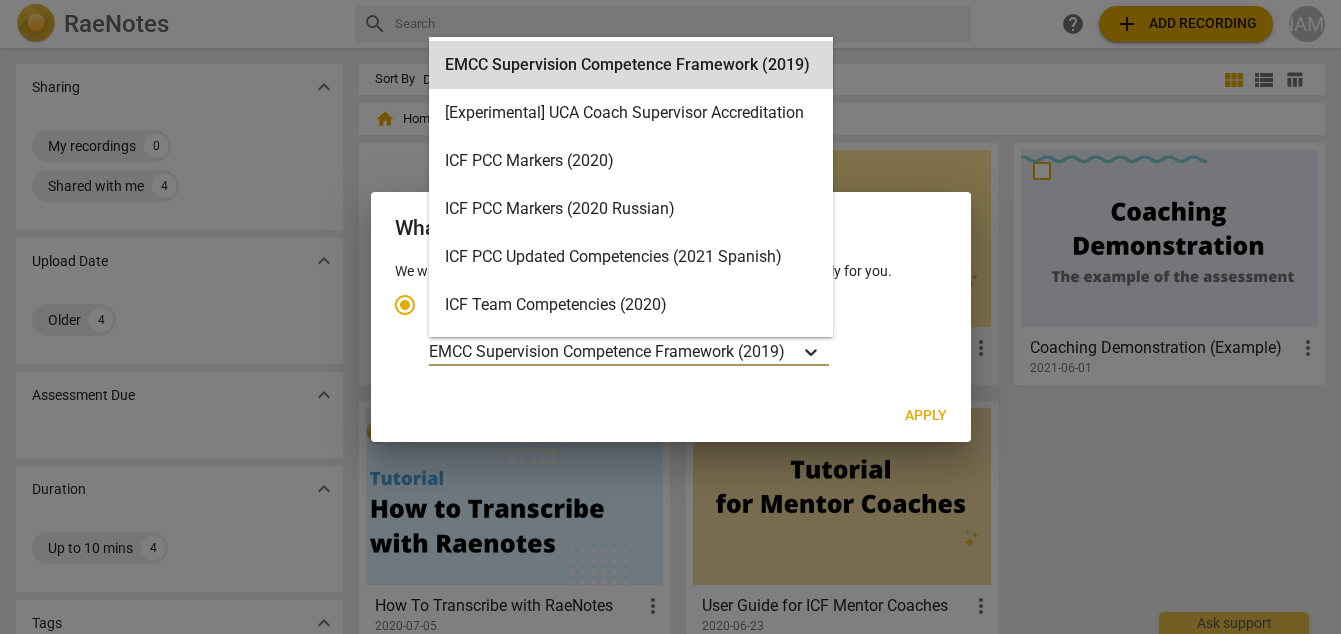 click 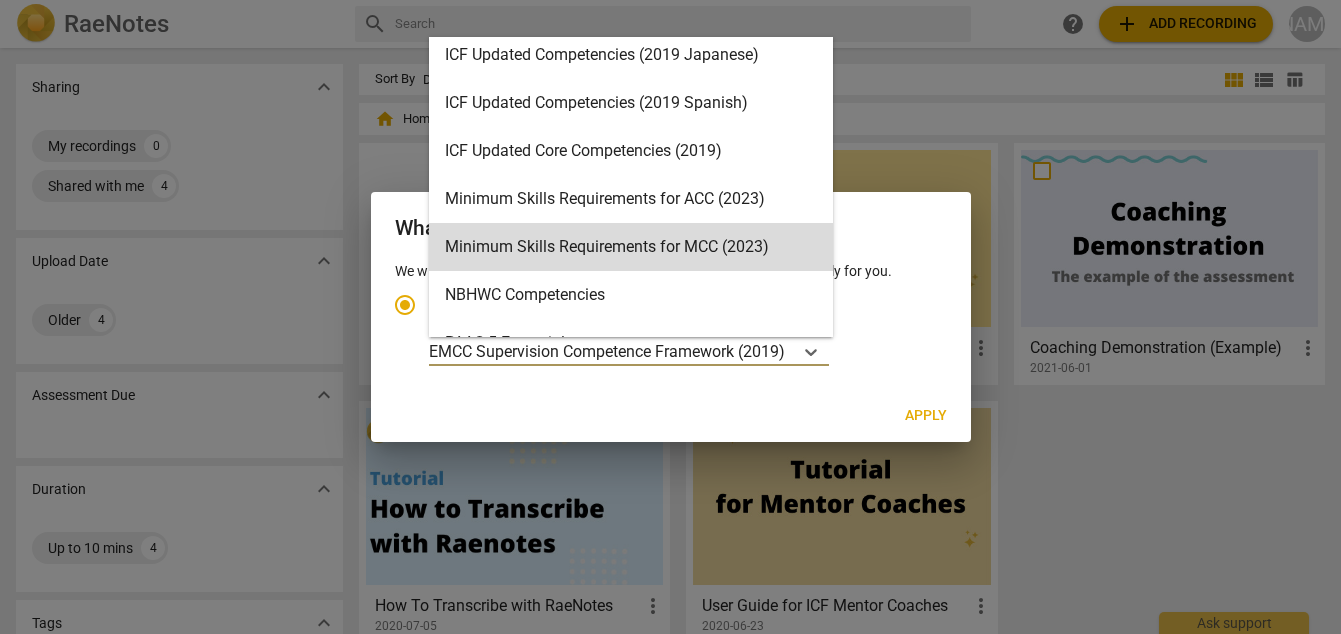 scroll, scrollTop: 299, scrollLeft: 0, axis: vertical 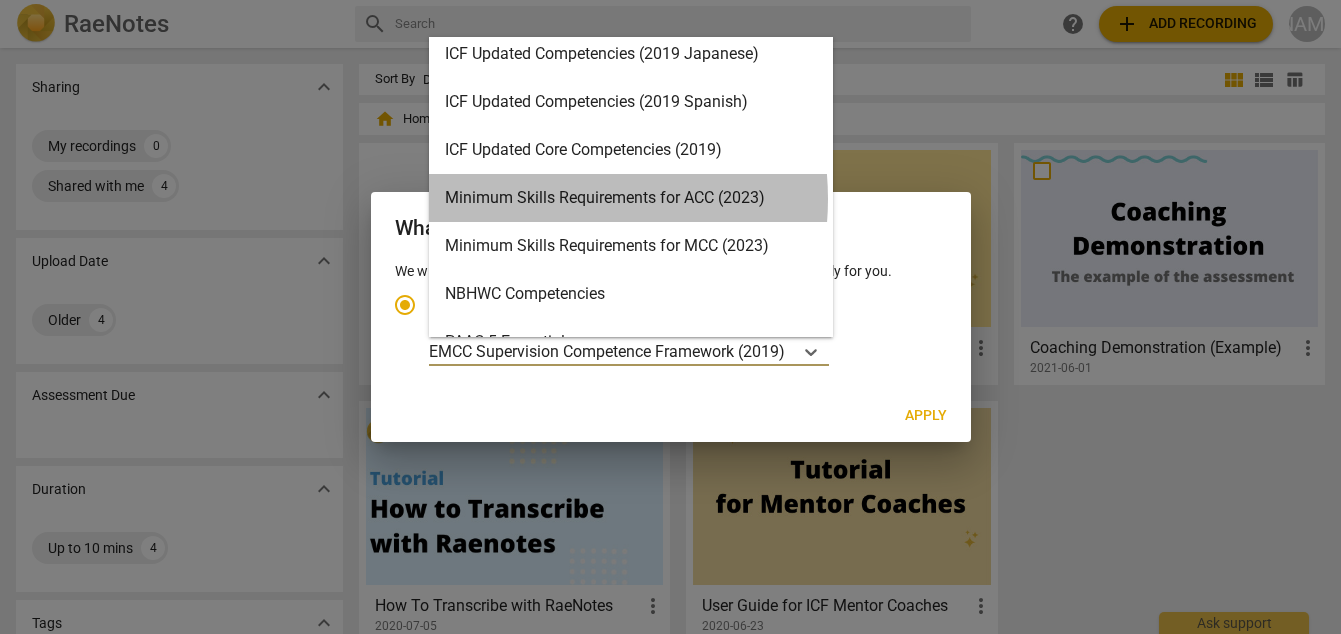 click on "Minimum Skills Requirements for ACC (2023)" at bounding box center [631, 198] 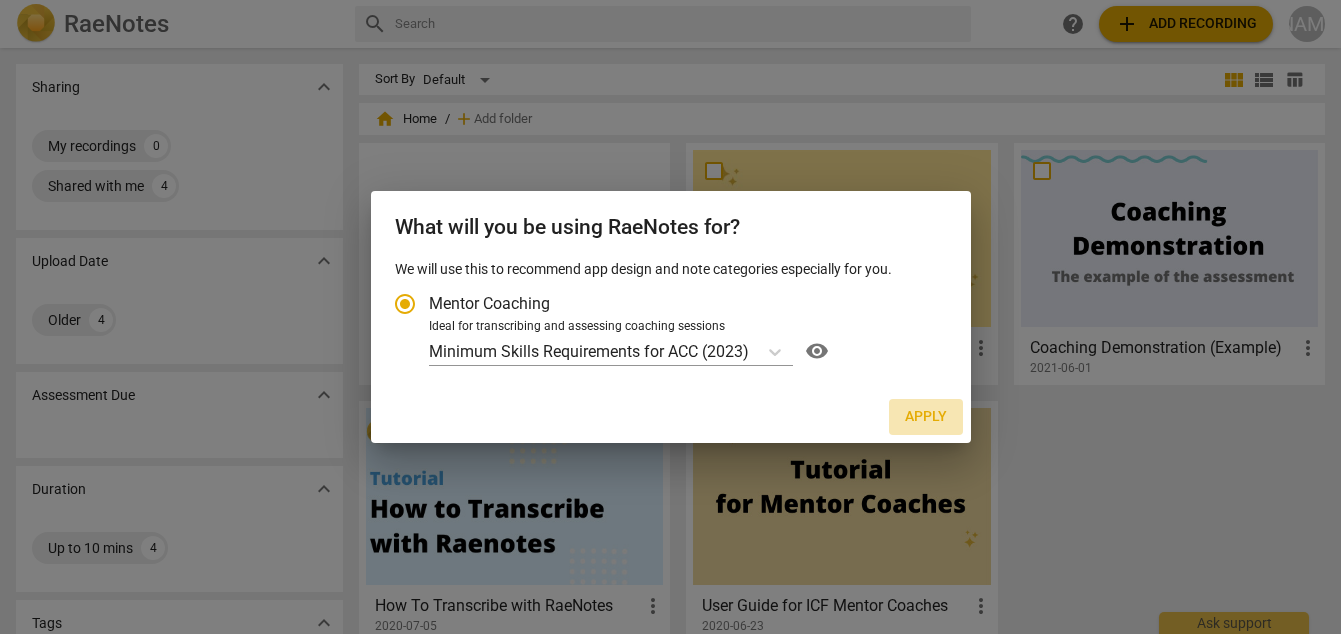 click on "Apply" at bounding box center [926, 417] 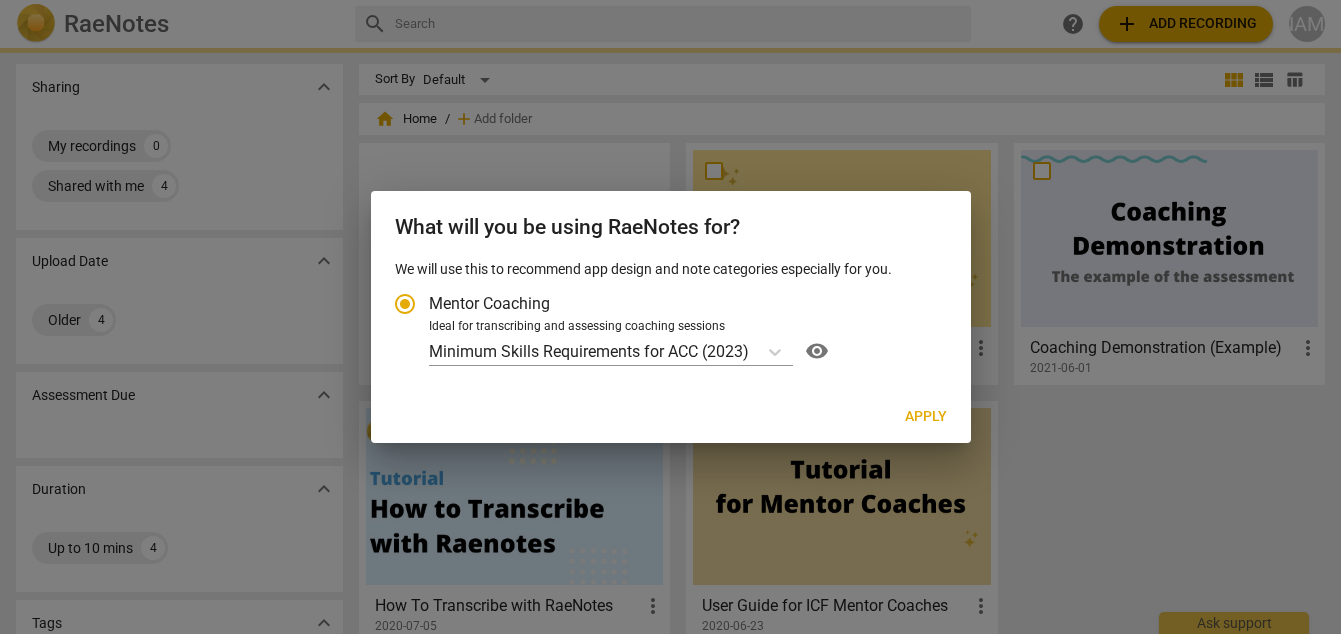 radio on "false" 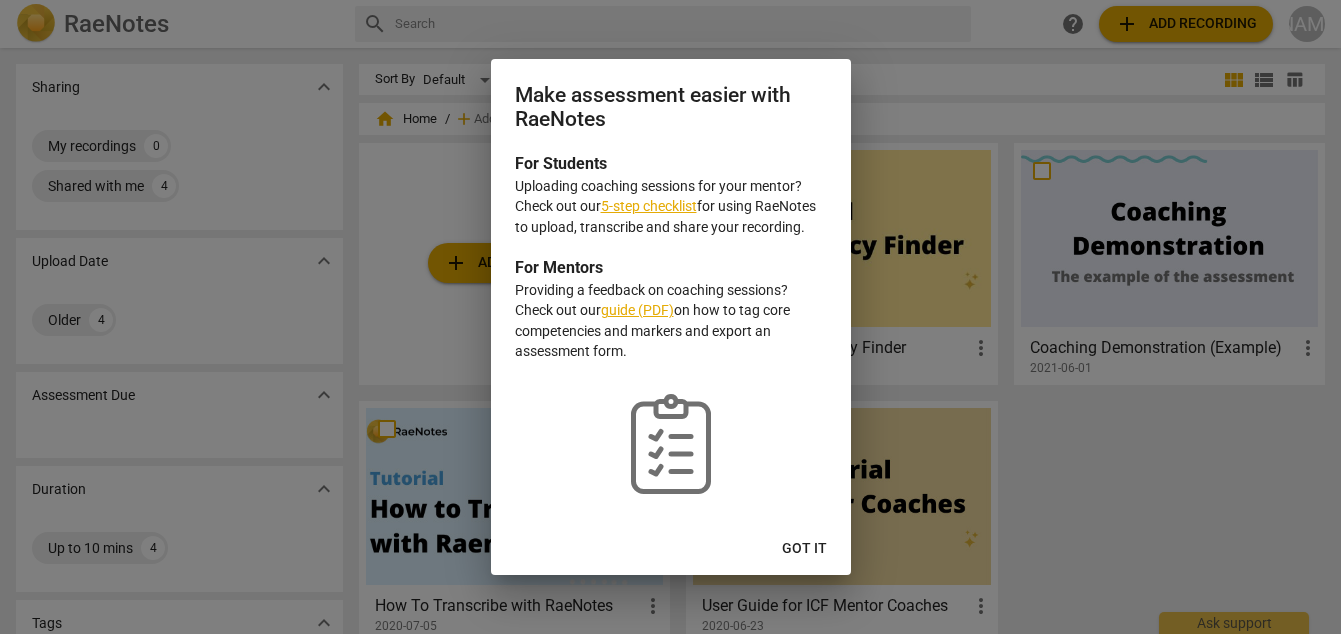 click on "5-step checklist" at bounding box center [649, 206] 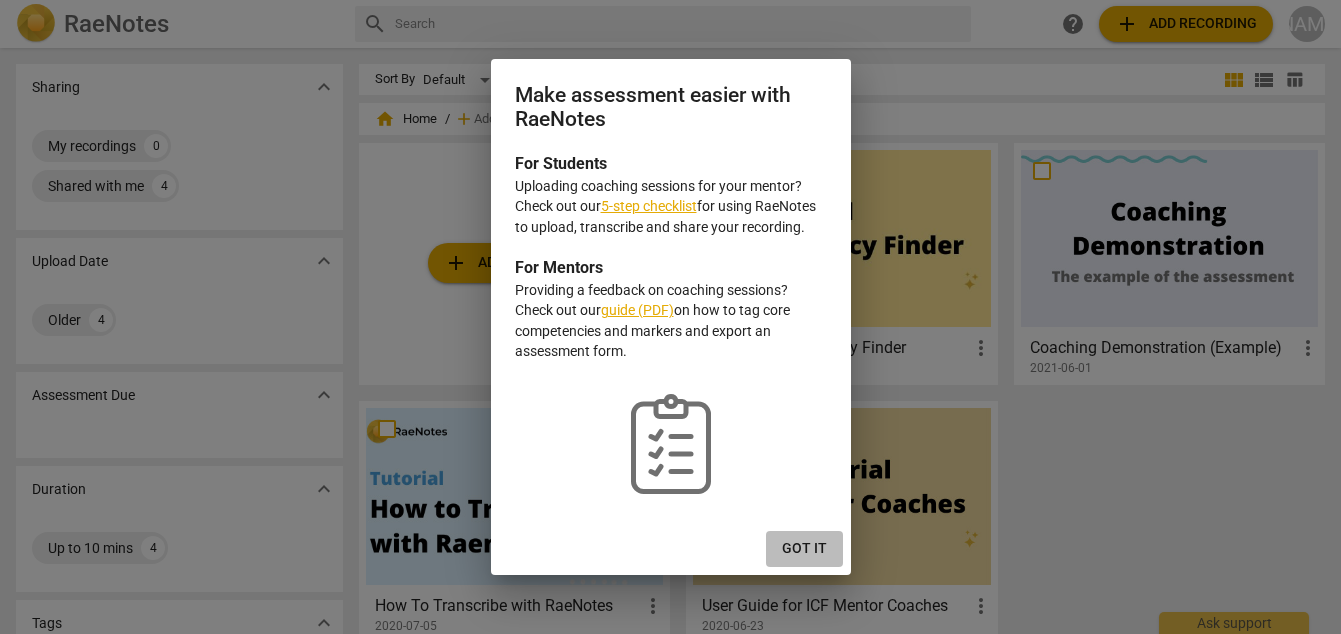 click on "Got it" at bounding box center [804, 549] 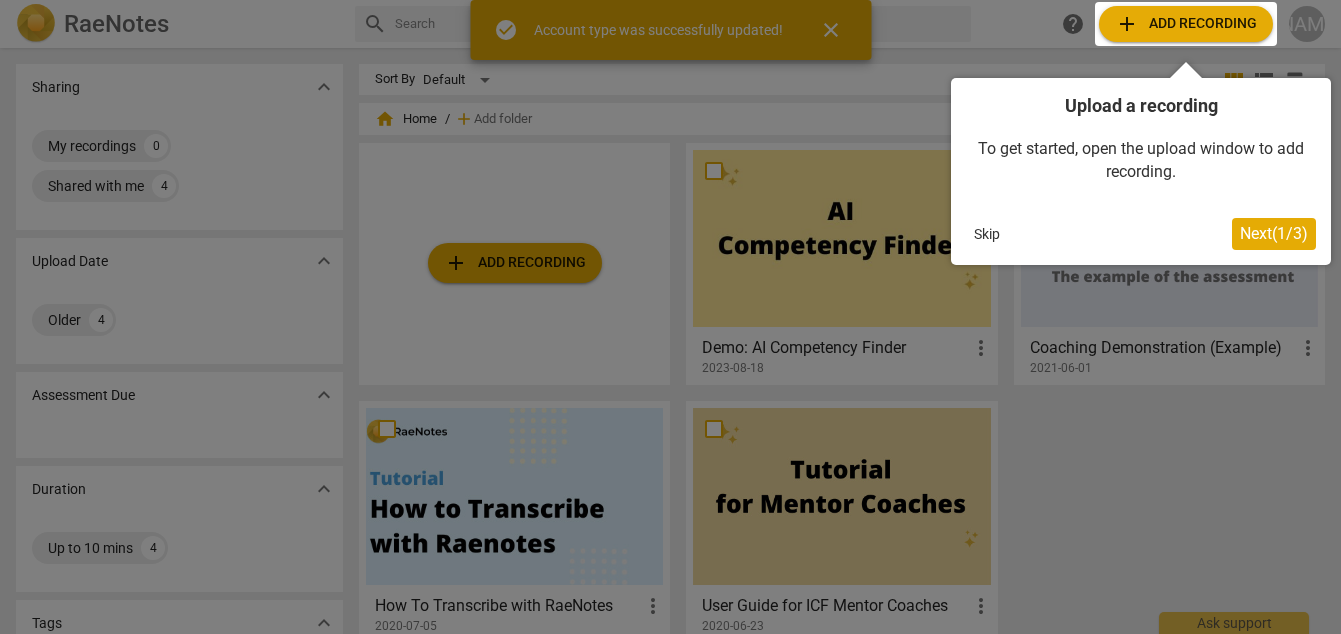click on "Next  ( 1 / 3 )" at bounding box center [1274, 233] 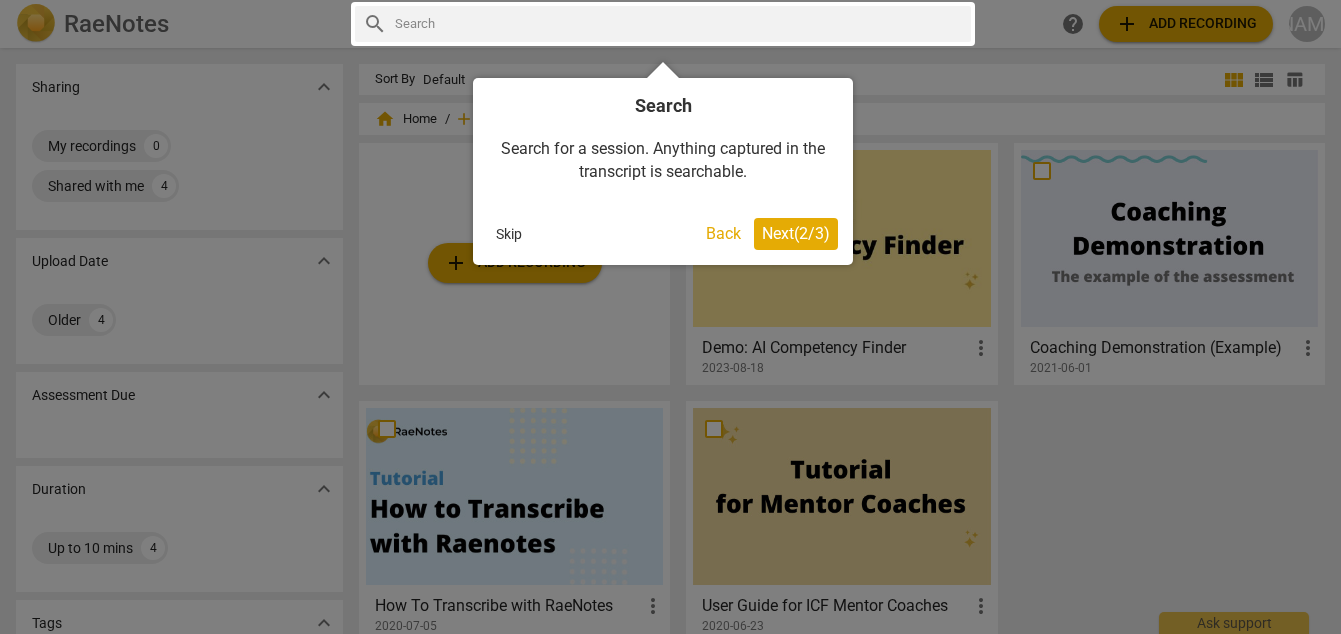 click on "Next  ( 2 / 3 )" at bounding box center (796, 233) 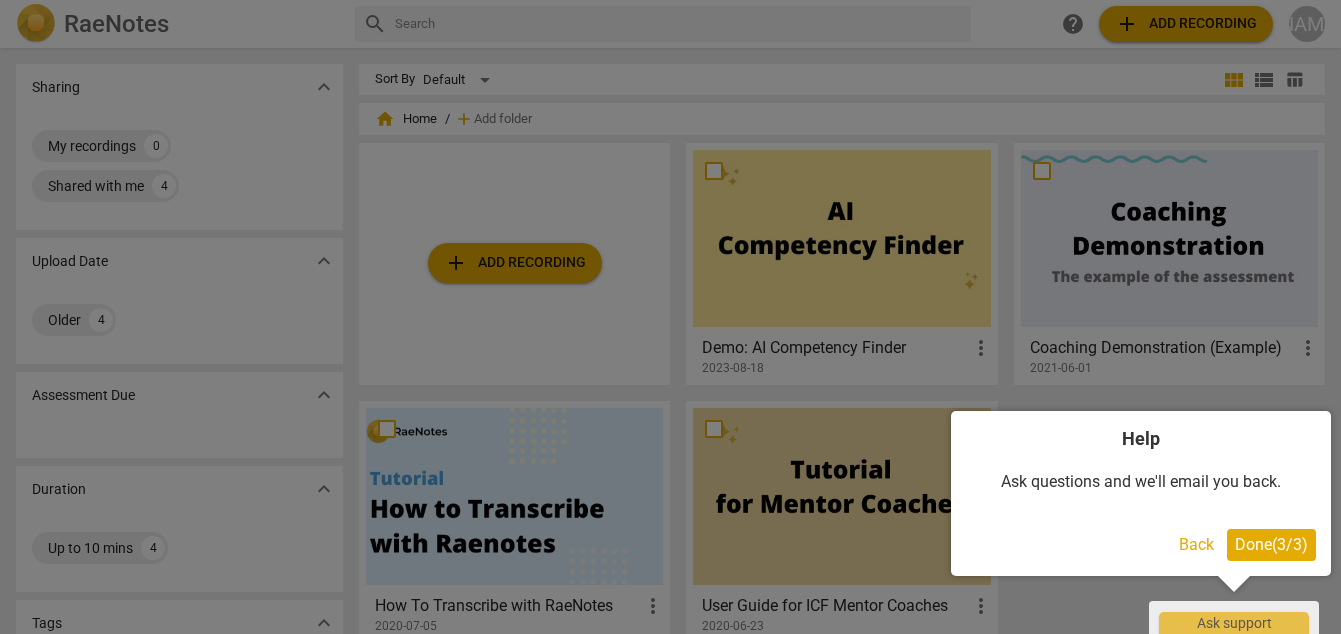 click on "Done  ( 3 / 3 )" at bounding box center [1271, 544] 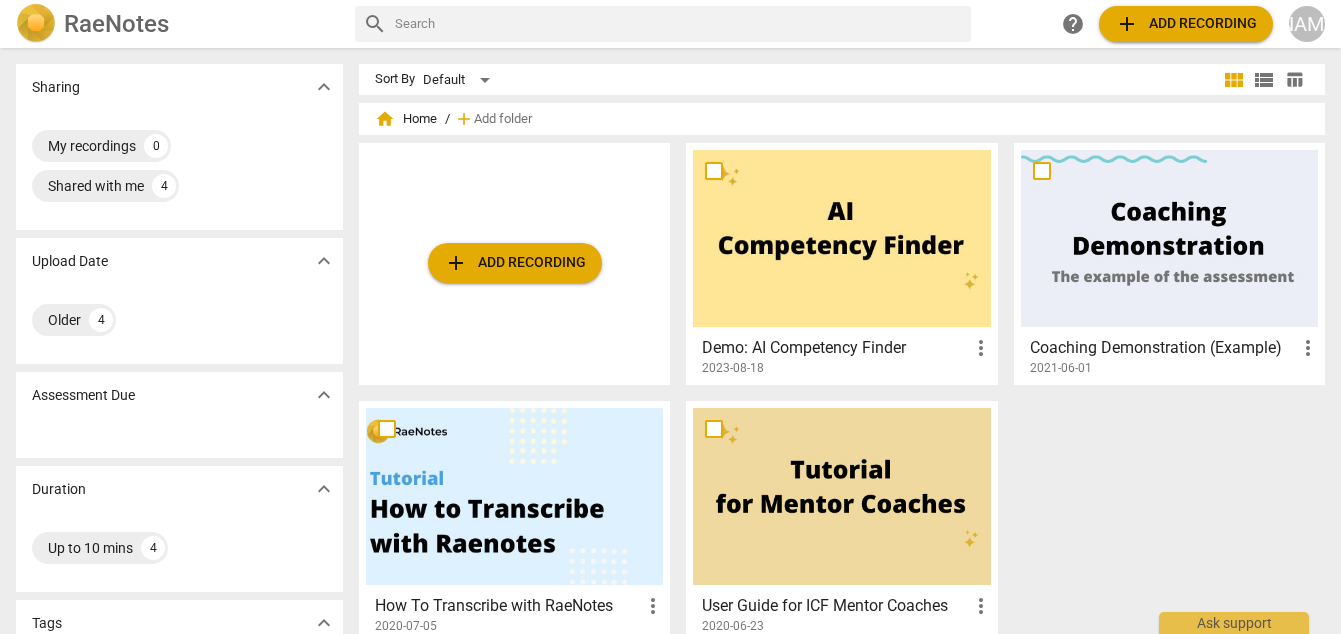 click on "add   Add recording" at bounding box center [515, 263] 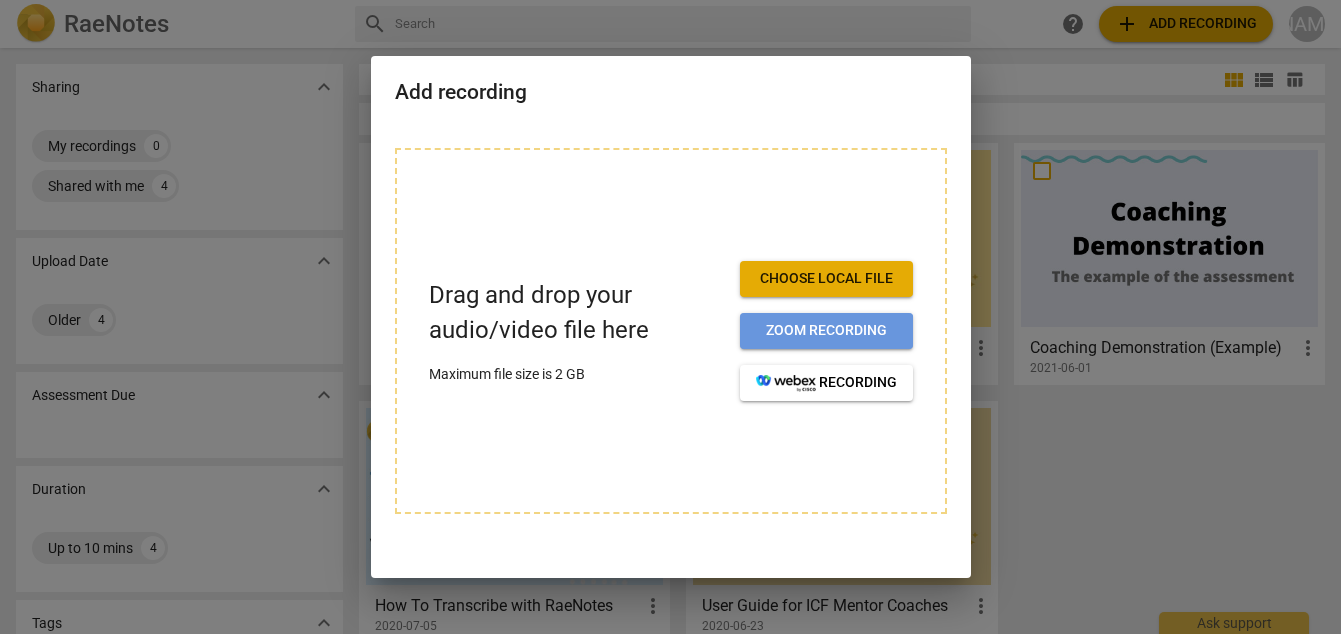 click on "Zoom recording" at bounding box center [826, 331] 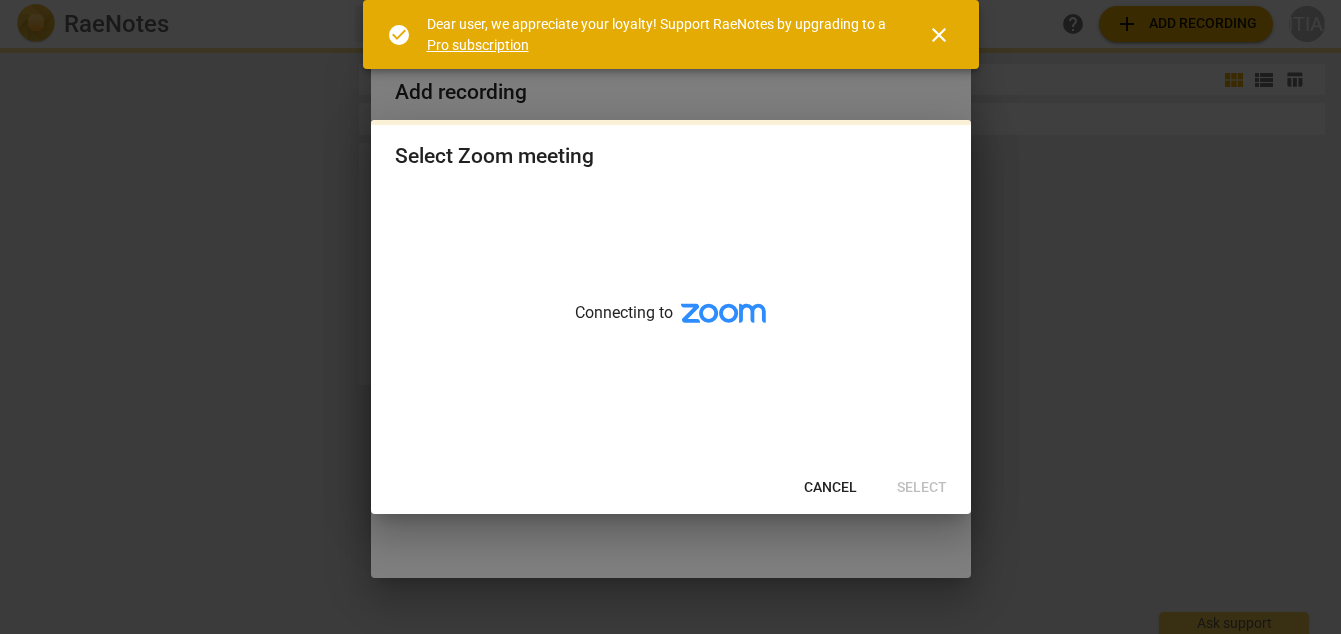 scroll, scrollTop: 0, scrollLeft: 0, axis: both 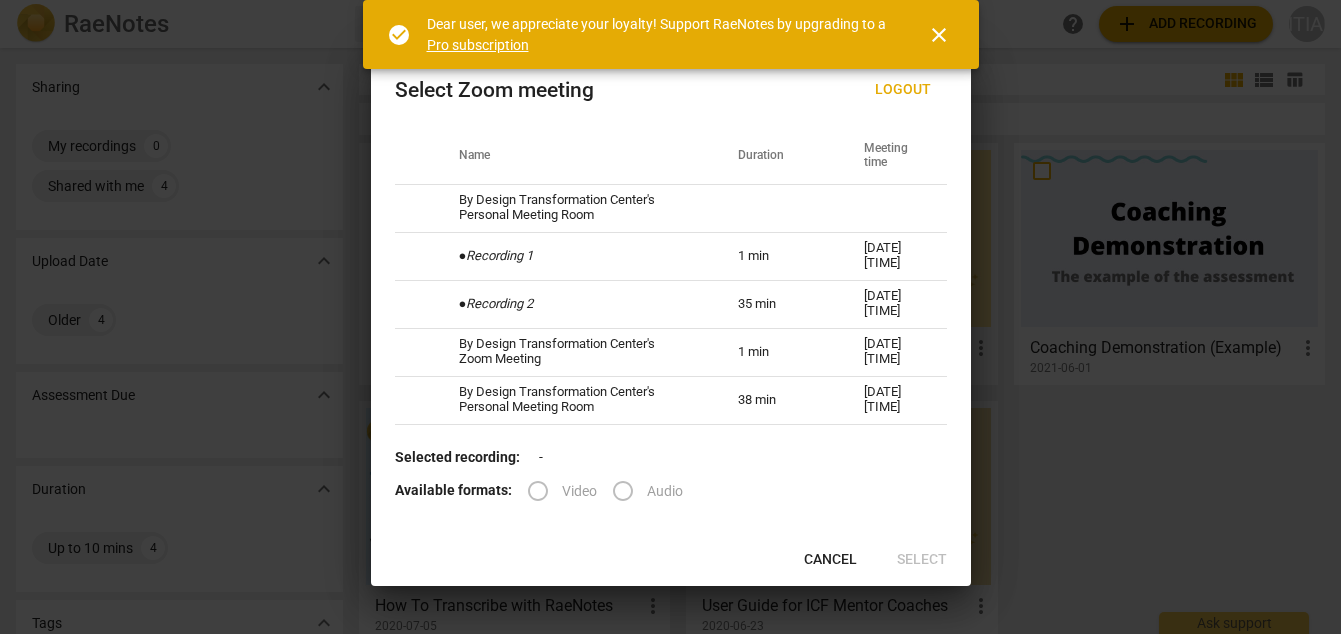 click on "close" at bounding box center [939, 35] 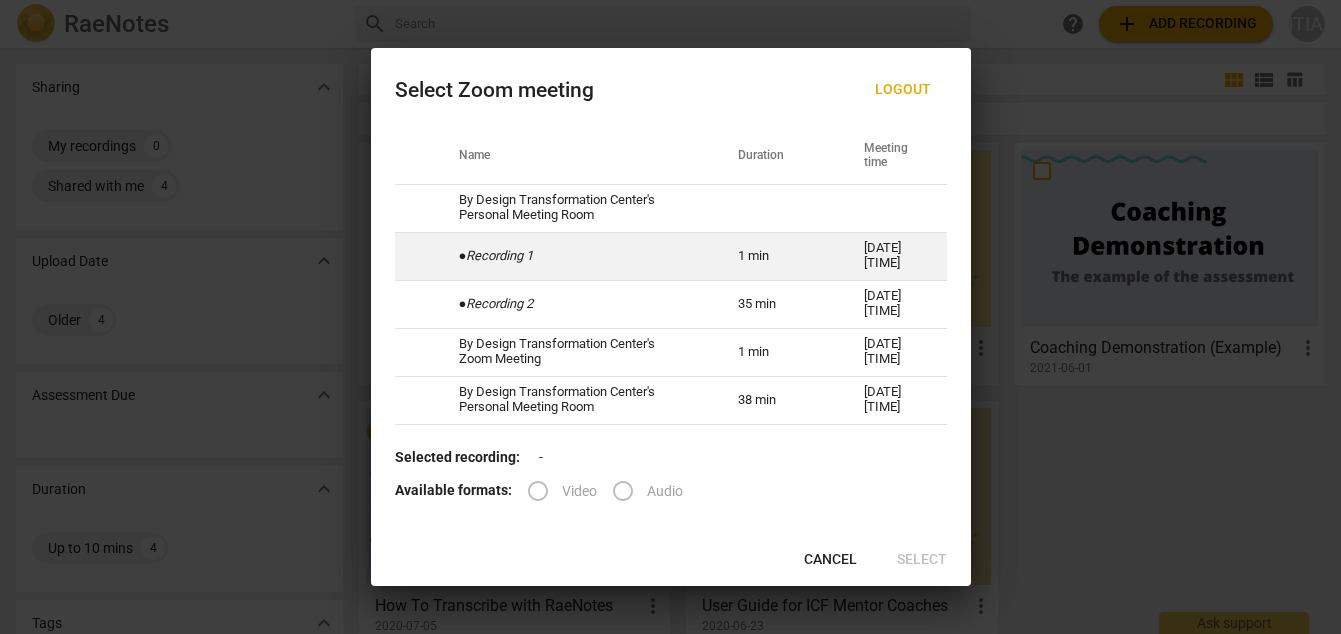 scroll, scrollTop: 77, scrollLeft: 0, axis: vertical 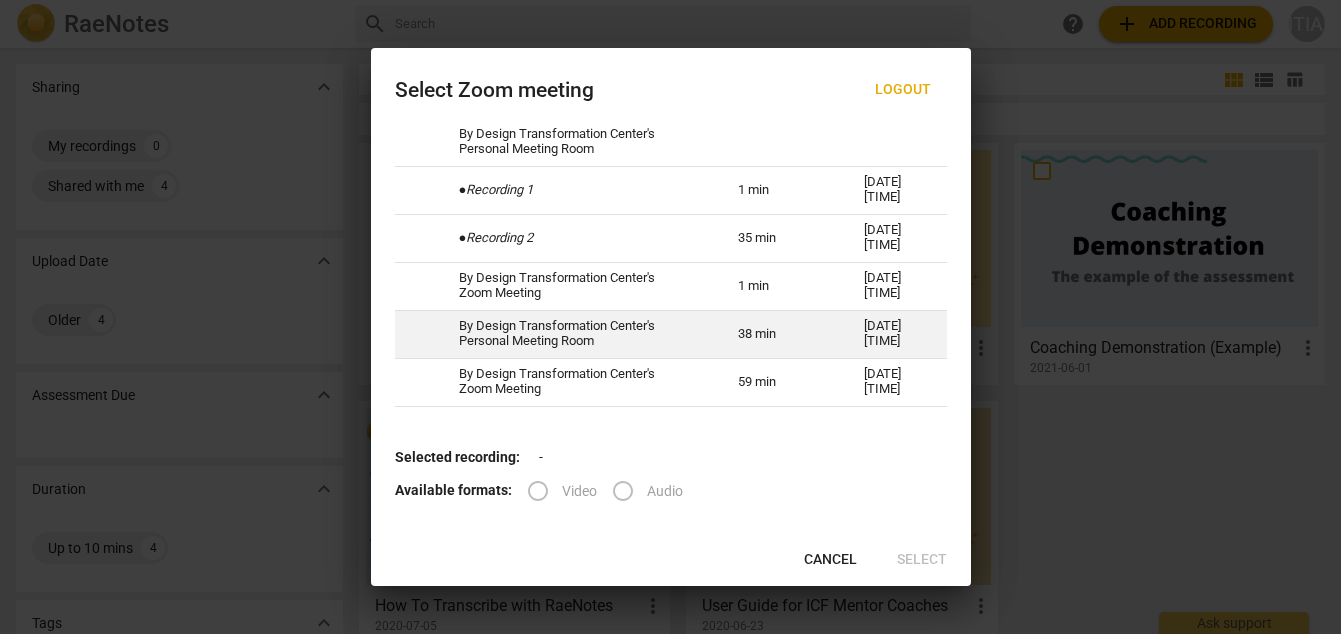 click on "38 min" at bounding box center [777, 334] 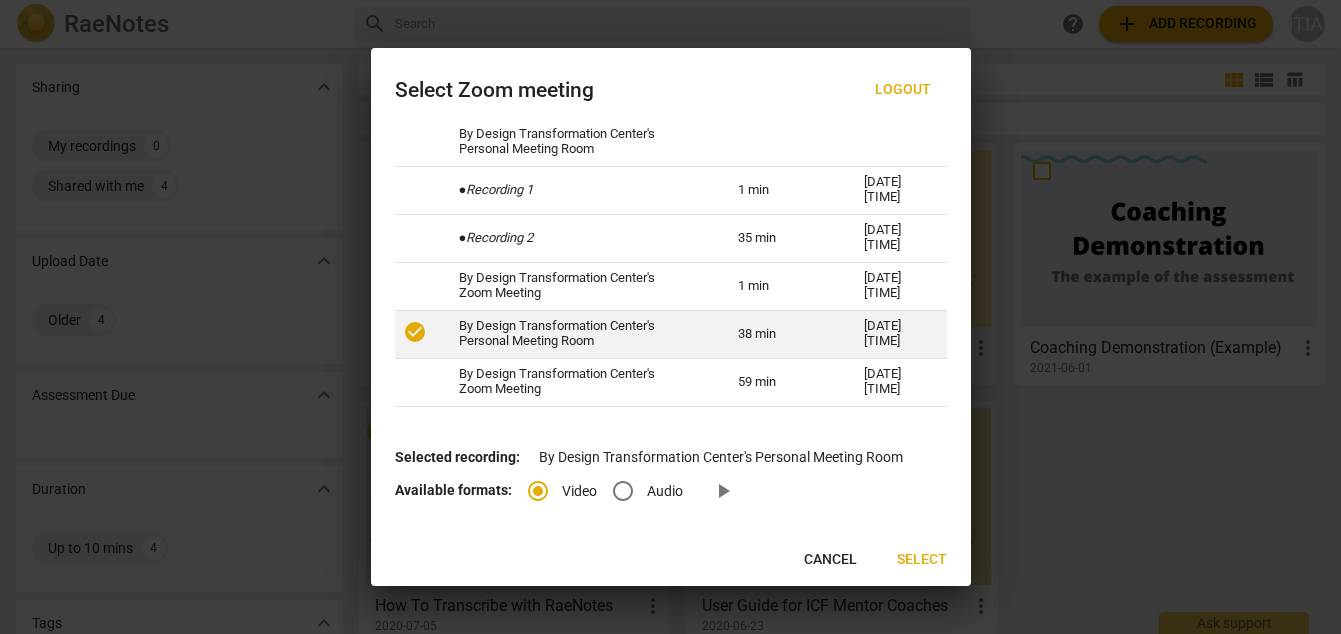 click on "38 min" at bounding box center (777, 334) 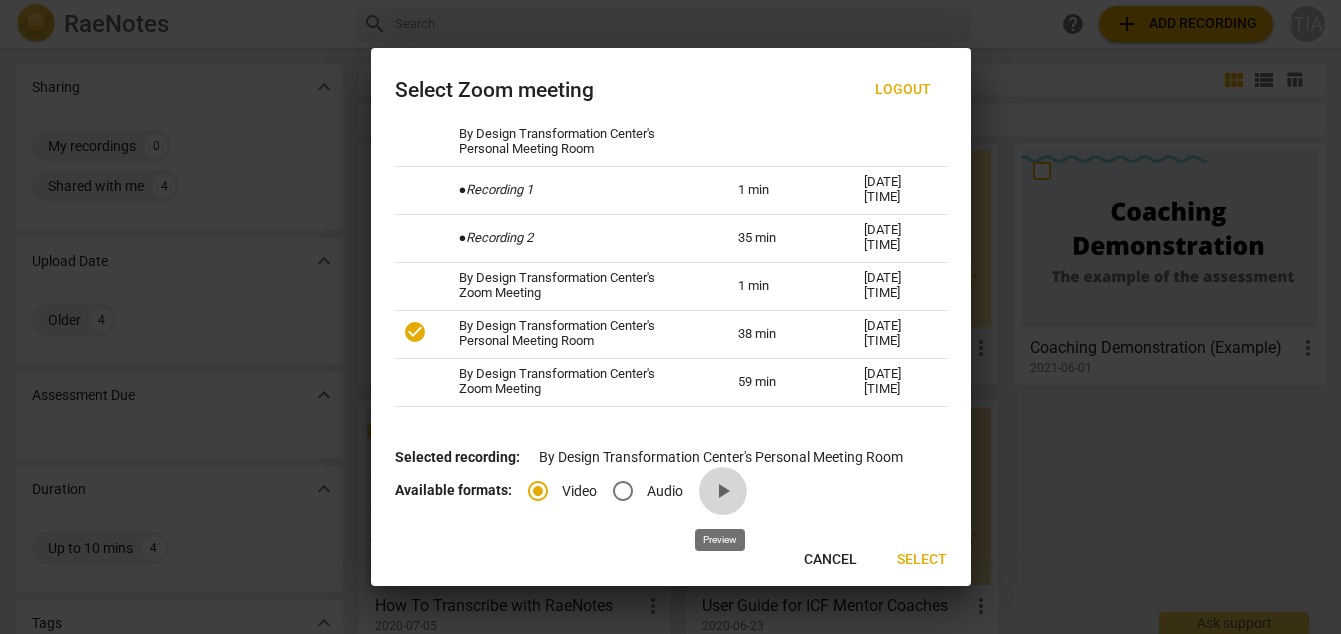 click on "play_arrow" at bounding box center (723, 491) 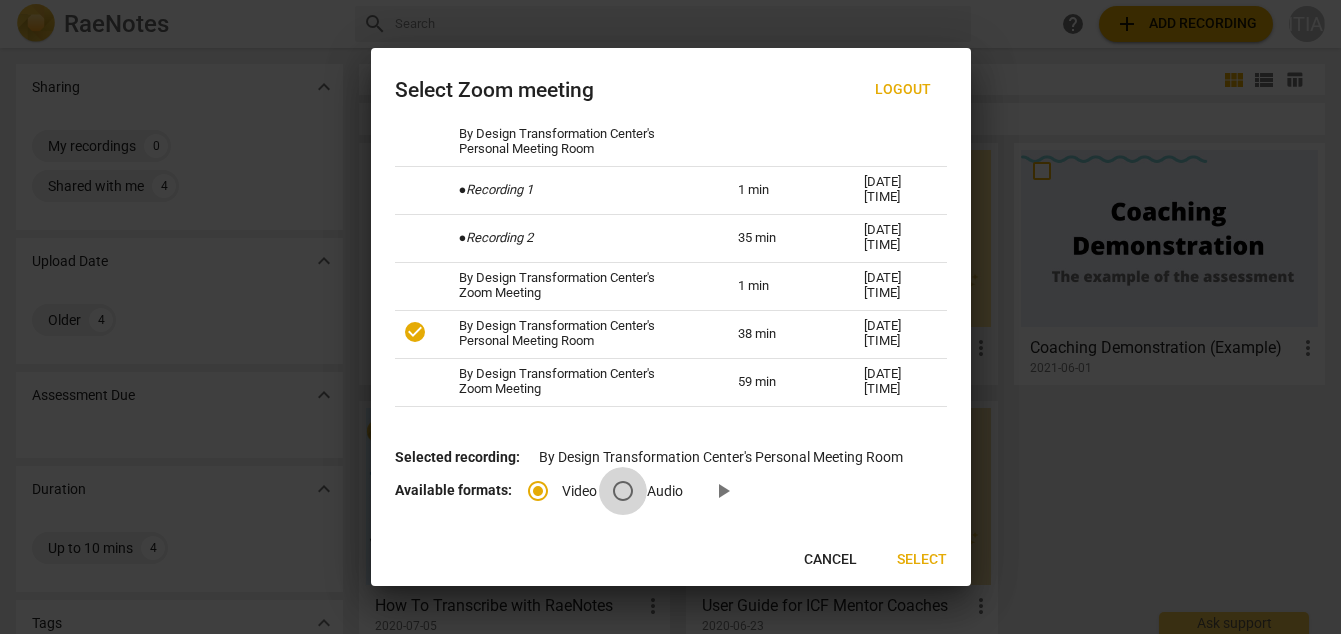 click on "Audio" at bounding box center (623, 491) 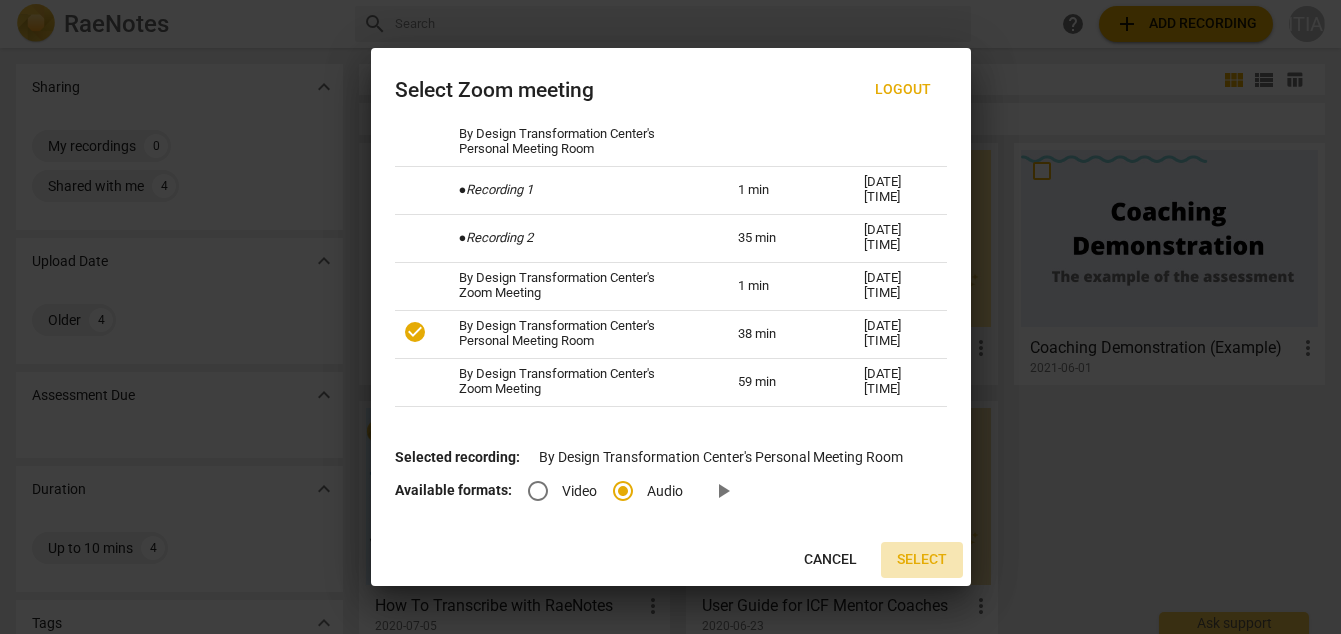 click on "Select" at bounding box center (922, 560) 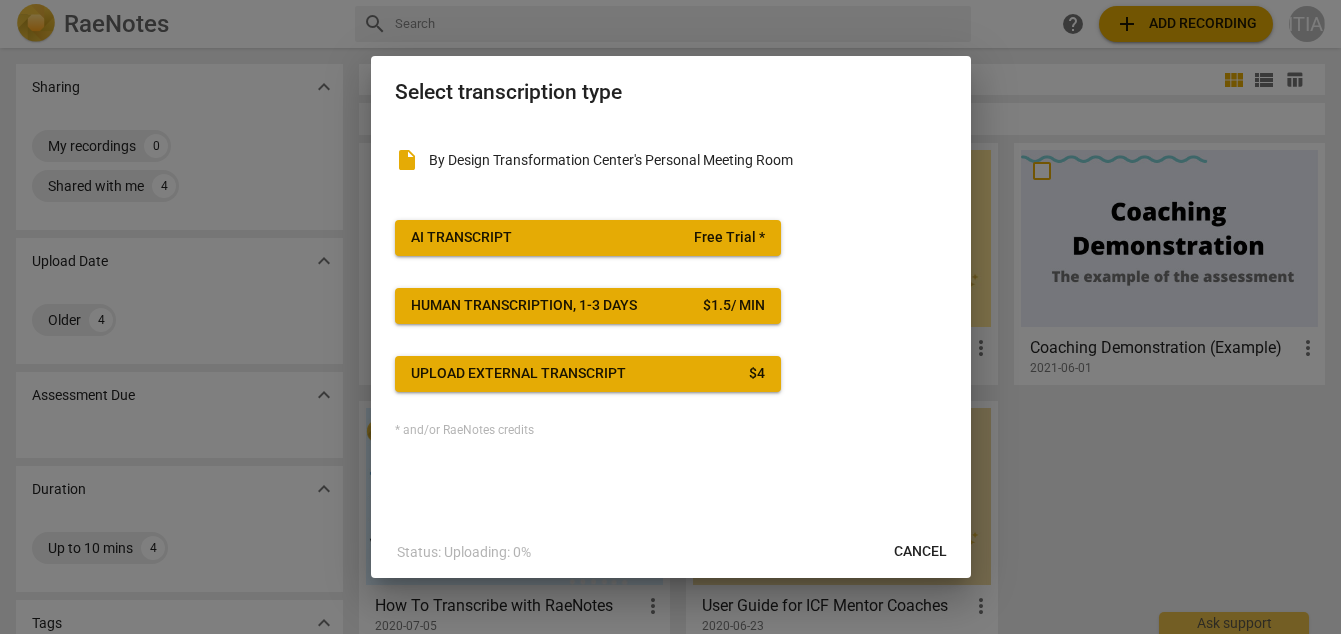 click on "Upload external transcript $ 4" at bounding box center (588, 374) 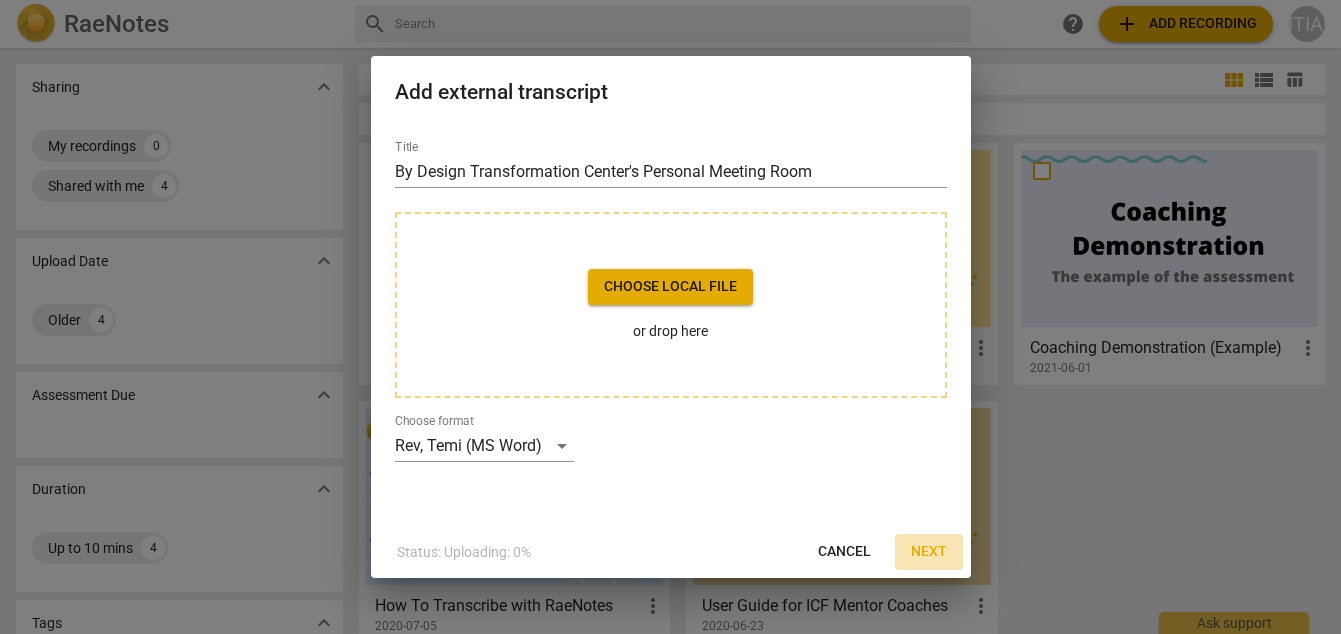click on "Next" at bounding box center (929, 552) 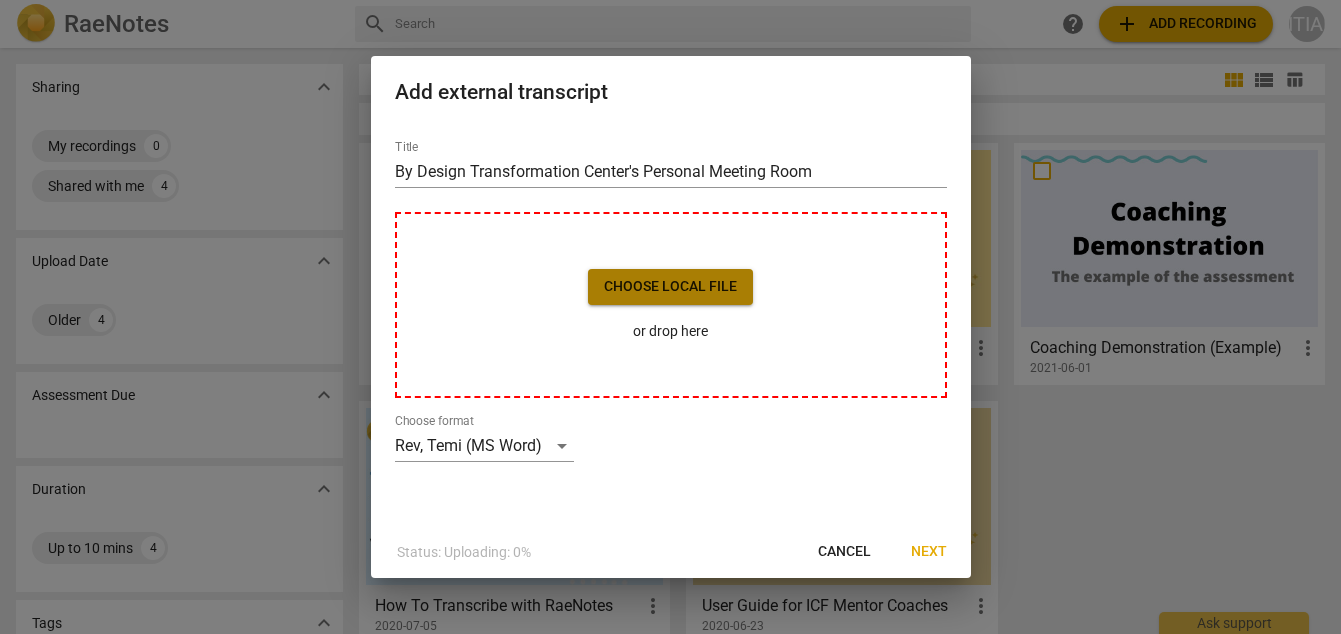 click on "Choose local file" at bounding box center [670, 287] 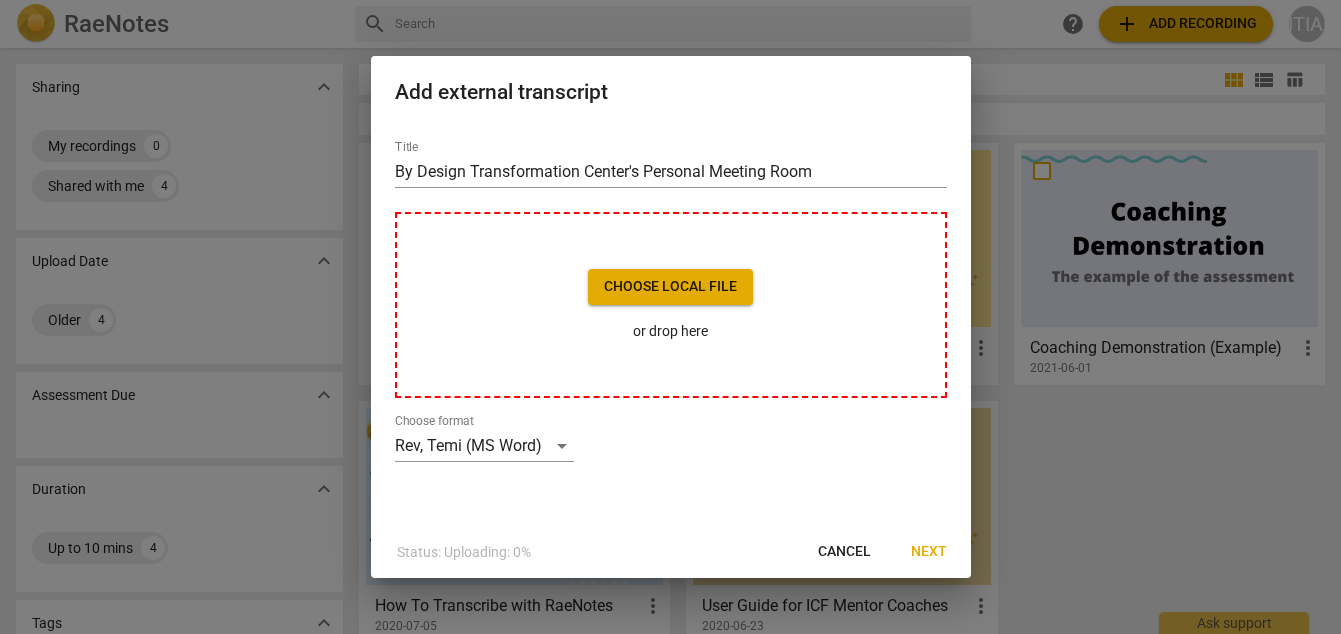 click on "or drop here" at bounding box center (670, 331) 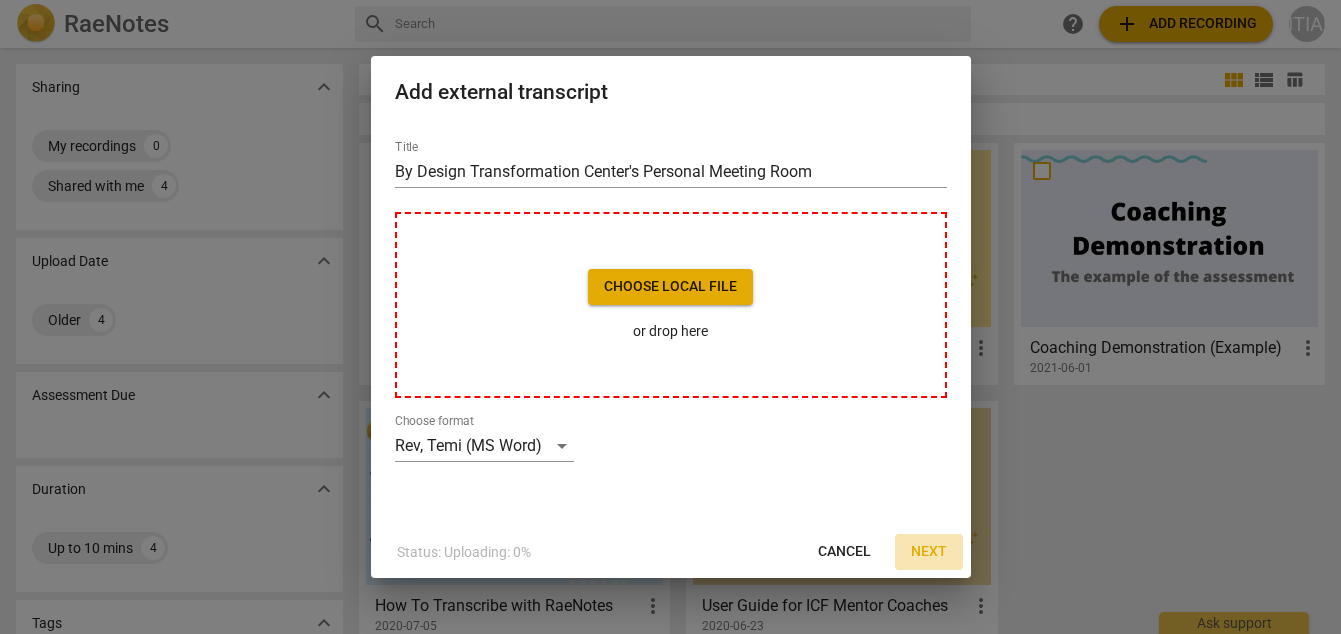 click on "Next" at bounding box center (929, 552) 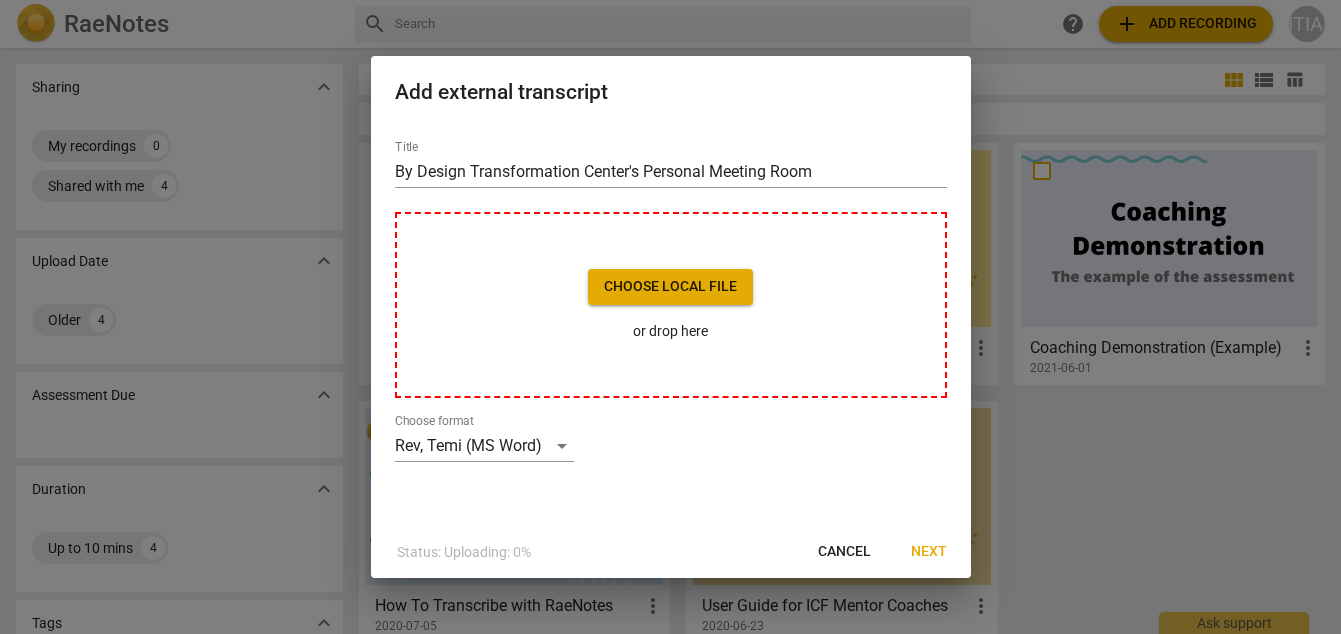 click at bounding box center (670, 317) 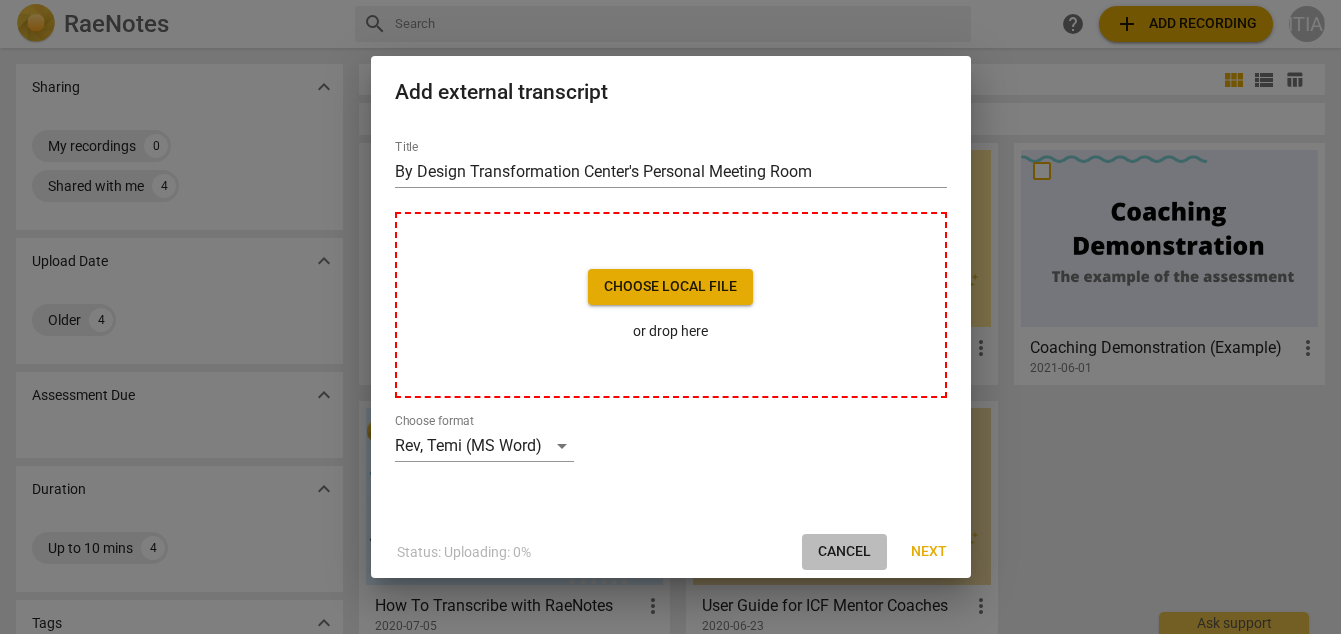 click on "Cancel" at bounding box center [844, 552] 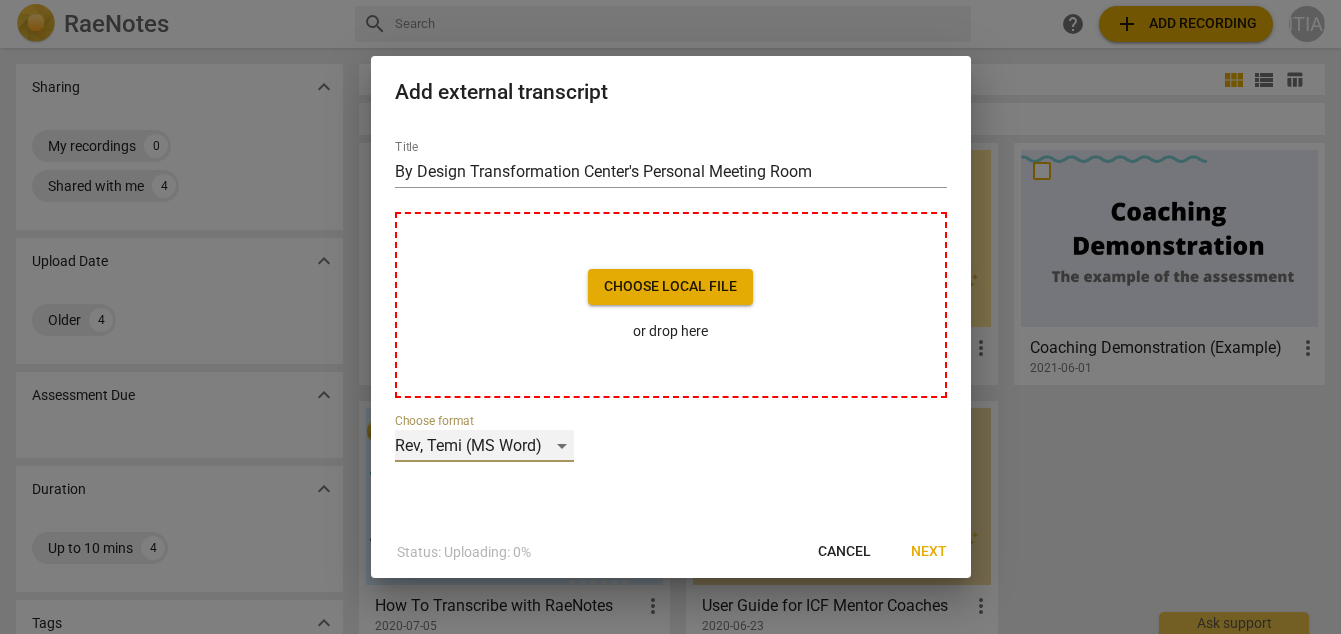 click on "Rev, Temi (MS Word)" at bounding box center (484, 446) 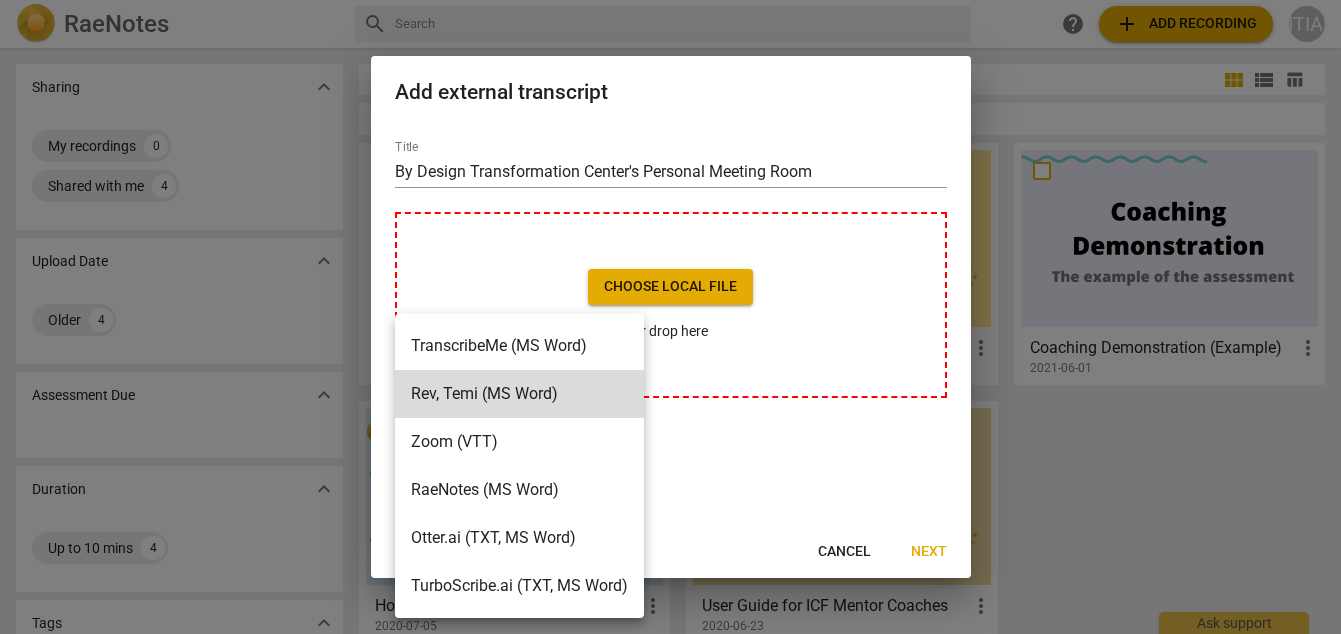 click at bounding box center [670, 317] 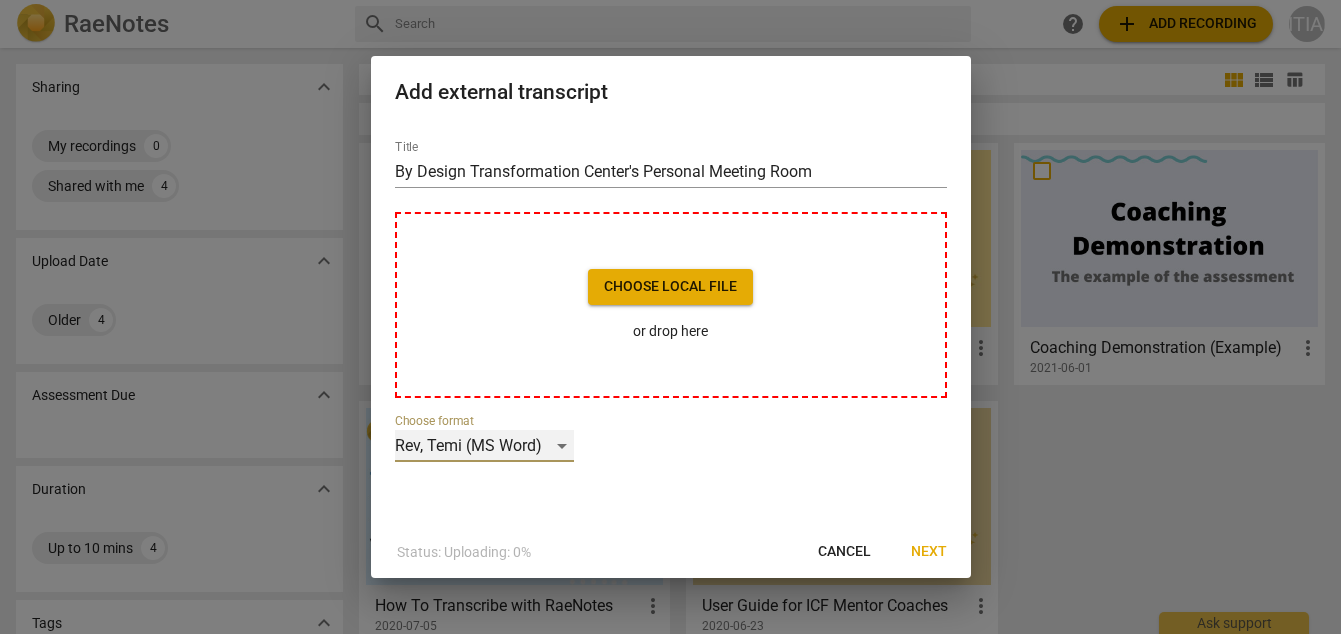 click on "Rev, Temi (MS Word)" at bounding box center [484, 446] 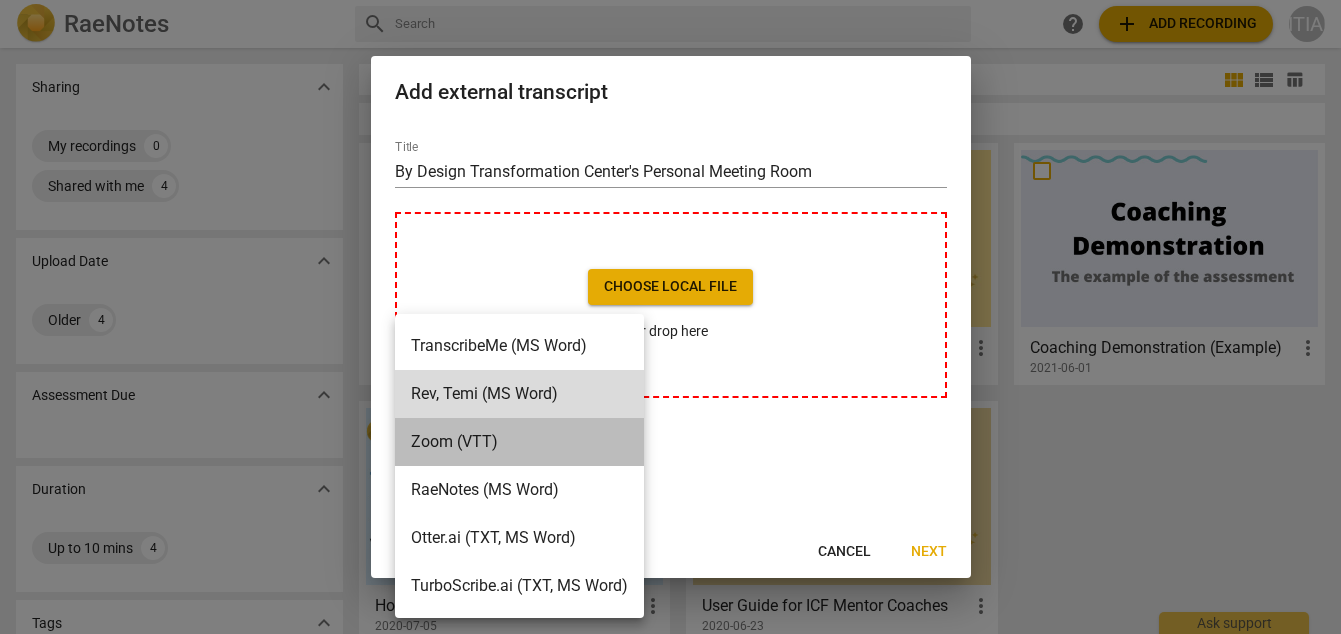 click on "Zoom (VTT)" at bounding box center (519, 442) 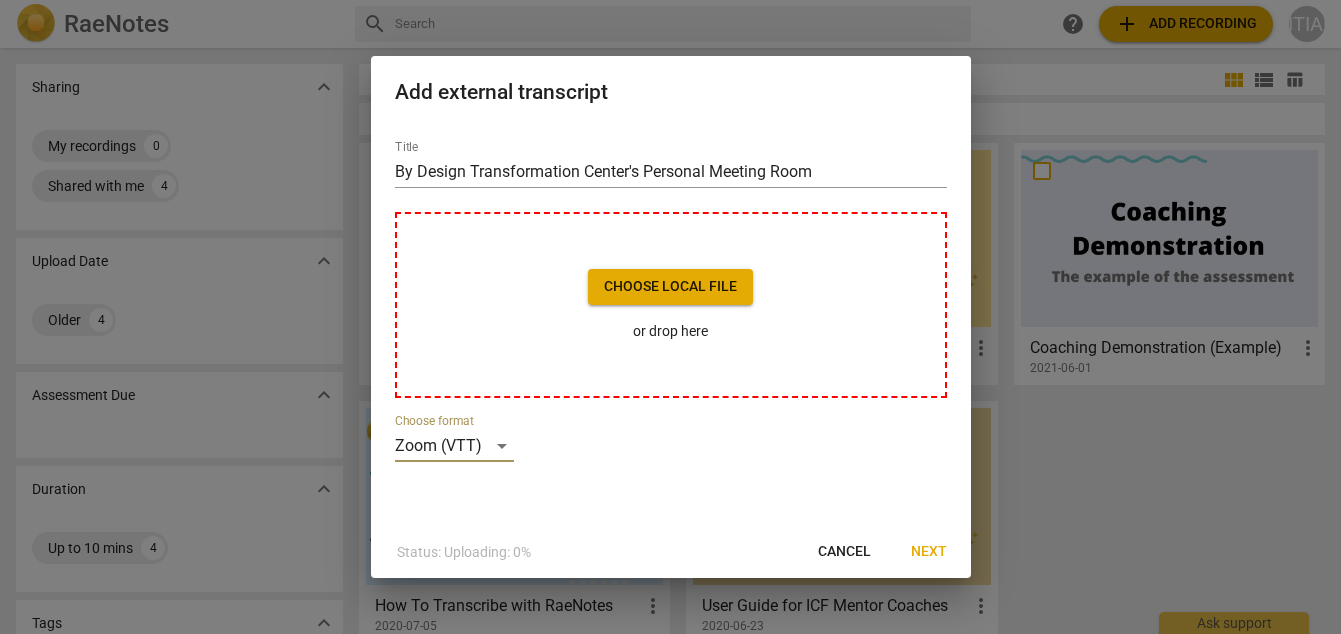 click on "Title By Design Transformation Center's Personal Meeting Room Choose local file or drop here Choose format Zoom (VTT)" at bounding box center [671, 325] 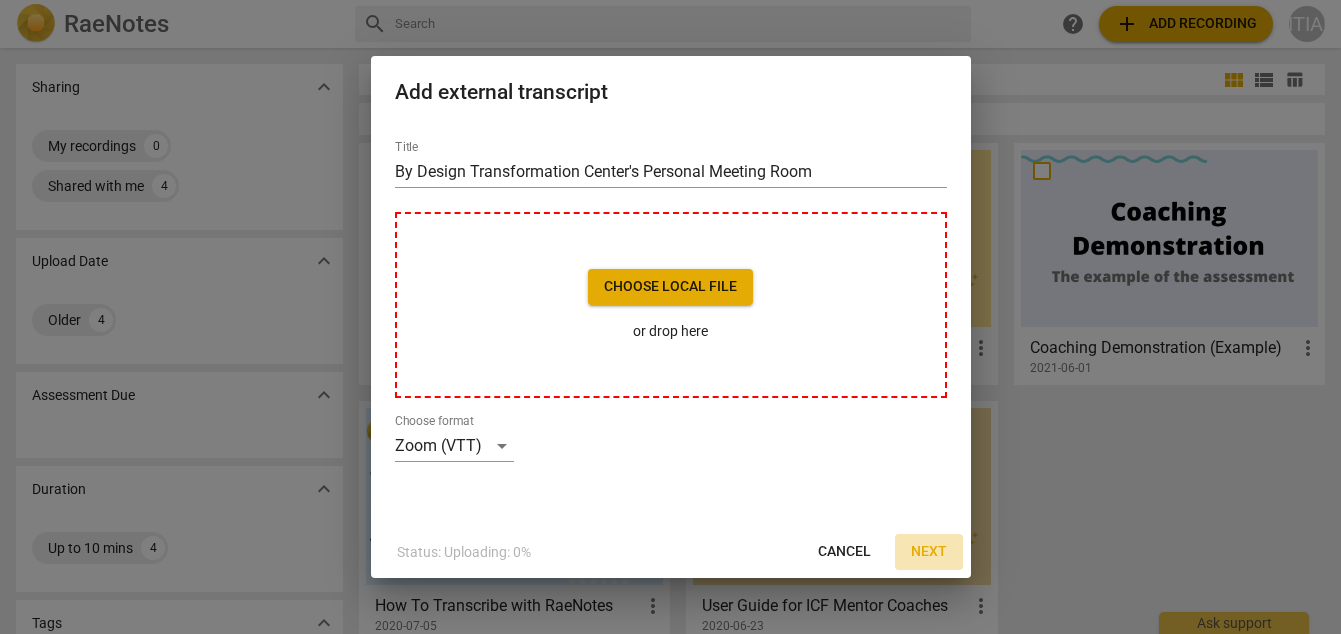 click on "Next" at bounding box center (929, 552) 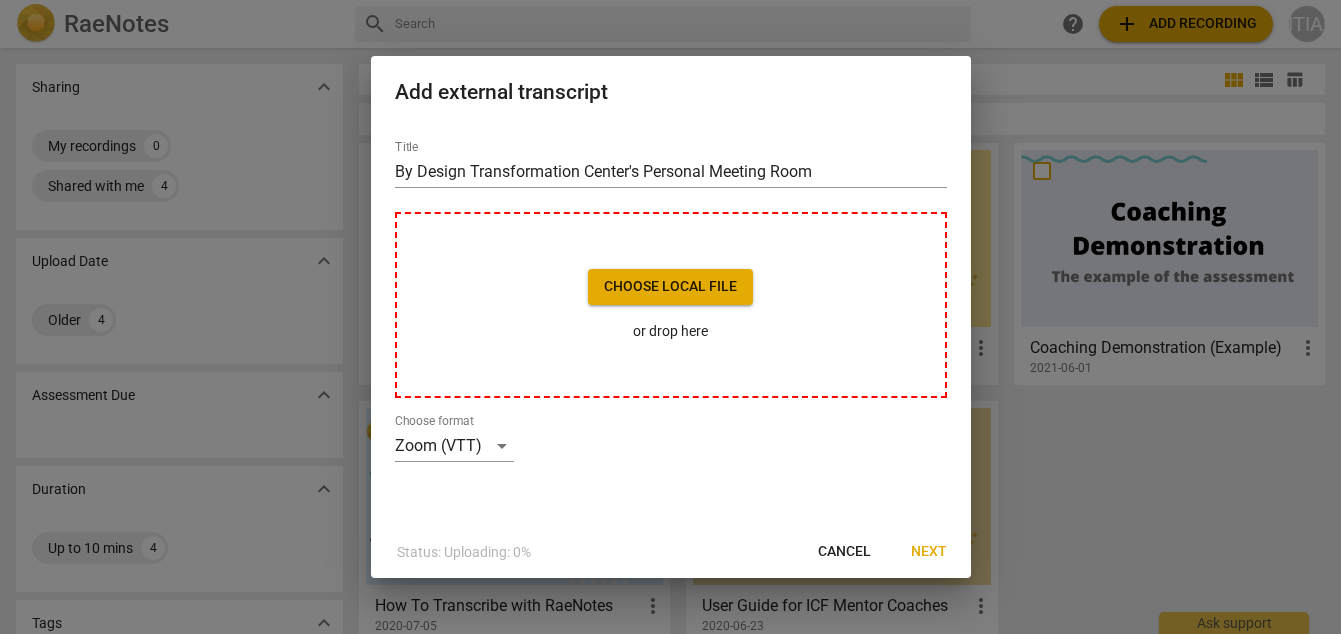 click on "or drop here" at bounding box center (670, 331) 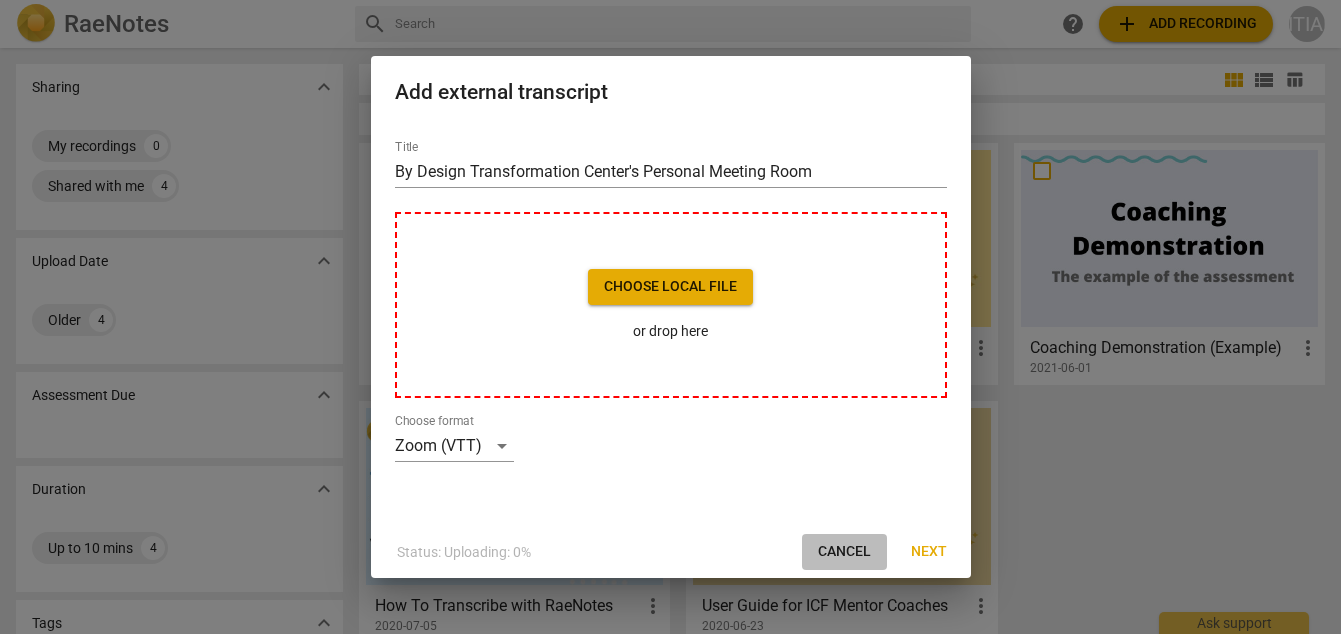 click on "Cancel" at bounding box center (844, 552) 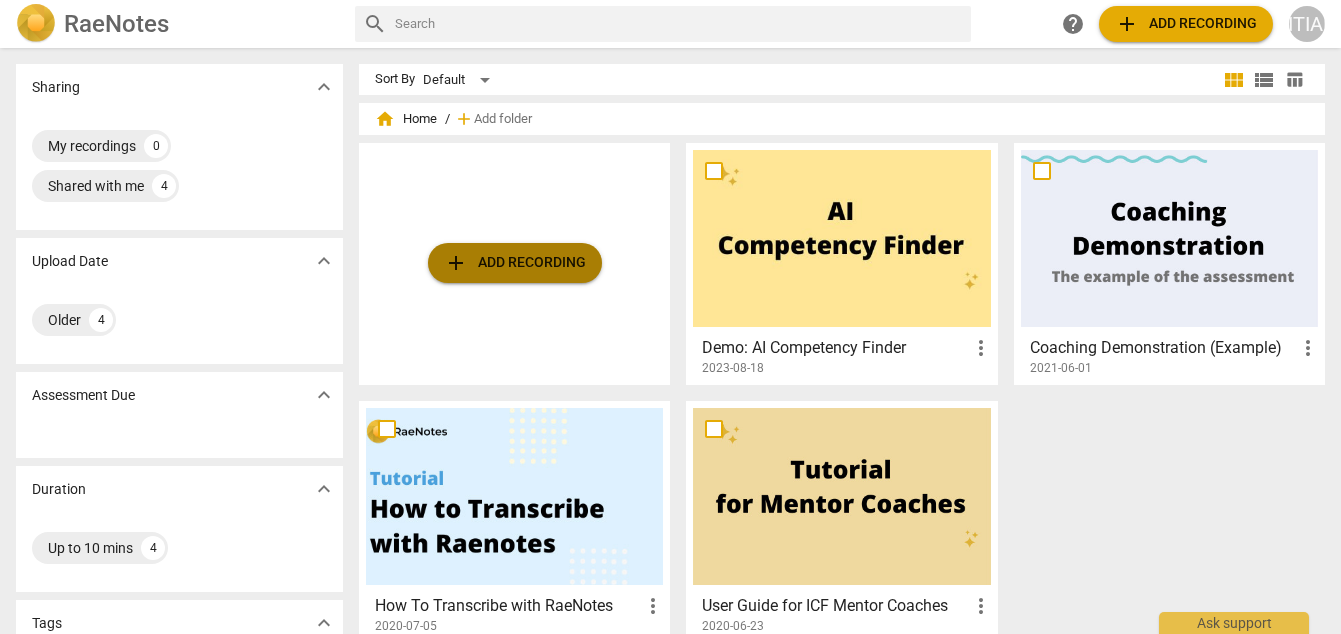 click on "add   Add recording" at bounding box center [515, 263] 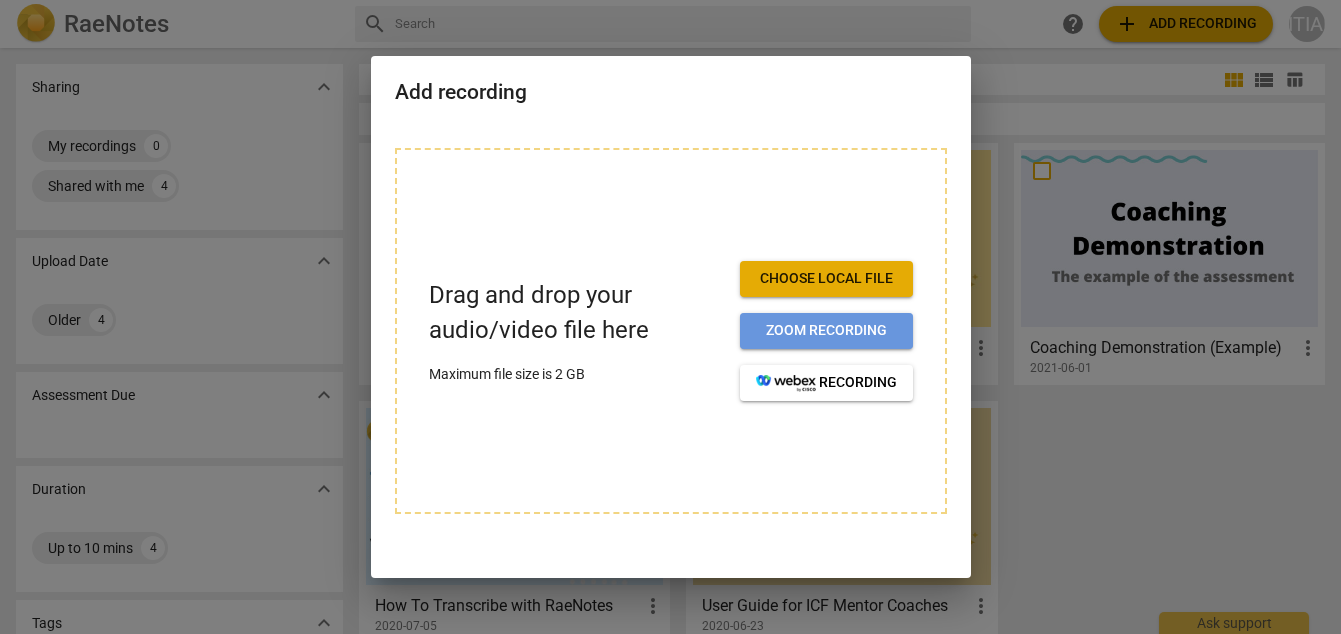 click on "Zoom recording" at bounding box center (826, 331) 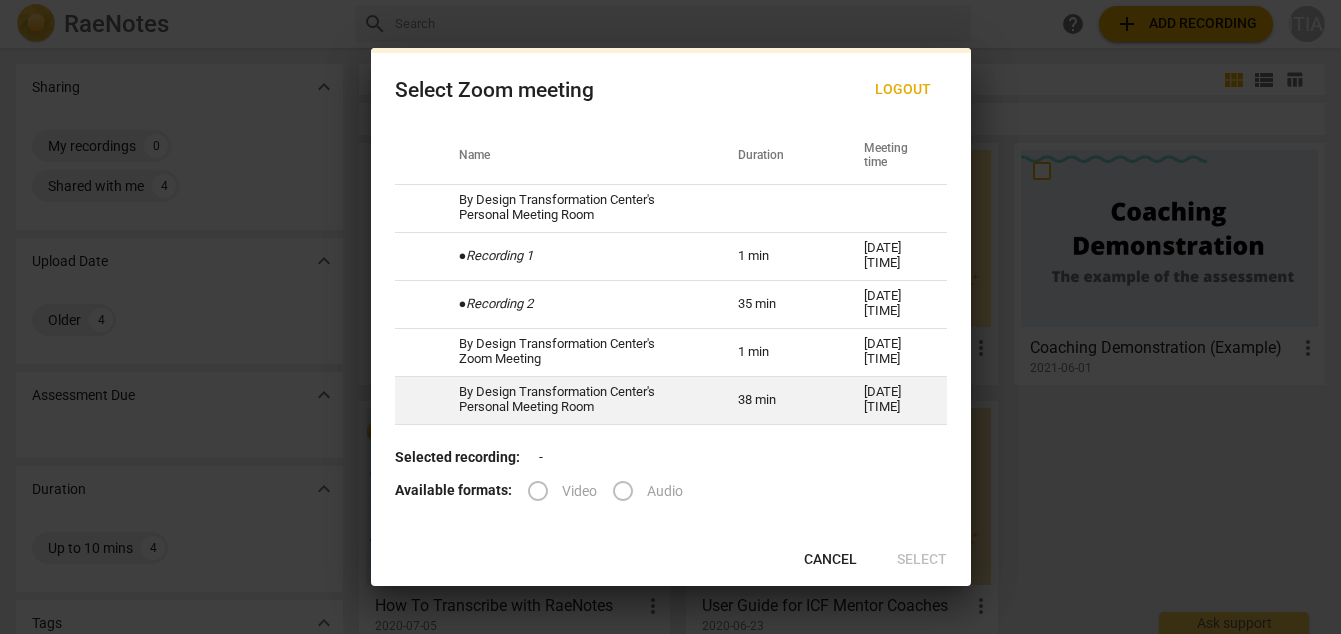 click on "By Design Transformation Center's Personal Meeting Room" at bounding box center [574, 400] 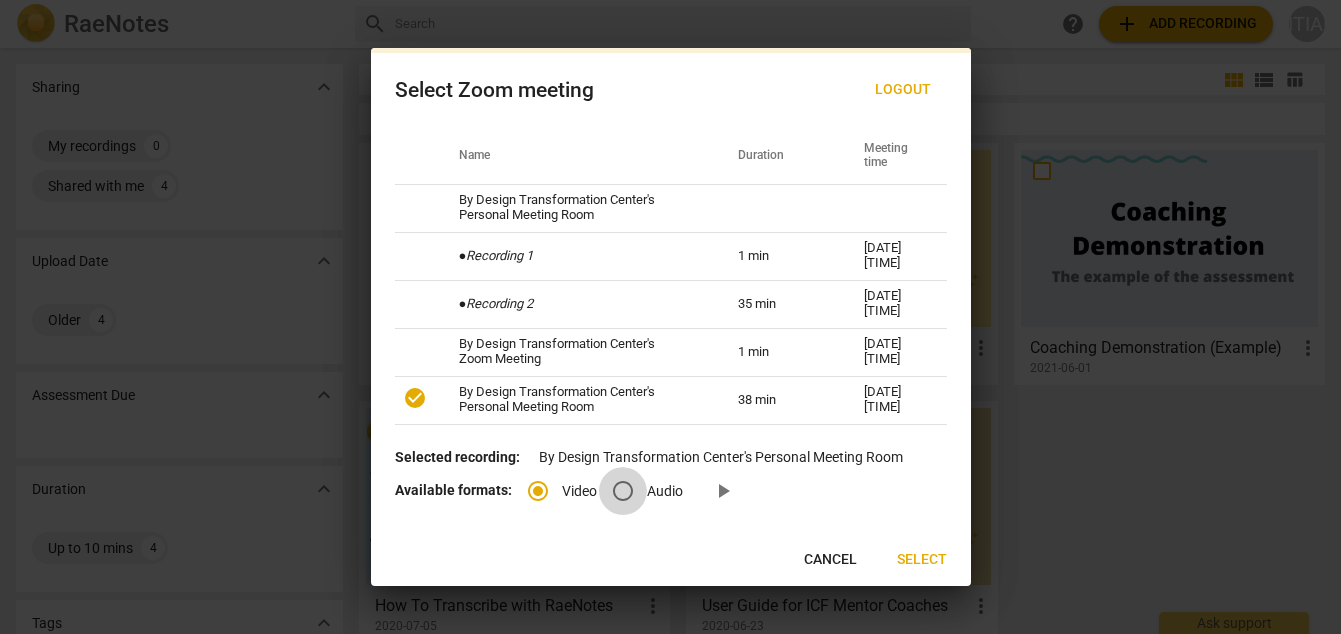 click on "Audio" at bounding box center [623, 491] 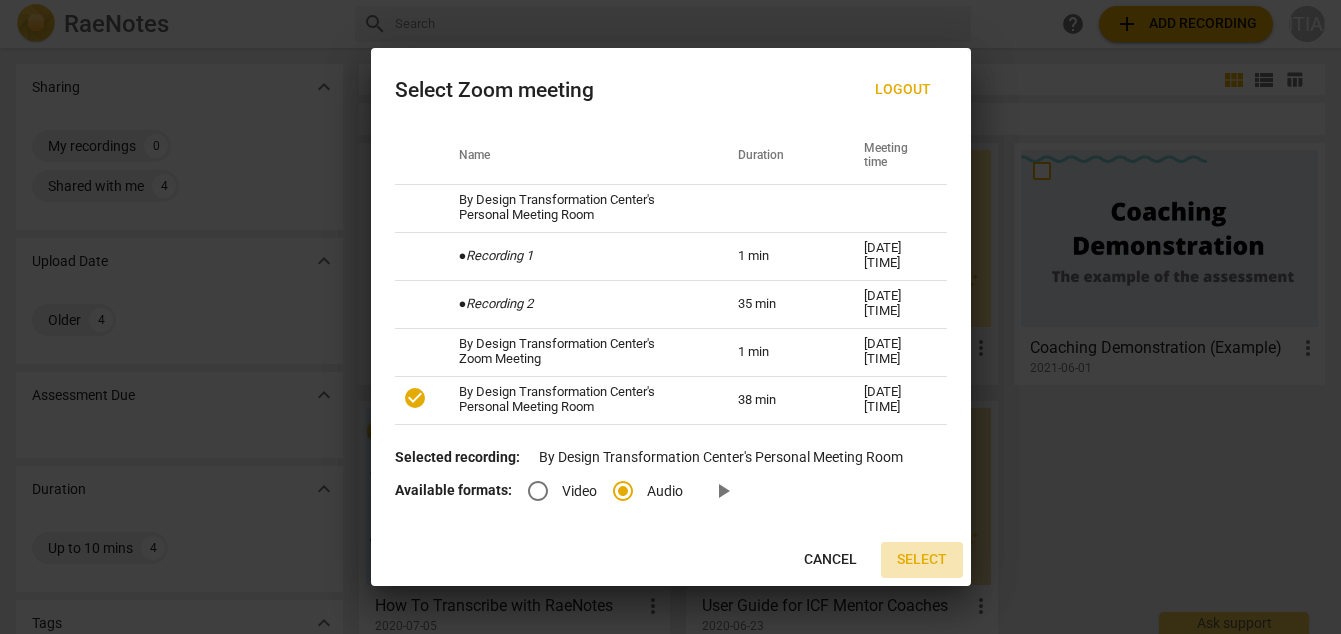 click on "Select" at bounding box center [922, 560] 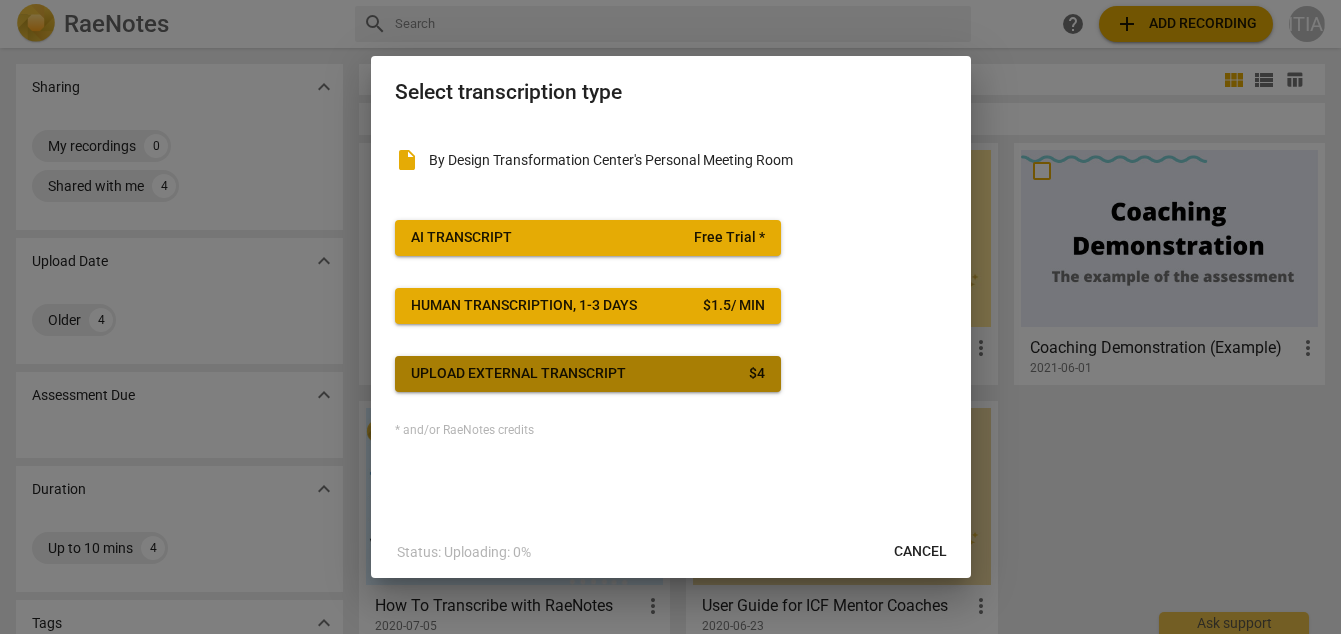 click on "Upload external transcript $ 4" at bounding box center [588, 374] 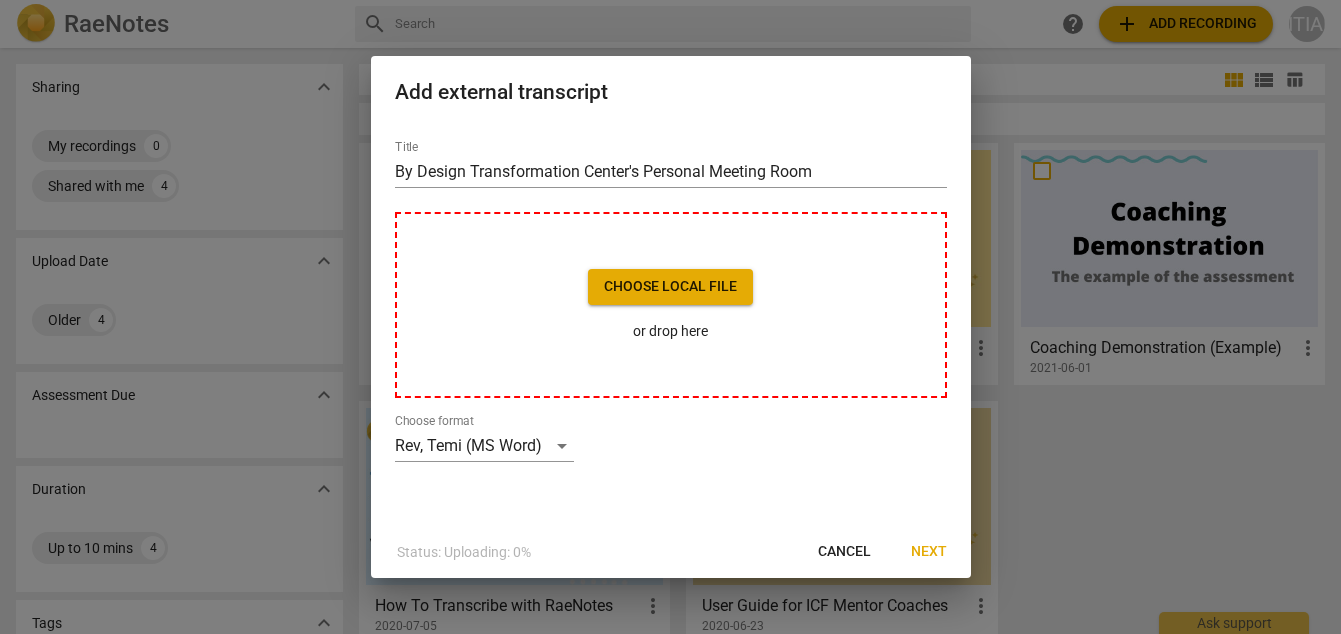 click at bounding box center (670, 317) 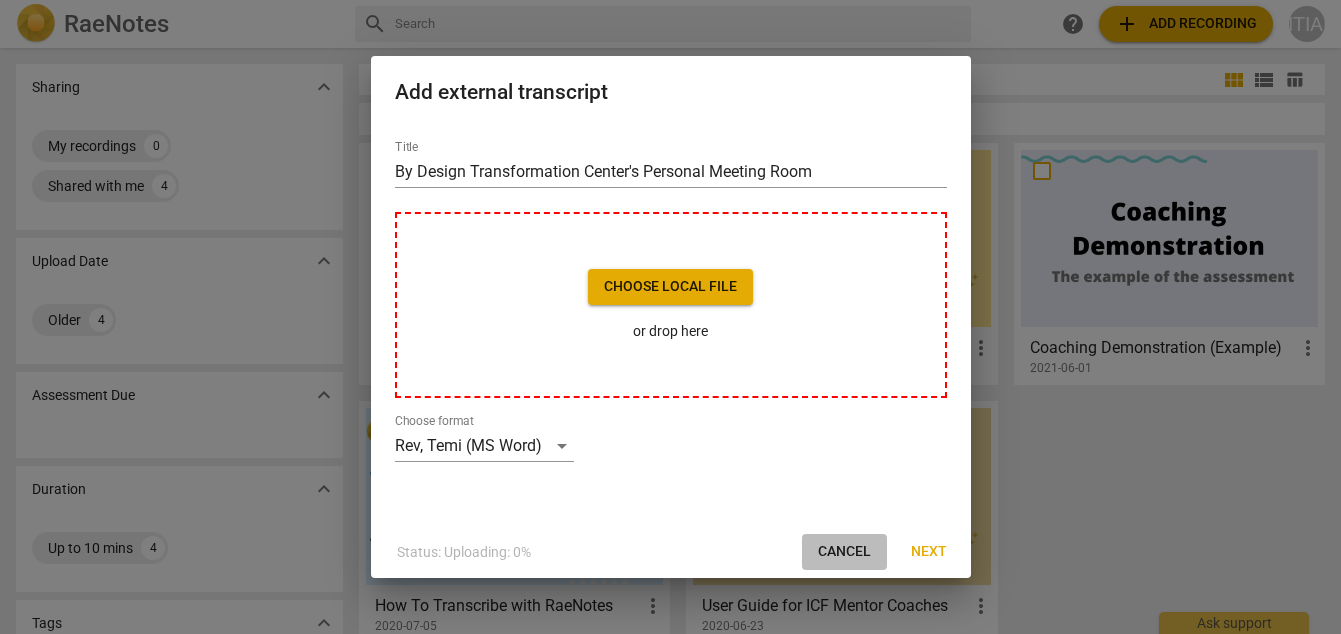 click on "Cancel" at bounding box center [844, 552] 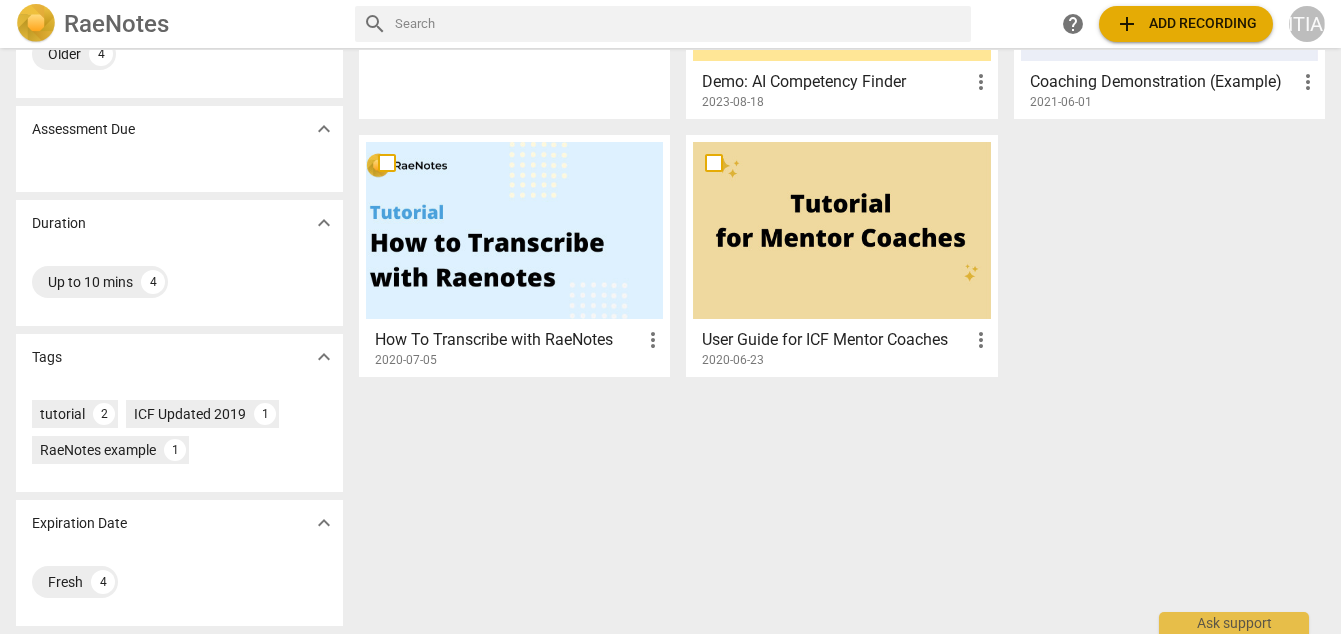 scroll, scrollTop: 0, scrollLeft: 0, axis: both 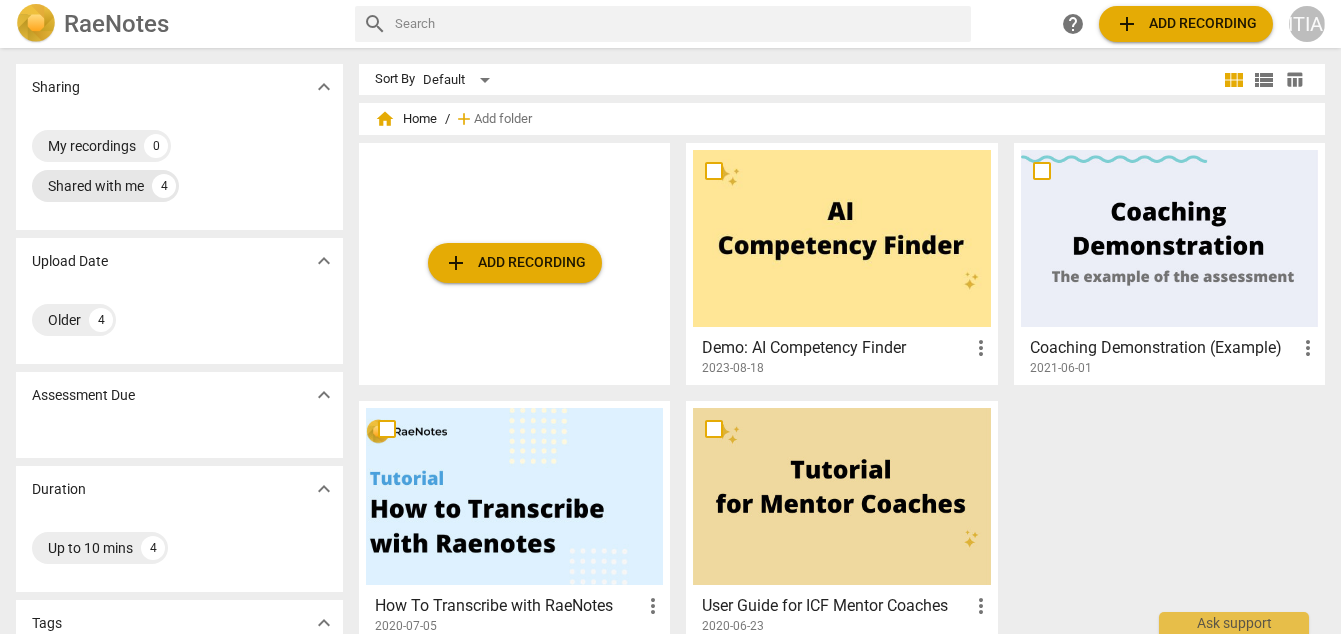 click on "Shared with me" at bounding box center [96, 186] 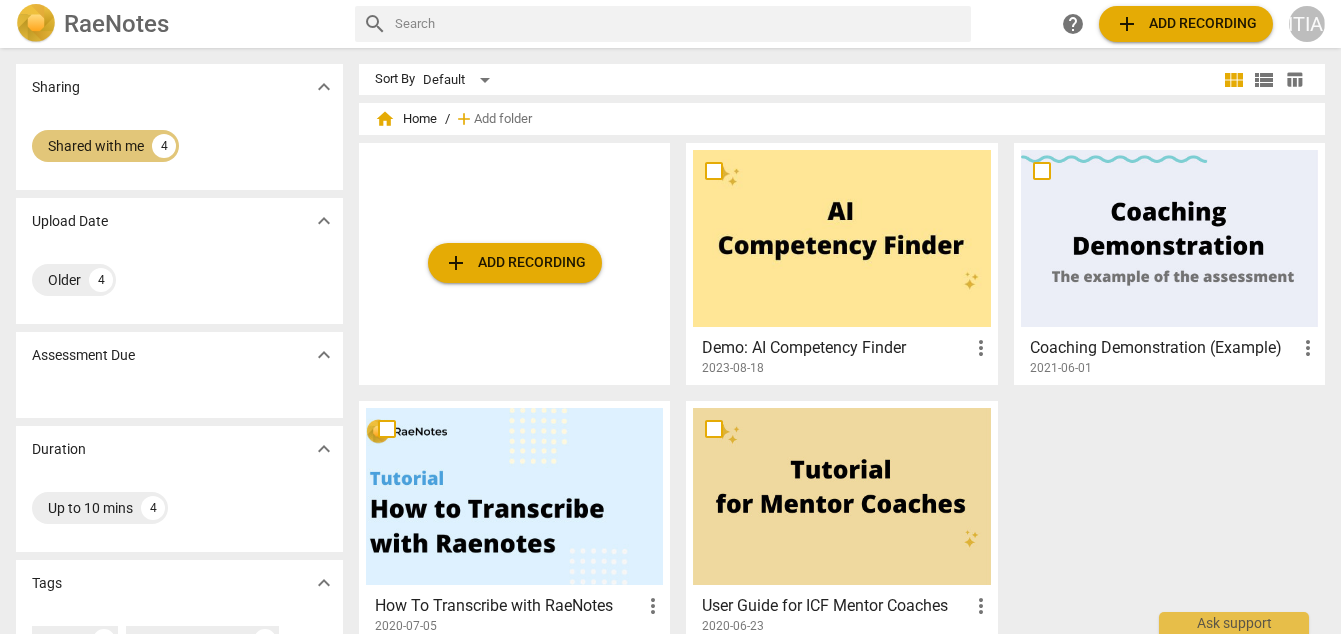 click on "4" at bounding box center [164, 146] 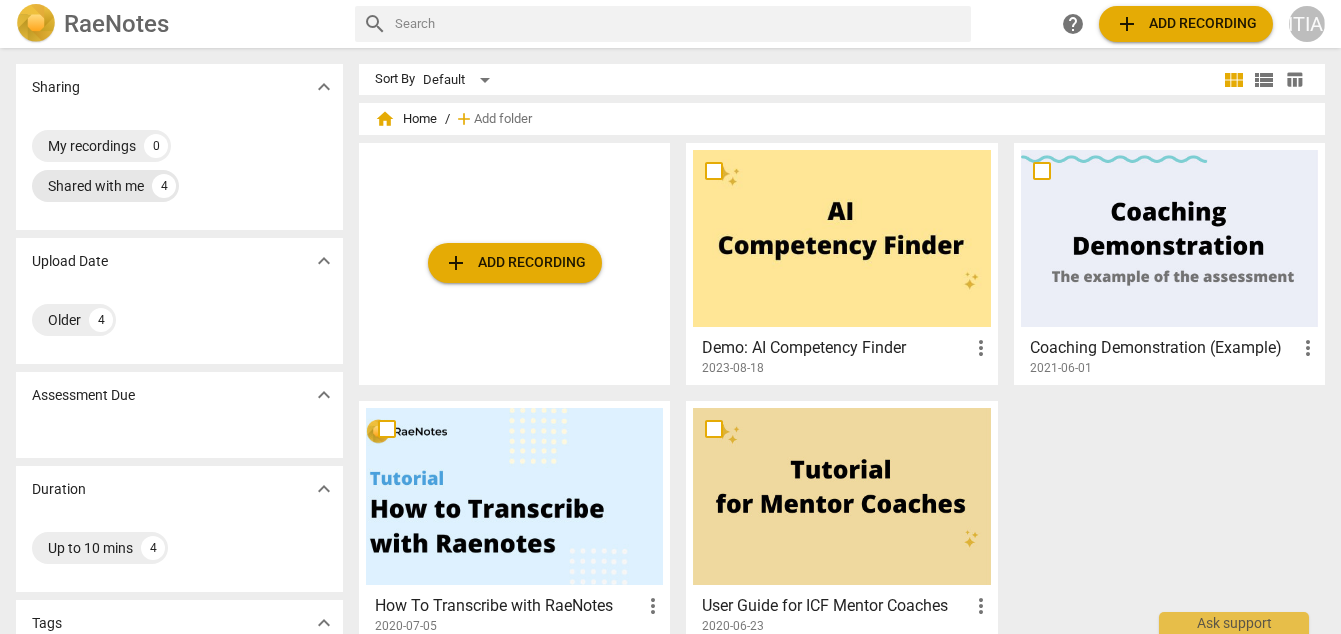 click on "Shared with me" at bounding box center (96, 186) 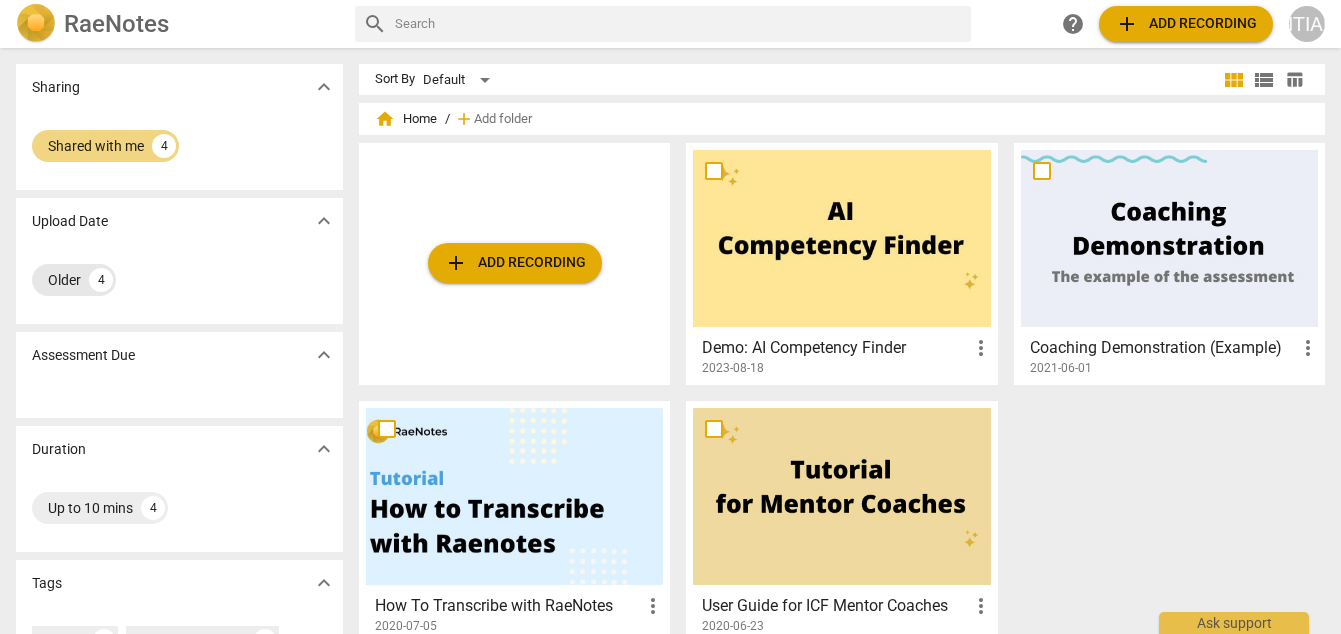click on "Older 4" at bounding box center [74, 280] 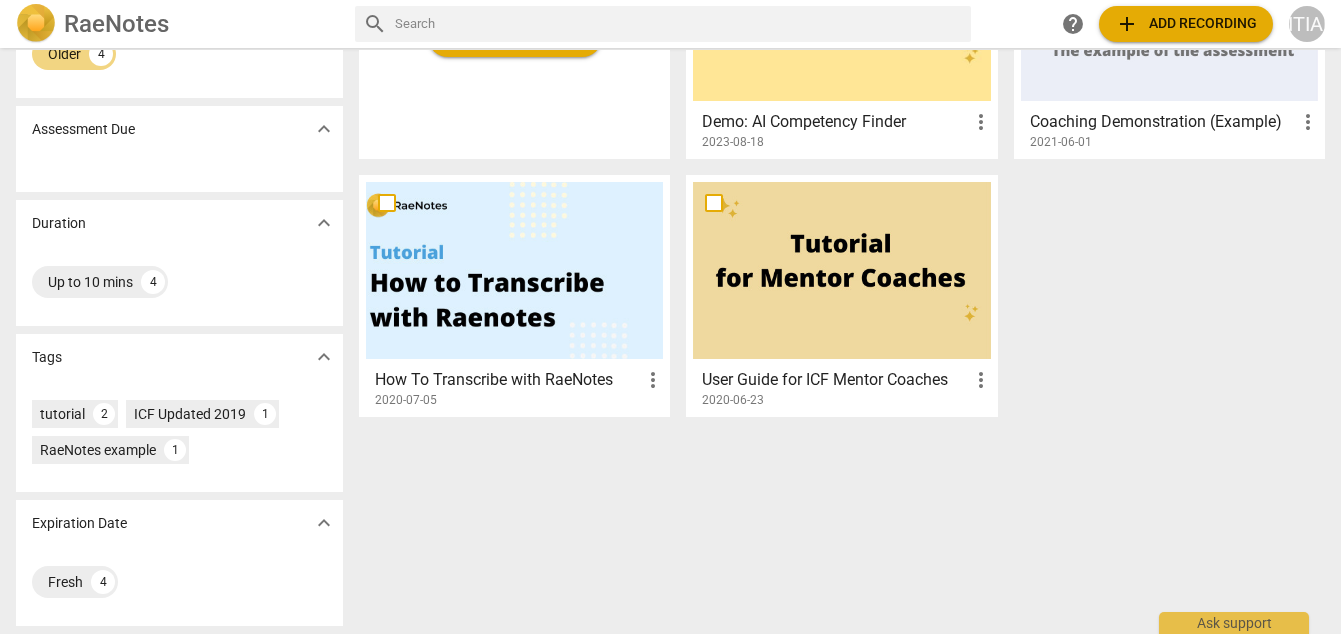 scroll, scrollTop: 0, scrollLeft: 0, axis: both 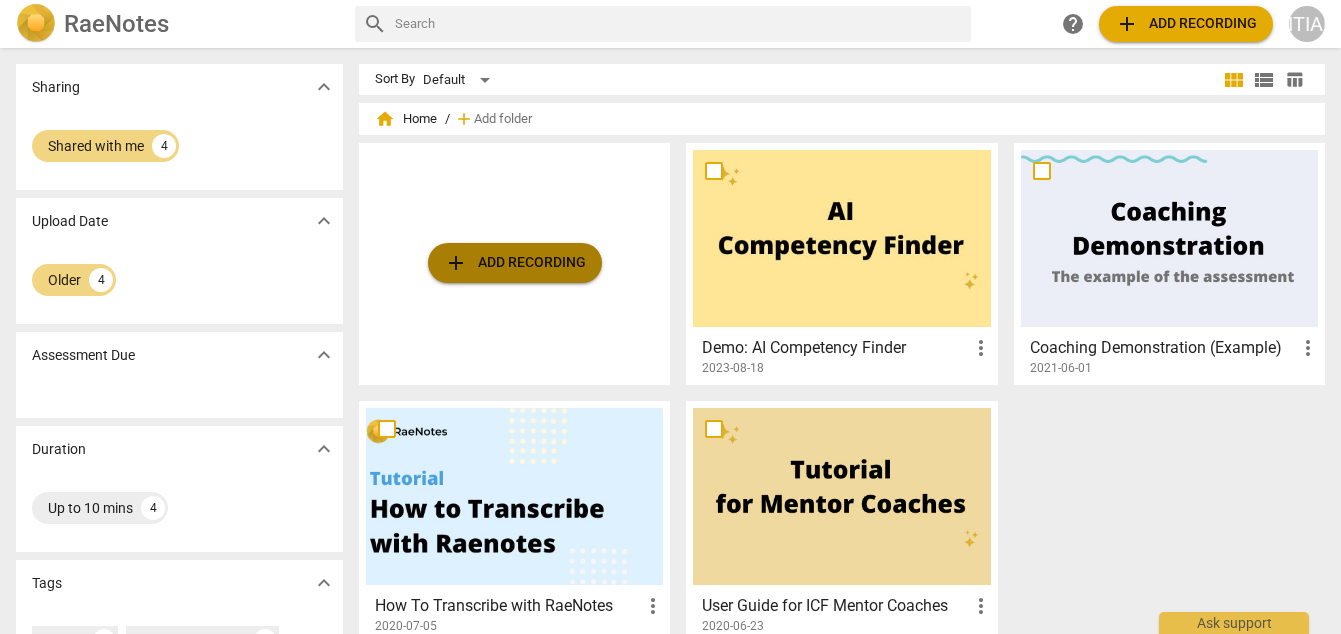 click on "add   Add recording" at bounding box center (515, 263) 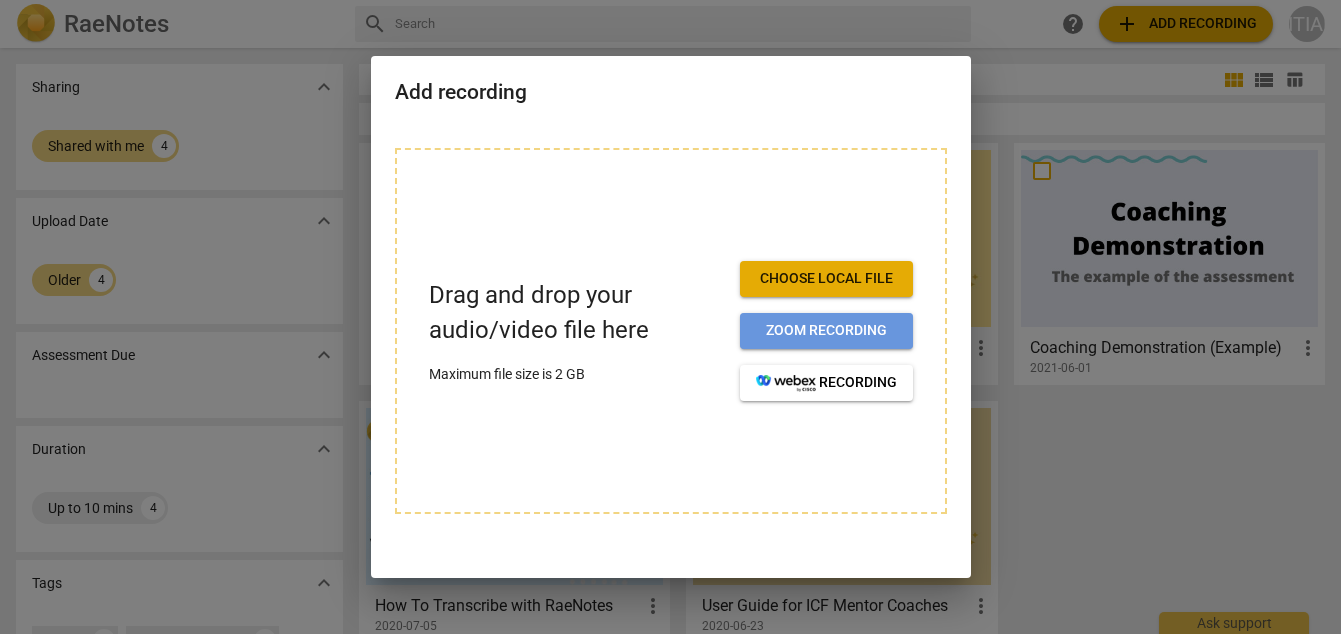 click on "Zoom recording" at bounding box center [826, 331] 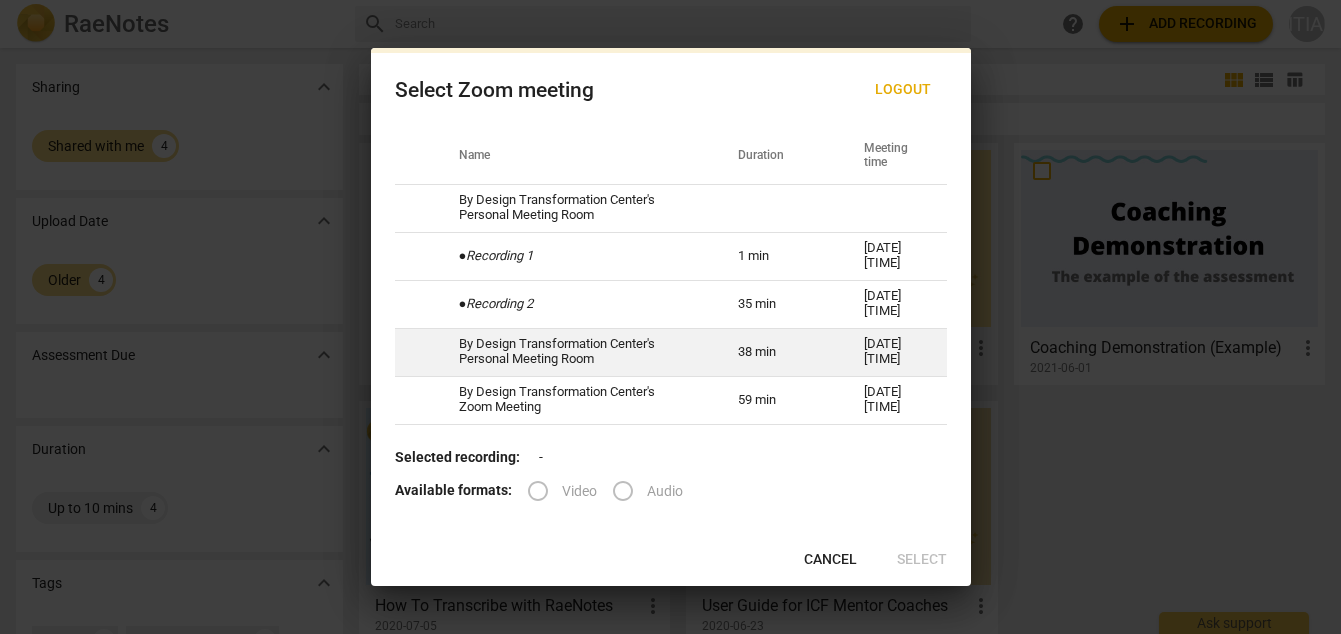 click on "By Design Transformation Center's Personal Meeting Room" at bounding box center (574, 352) 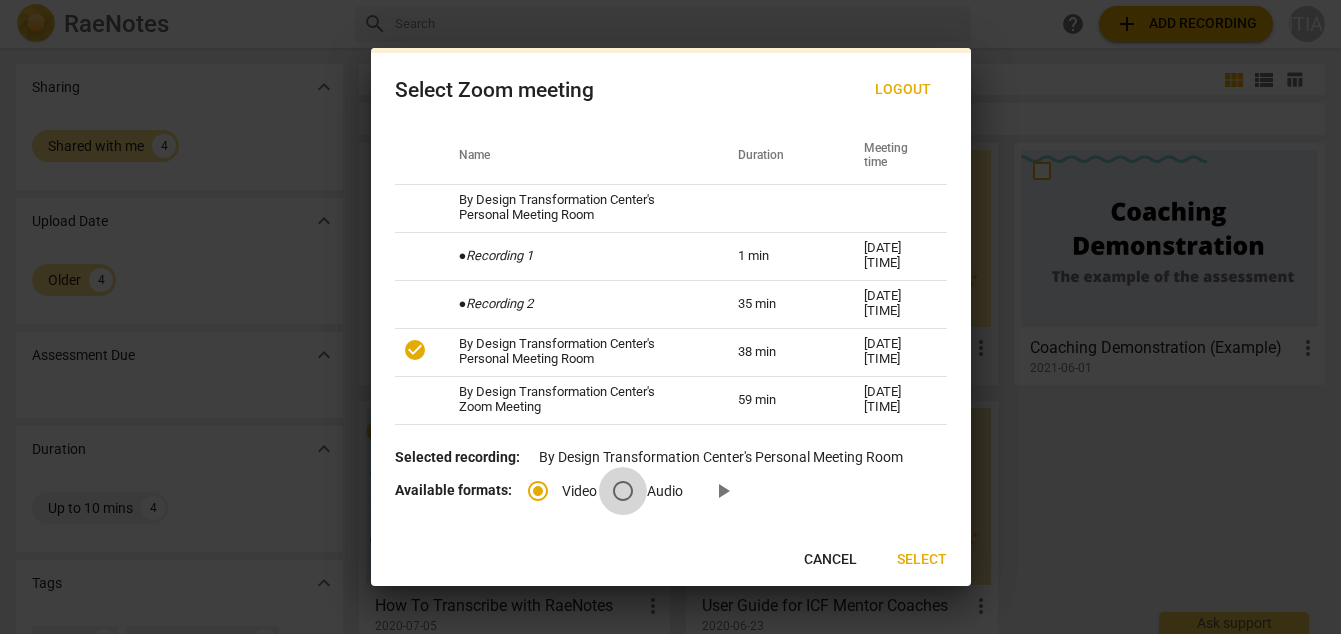 click on "Audio" at bounding box center (623, 491) 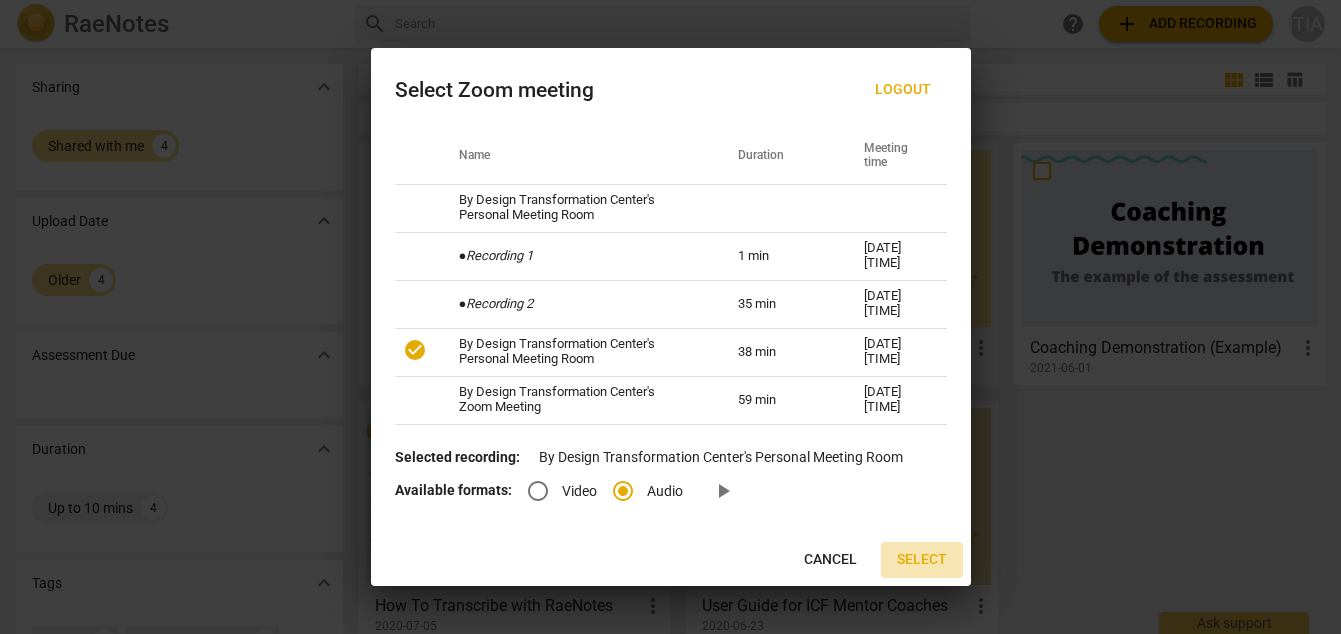 click on "Select" at bounding box center (922, 560) 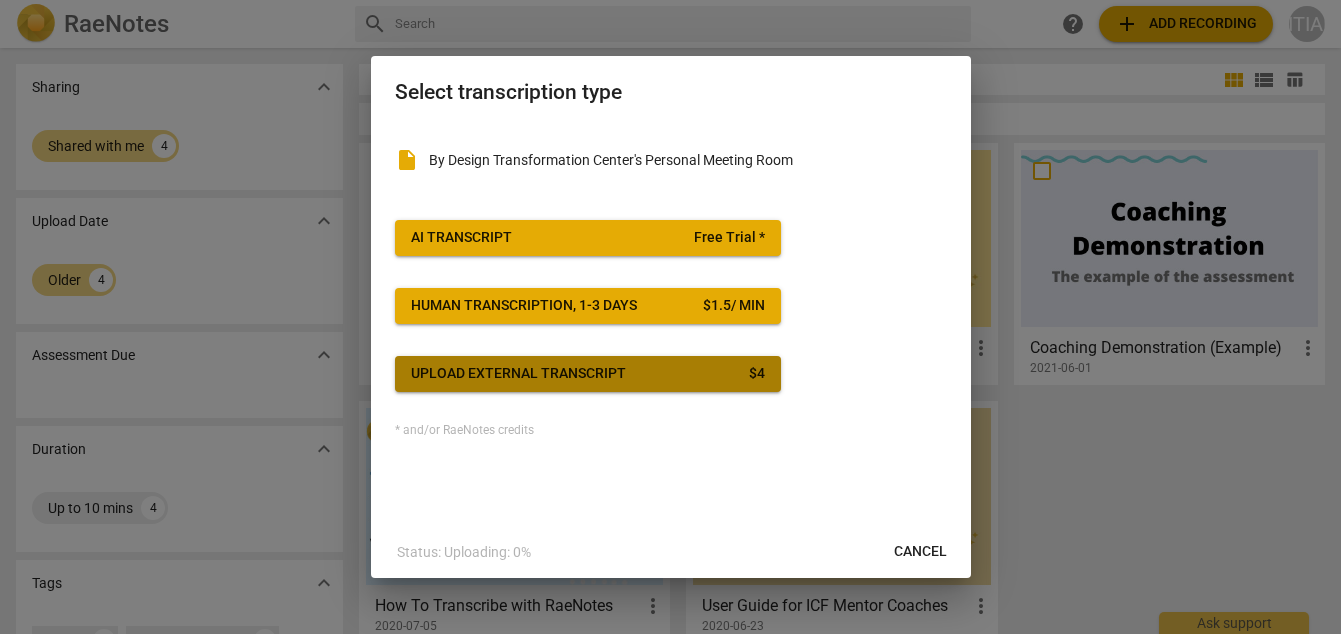 click on "Upload external transcript $ 4" at bounding box center (588, 374) 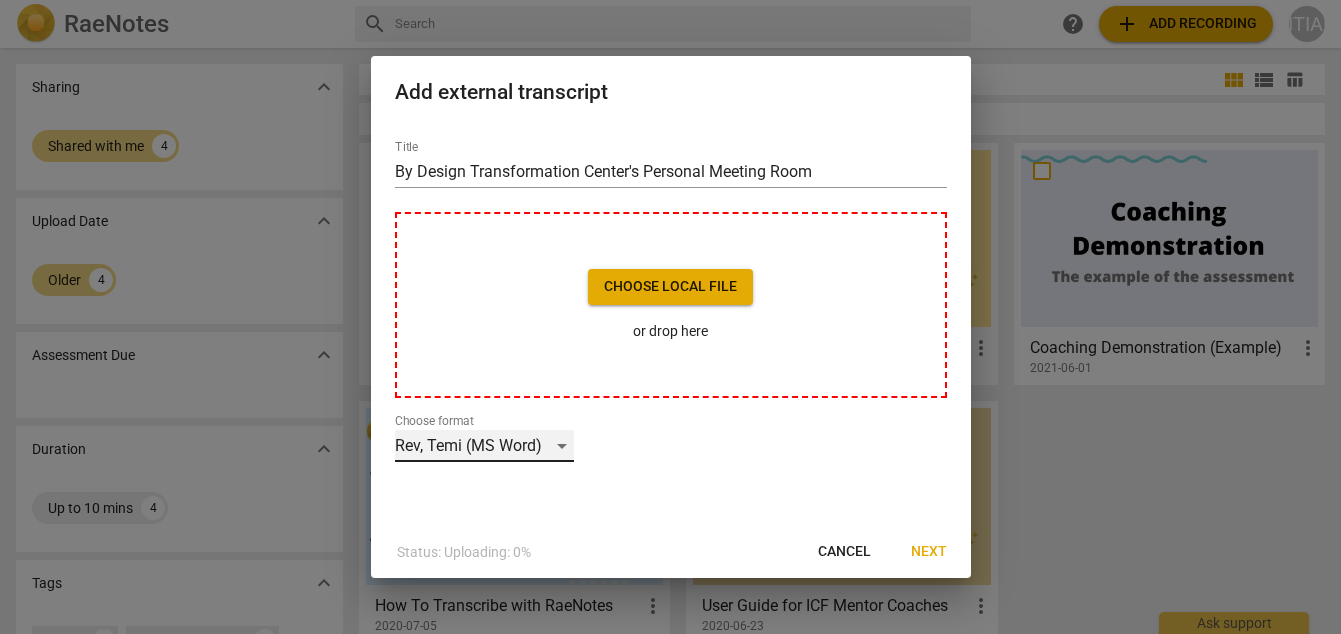 click on "Rev, Temi (MS Word)" at bounding box center [484, 446] 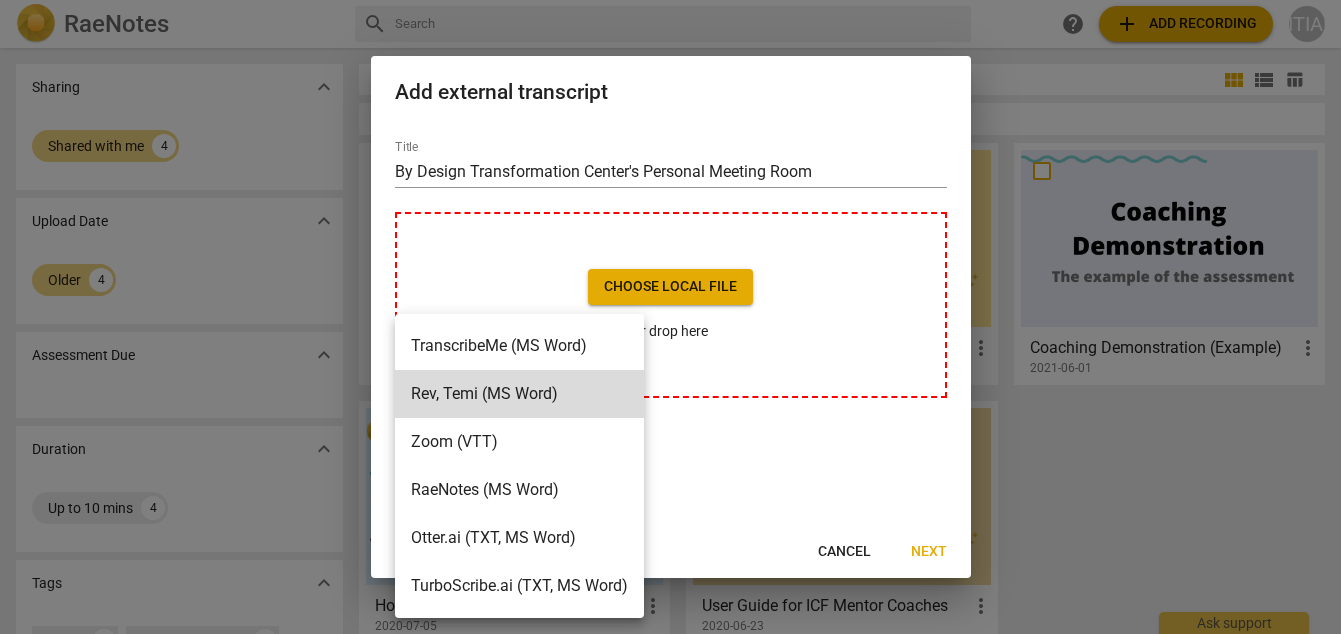 click on "Zoom (VTT)" at bounding box center (519, 442) 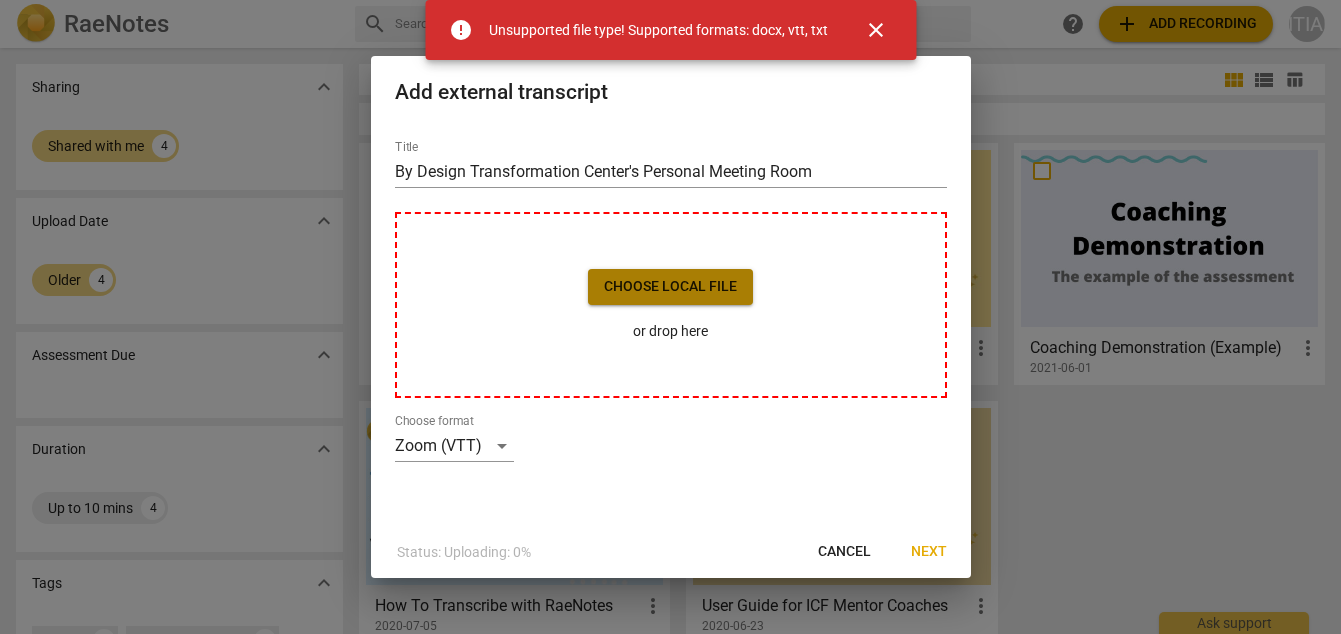 click on "Choose local file" at bounding box center [670, 287] 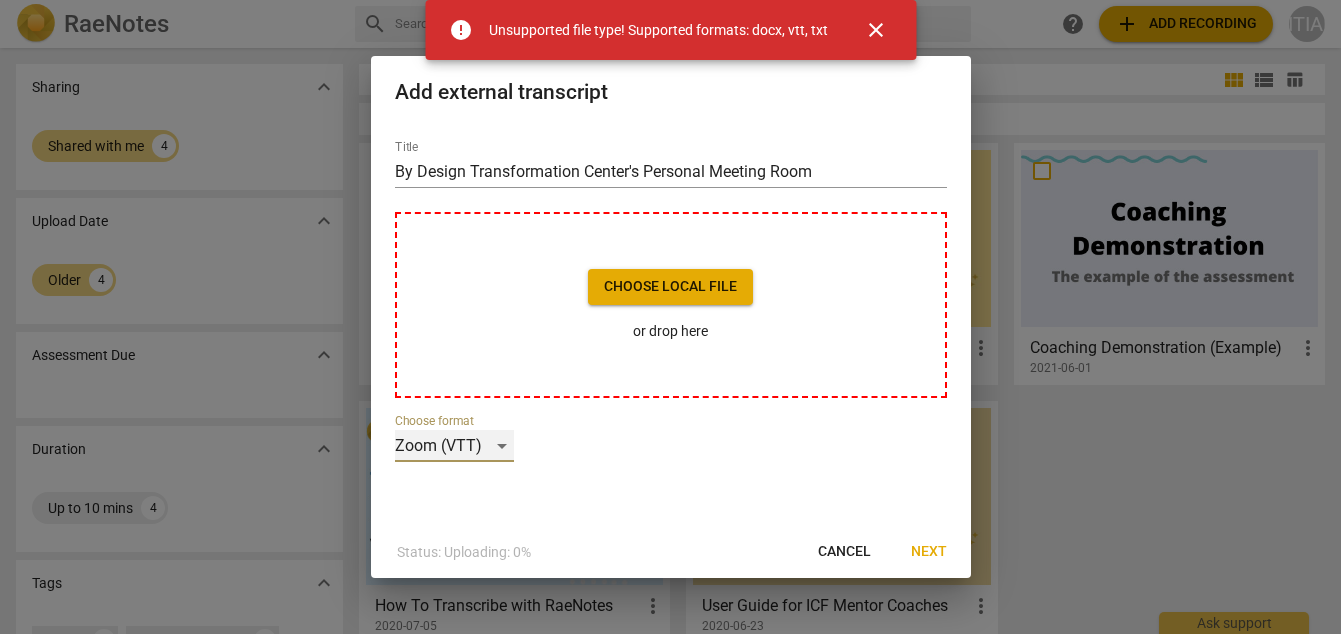 click on "Zoom (VTT)" at bounding box center (454, 446) 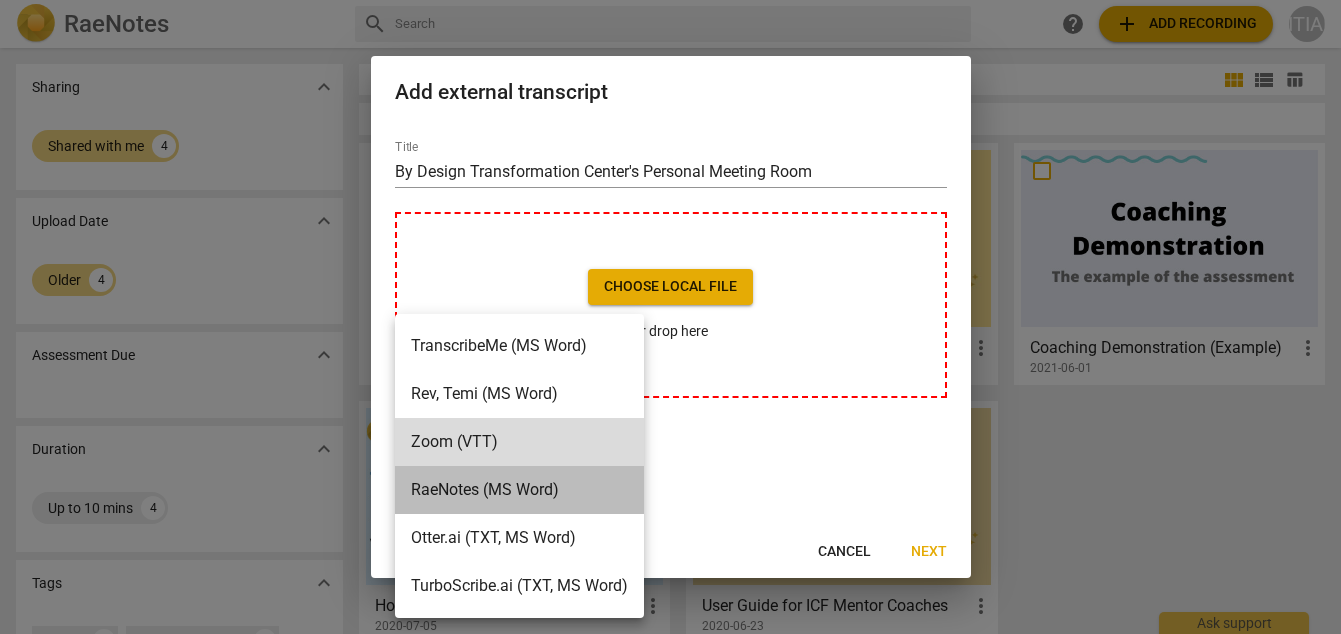 click on "RaeNotes (MS Word)" at bounding box center [519, 490] 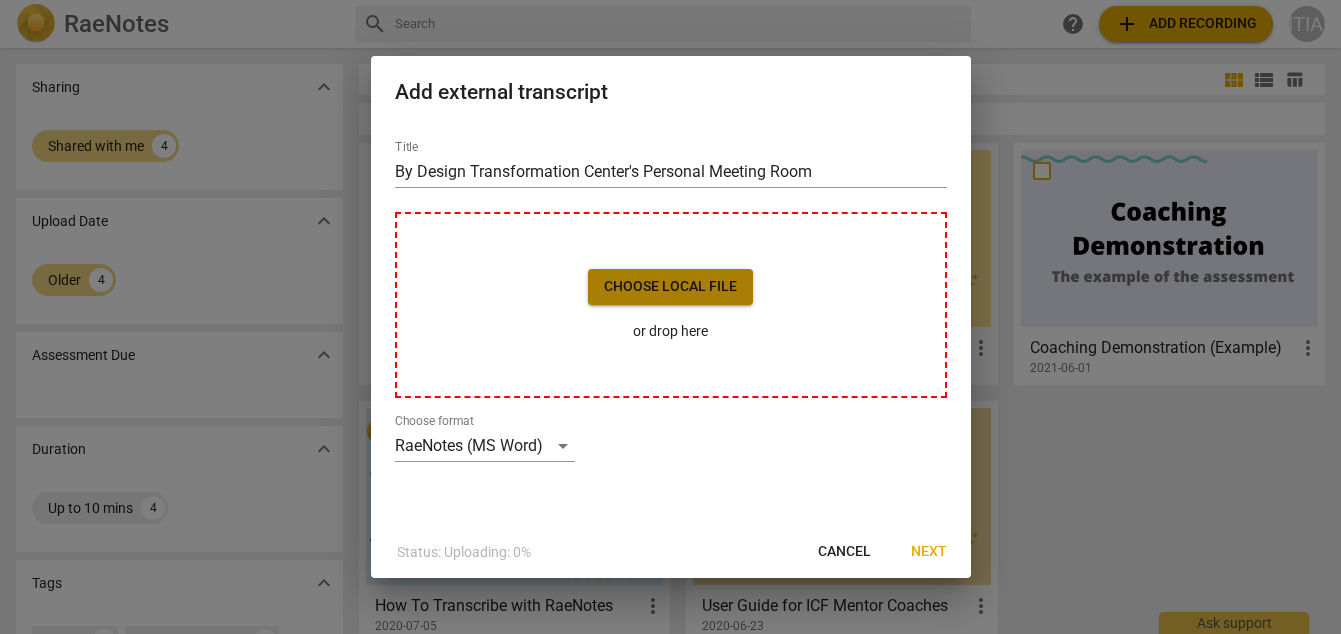 click on "Choose local file" at bounding box center (670, 287) 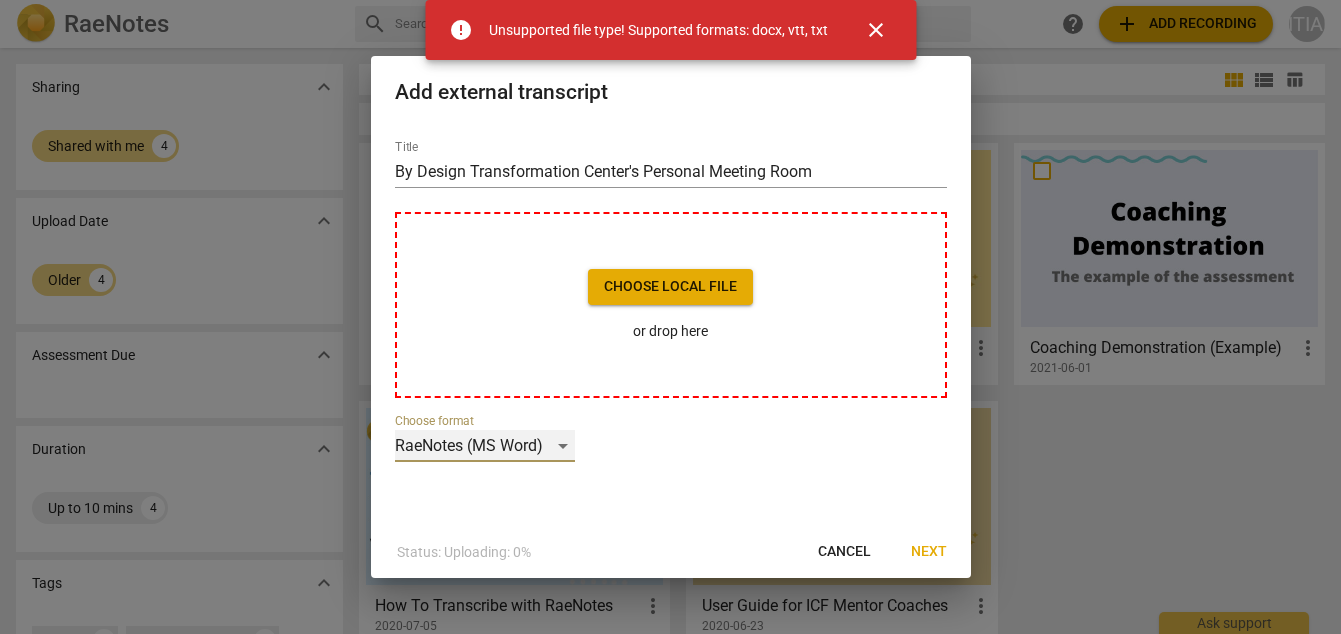 click on "RaeNotes (MS Word)" at bounding box center (485, 446) 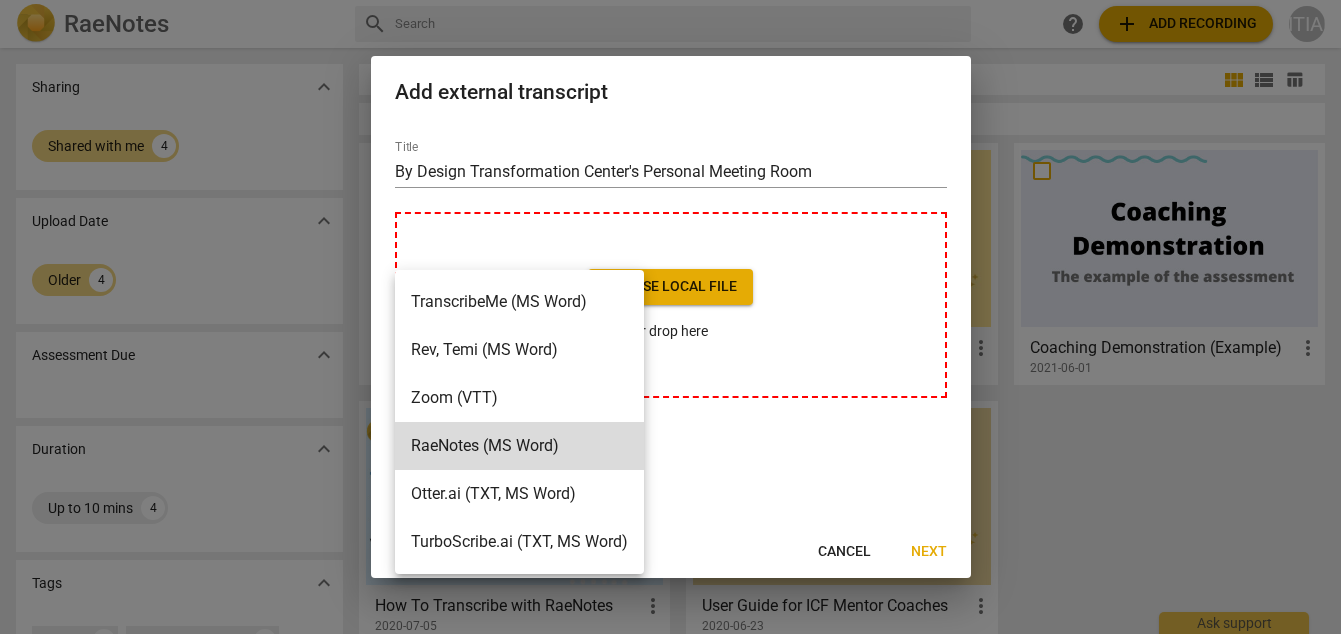 click at bounding box center (670, 317) 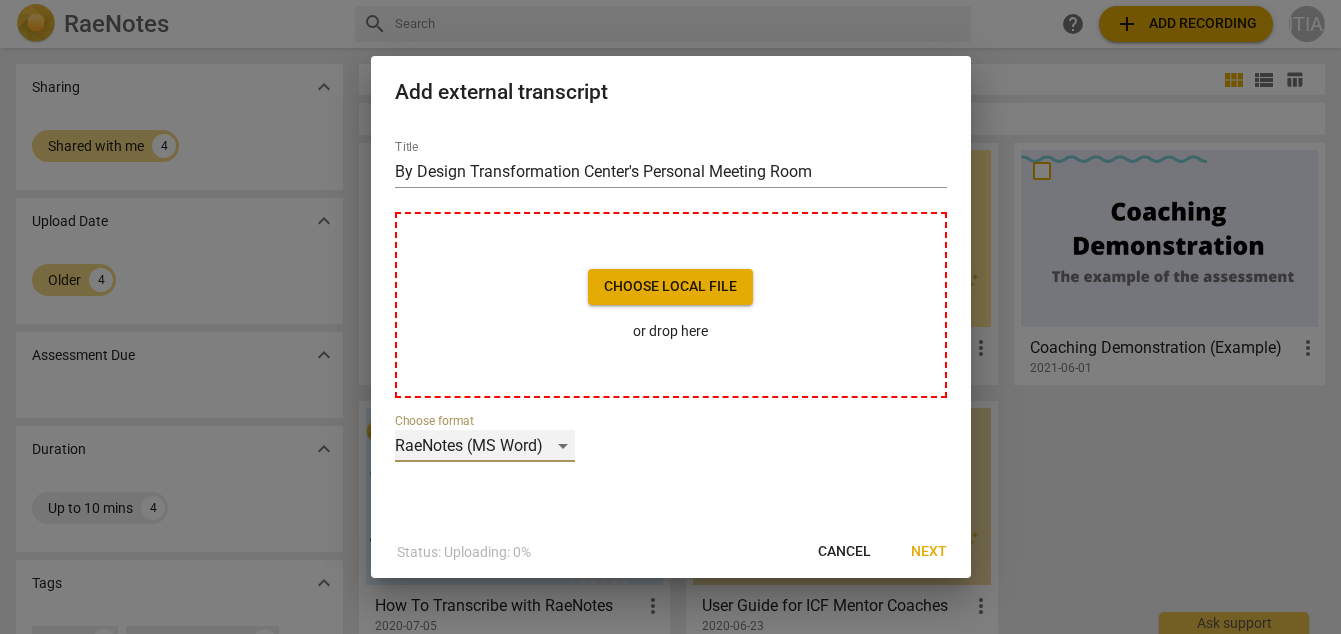 click on "RaeNotes (MS Word)" at bounding box center [485, 446] 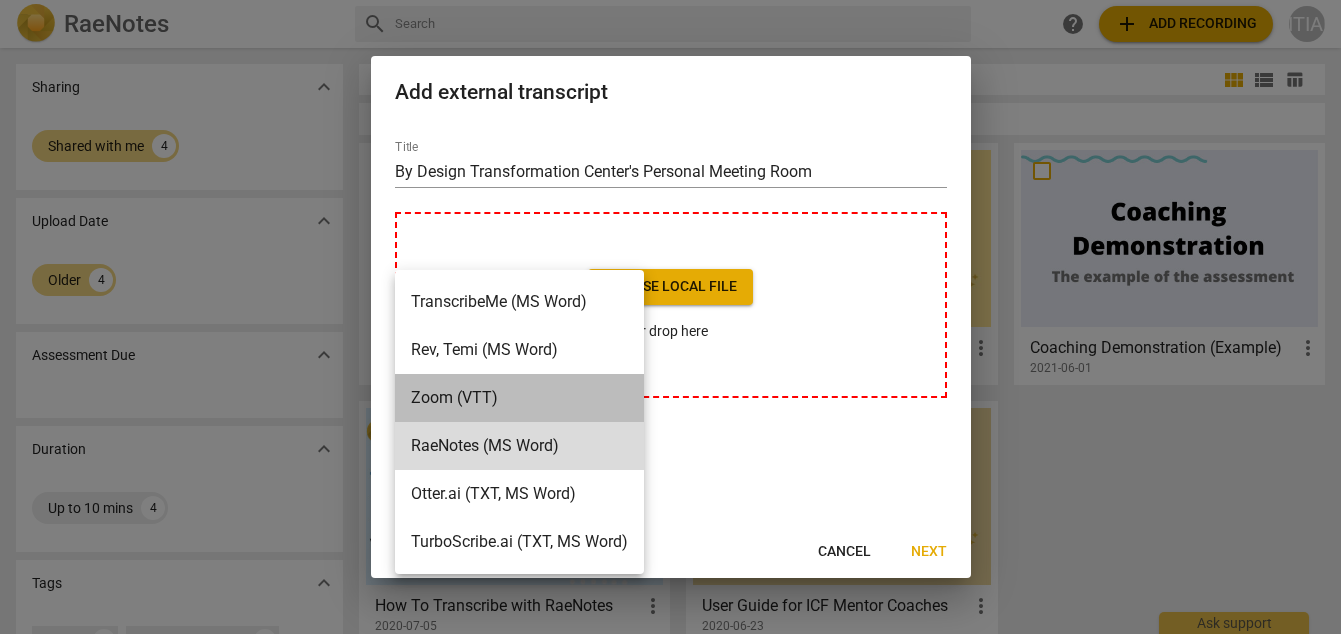 click on "Zoom (VTT)" at bounding box center (519, 398) 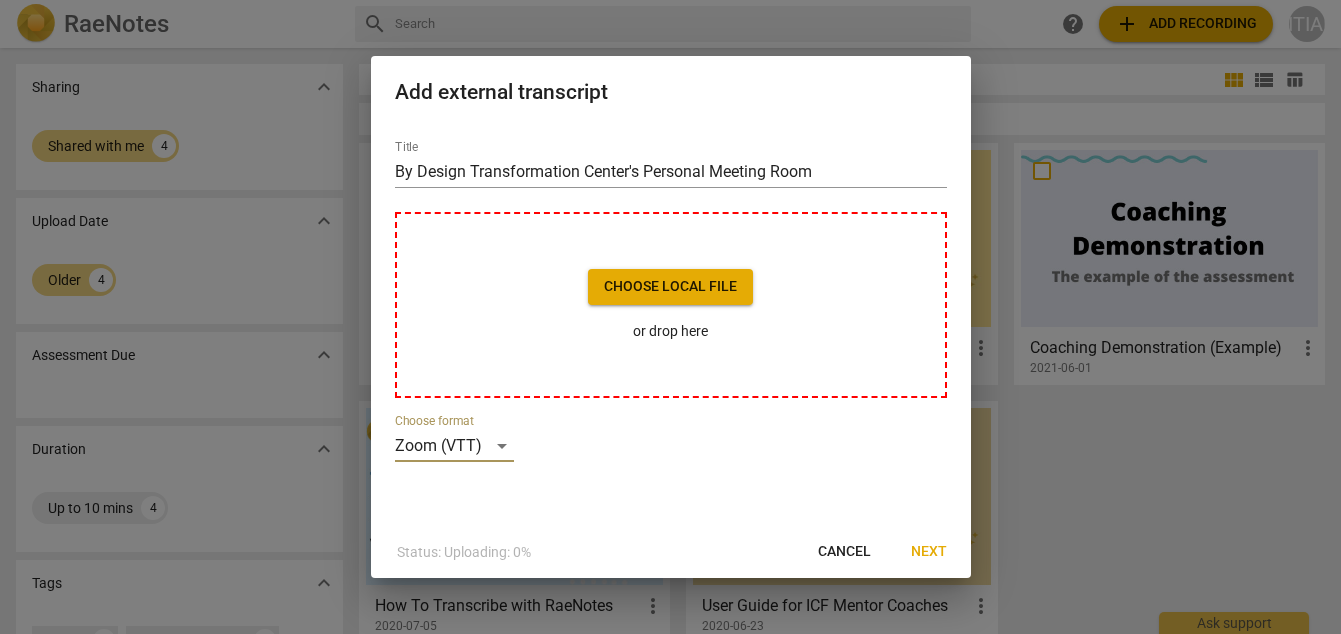 click on "Choose local file" at bounding box center (670, 287) 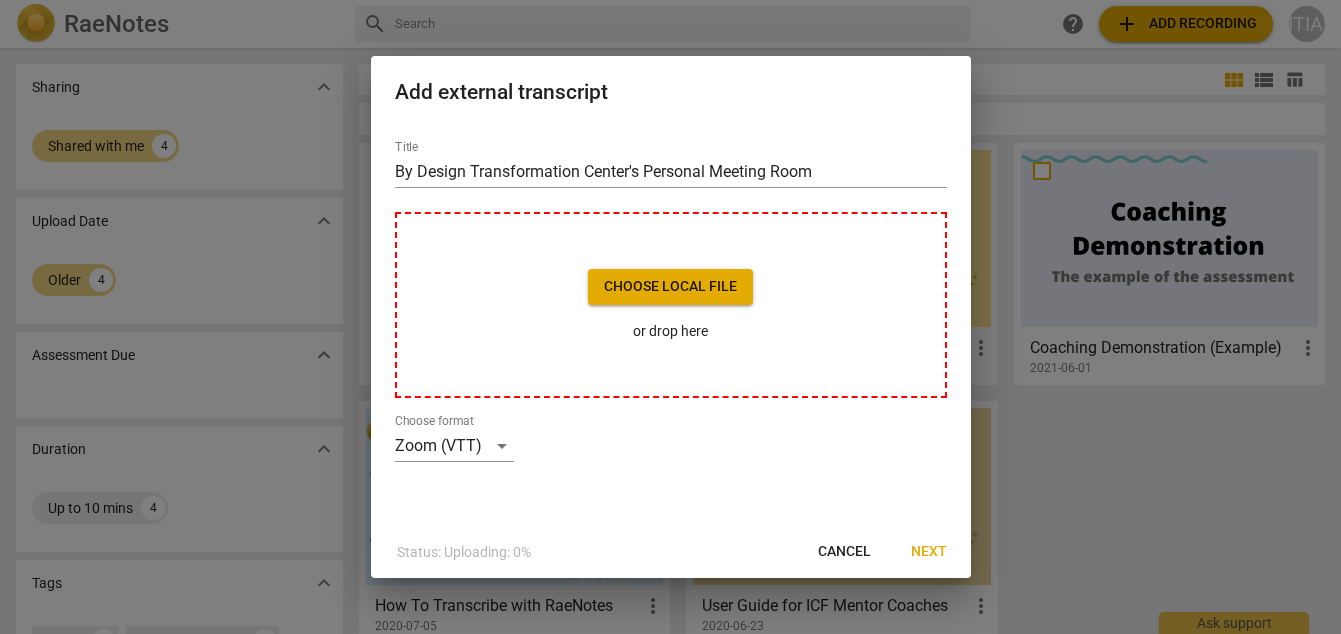 click on "Cancel" at bounding box center (844, 552) 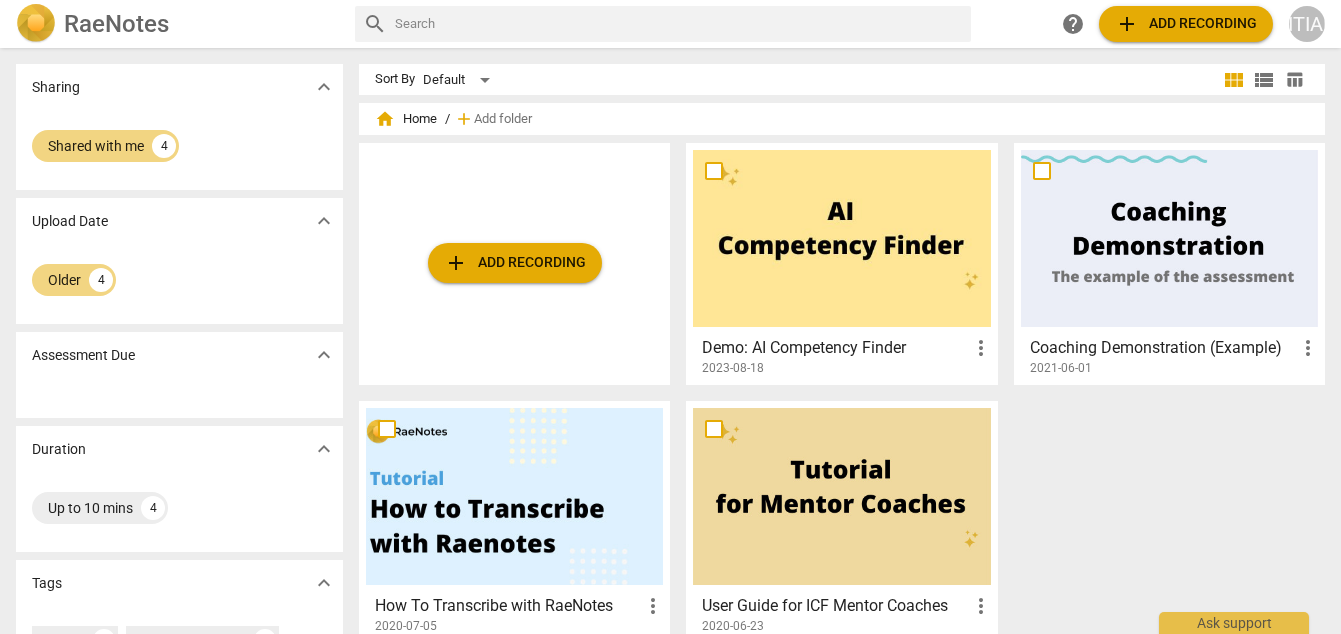 scroll, scrollTop: 226, scrollLeft: 0, axis: vertical 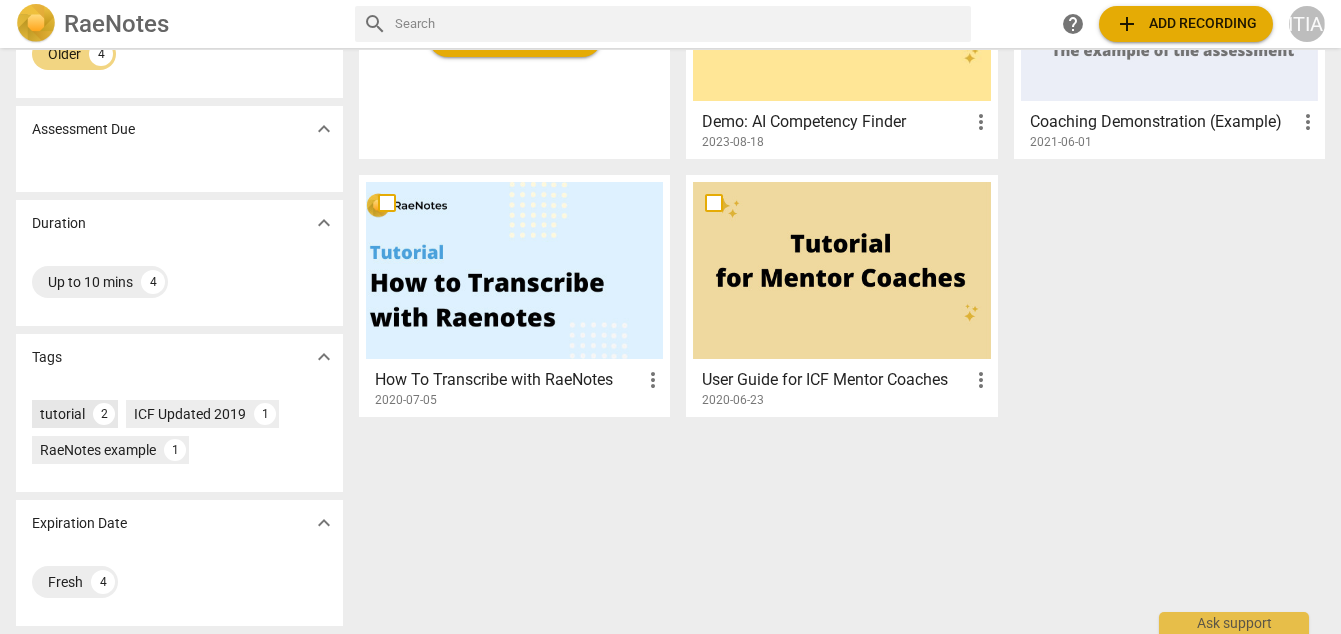 click on "tutorial" at bounding box center [62, 414] 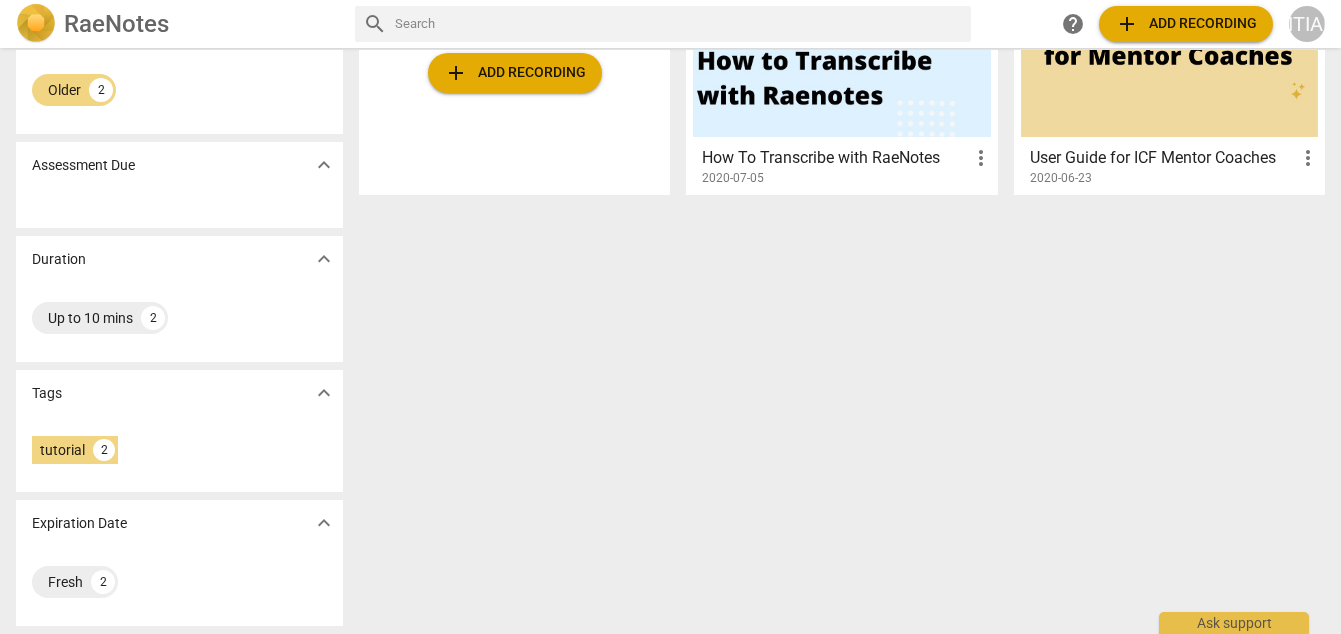 scroll, scrollTop: 0, scrollLeft: 0, axis: both 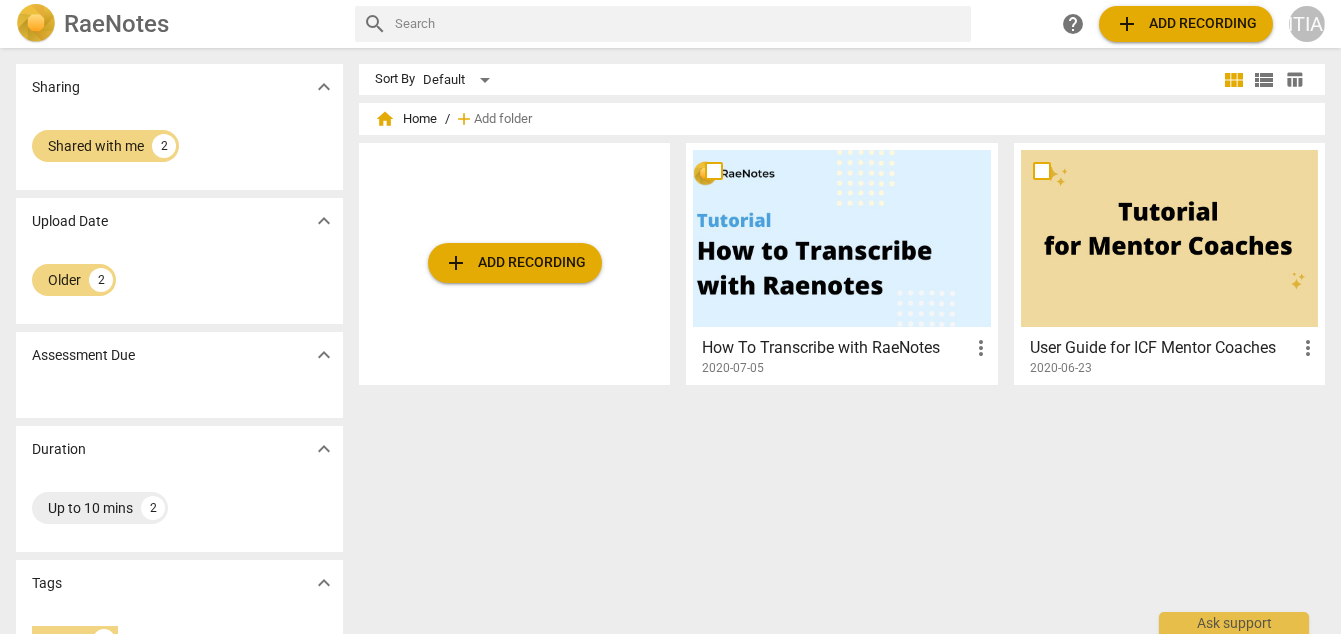 click at bounding box center (841, 238) 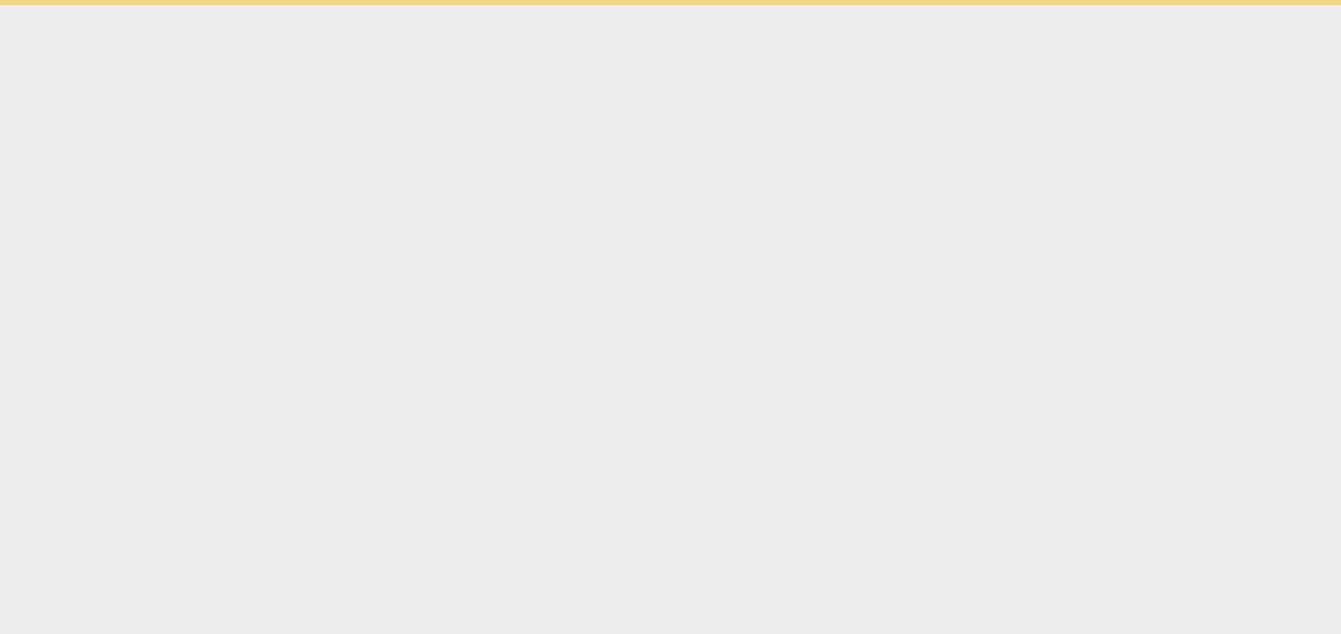 click on "Ask support" at bounding box center (670, 2) 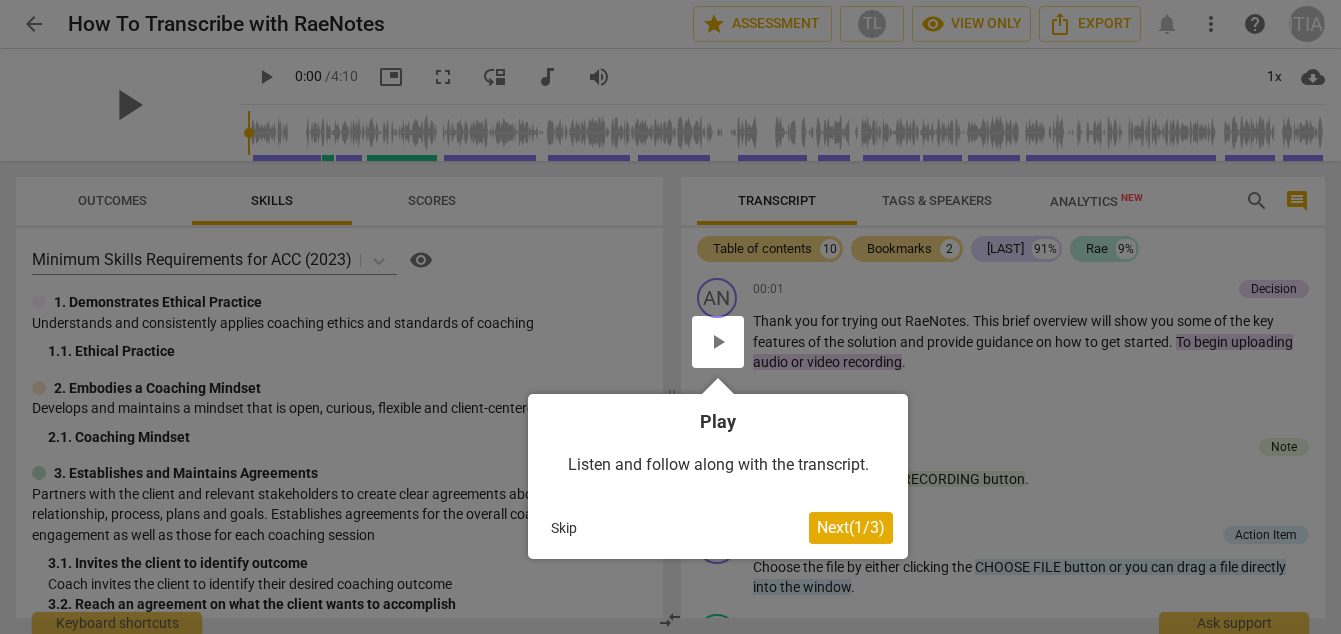 click on "Next  ( 1 / 3 )" at bounding box center (851, 527) 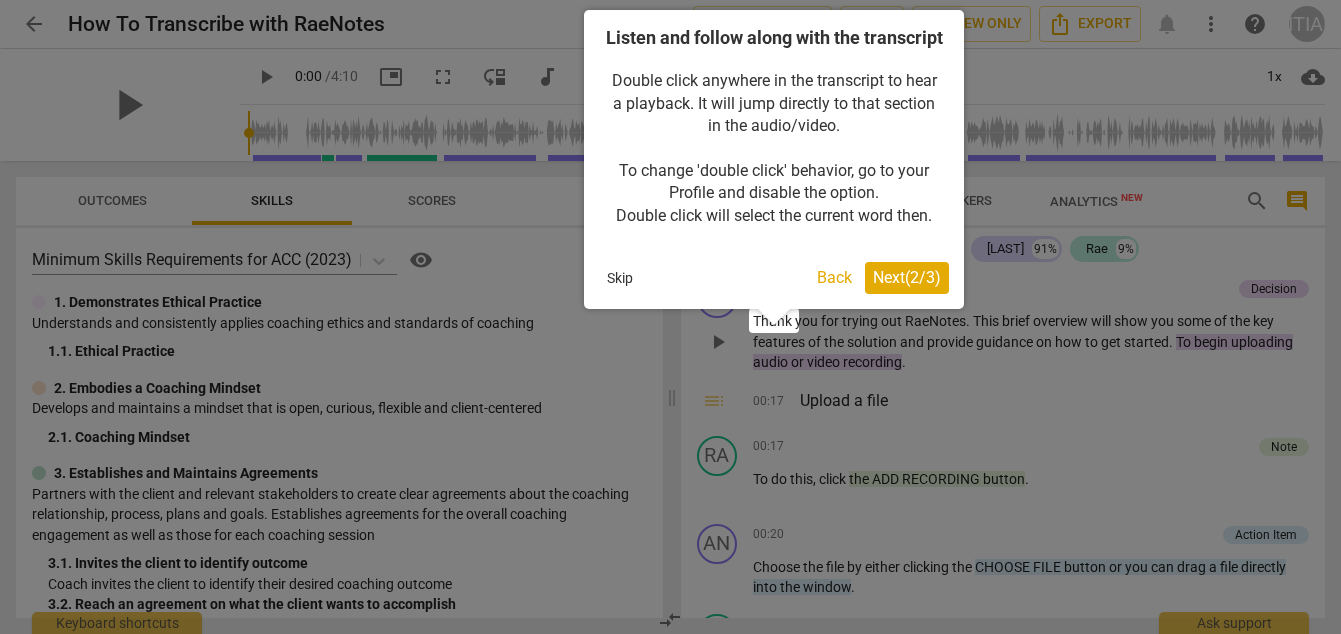 click on "Next  ( 2 / 3 )" at bounding box center (907, 277) 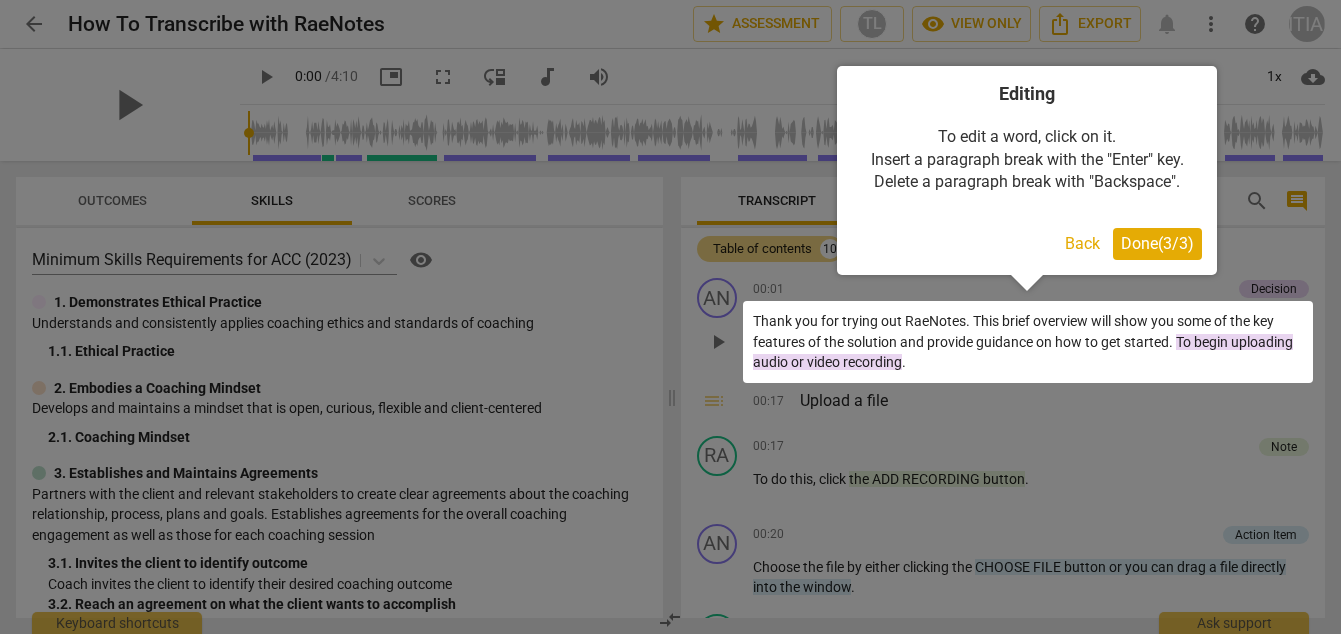click on "Done  ( 3 / 3 )" at bounding box center [1157, 243] 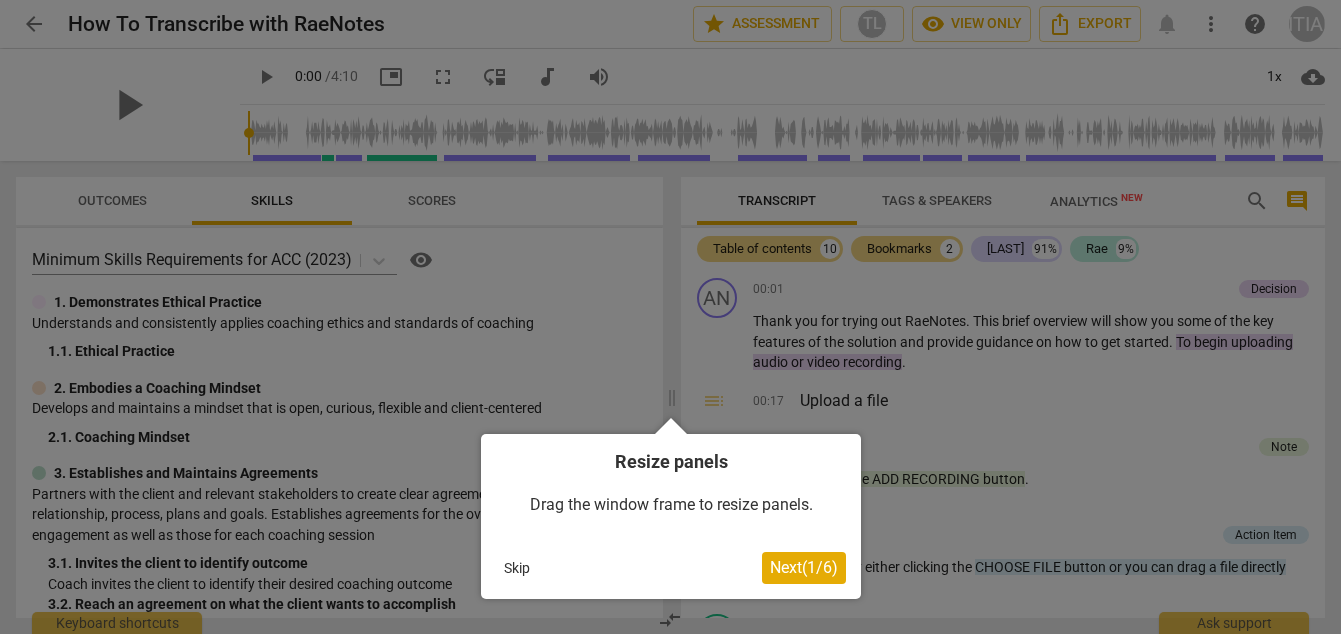 click on "Next  ( 1 / 6 )" at bounding box center (804, 567) 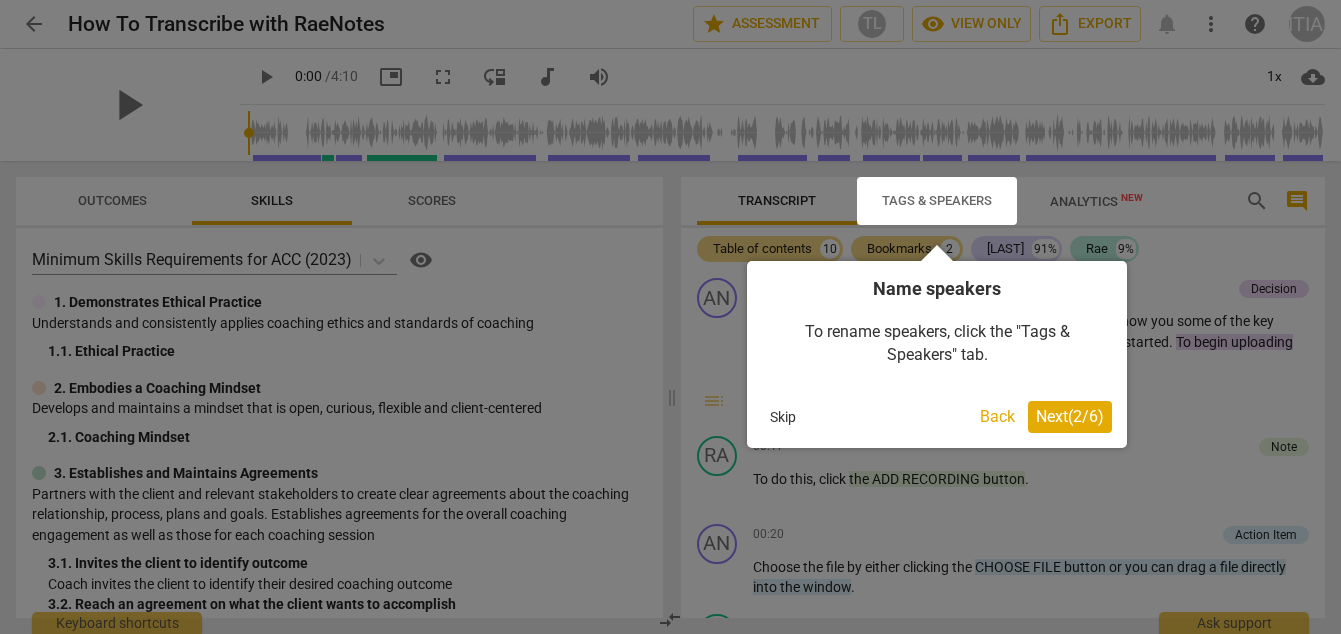 click on "Skip" at bounding box center [783, 417] 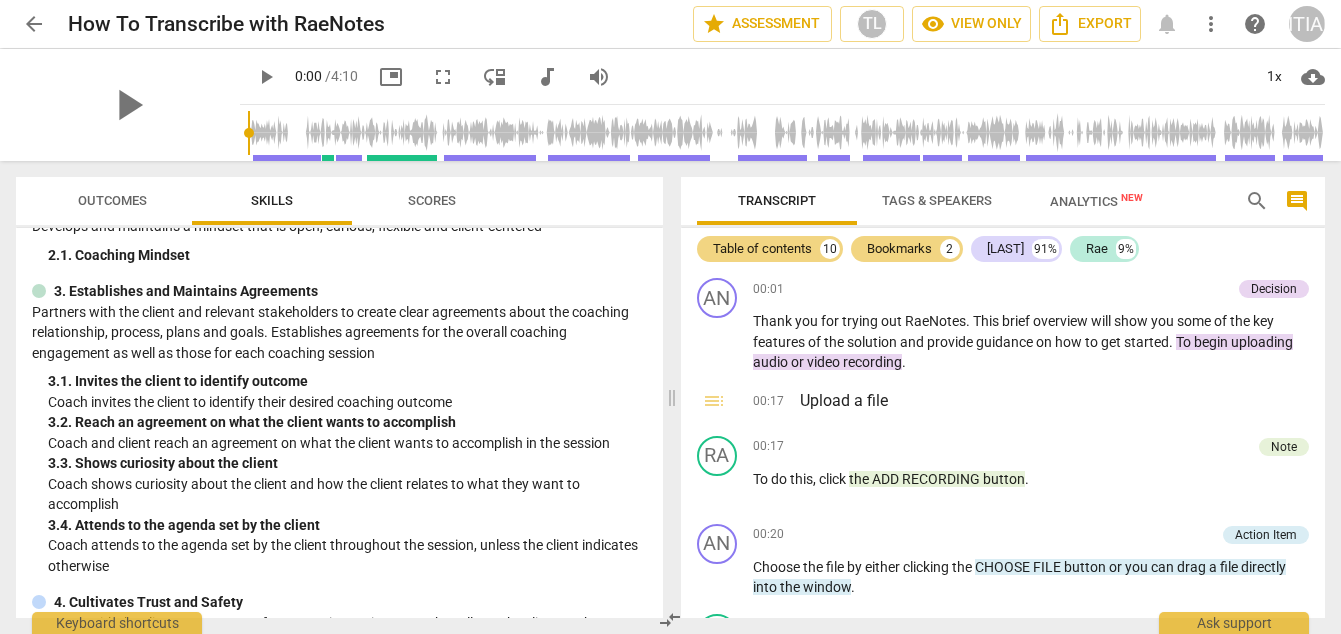 scroll, scrollTop: 0, scrollLeft: 0, axis: both 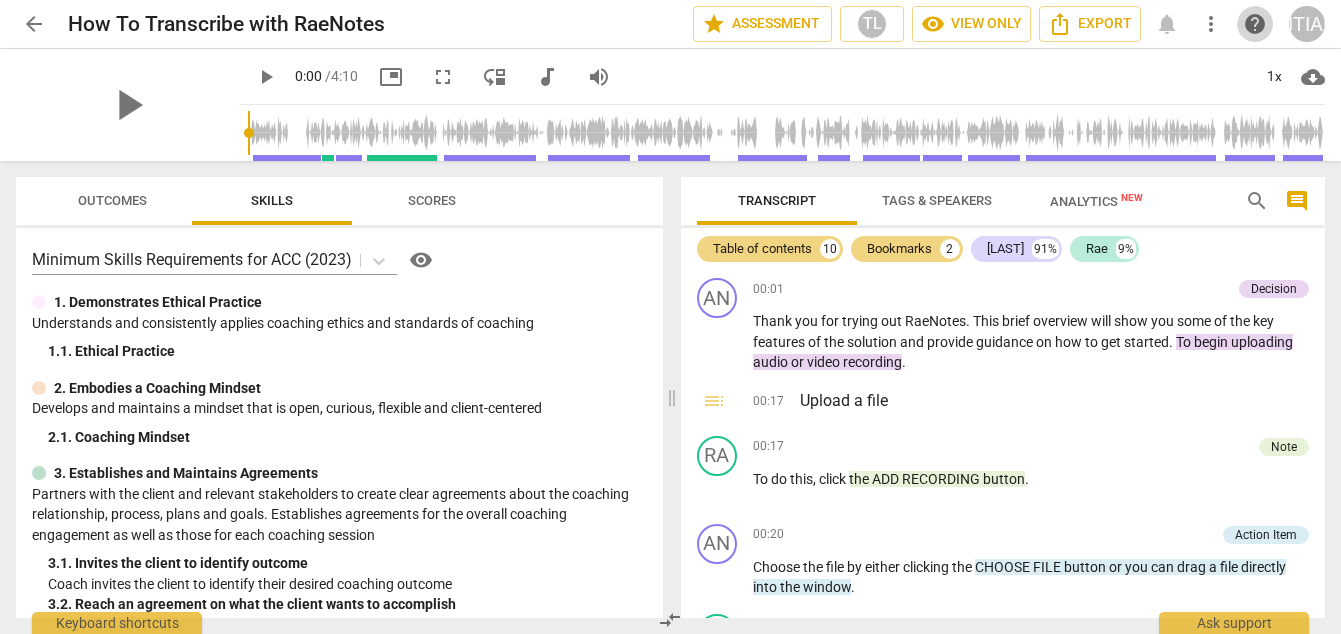 click on "help" at bounding box center [1255, 24] 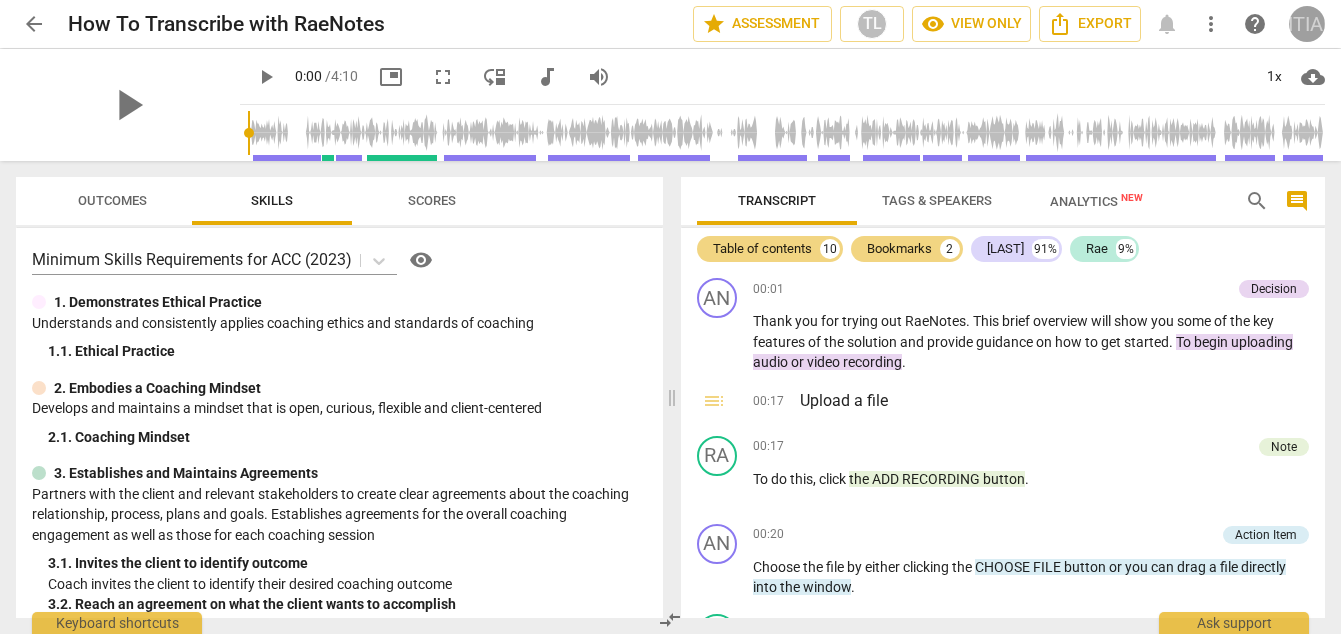 click on "JF" at bounding box center (1307, 24) 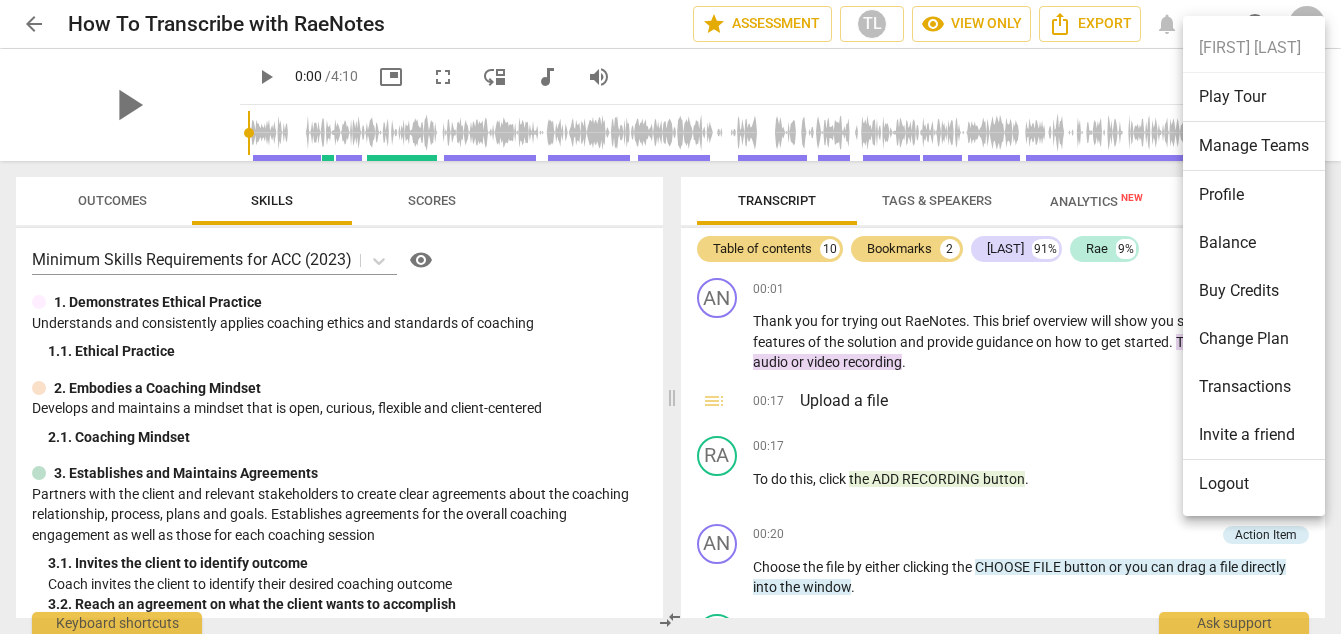 click on "Jennifer Fox Play Tour Manage Teams Profile Balance Buy Credits Change Plan Transactions Invite a friend Logout" at bounding box center [1254, 266] 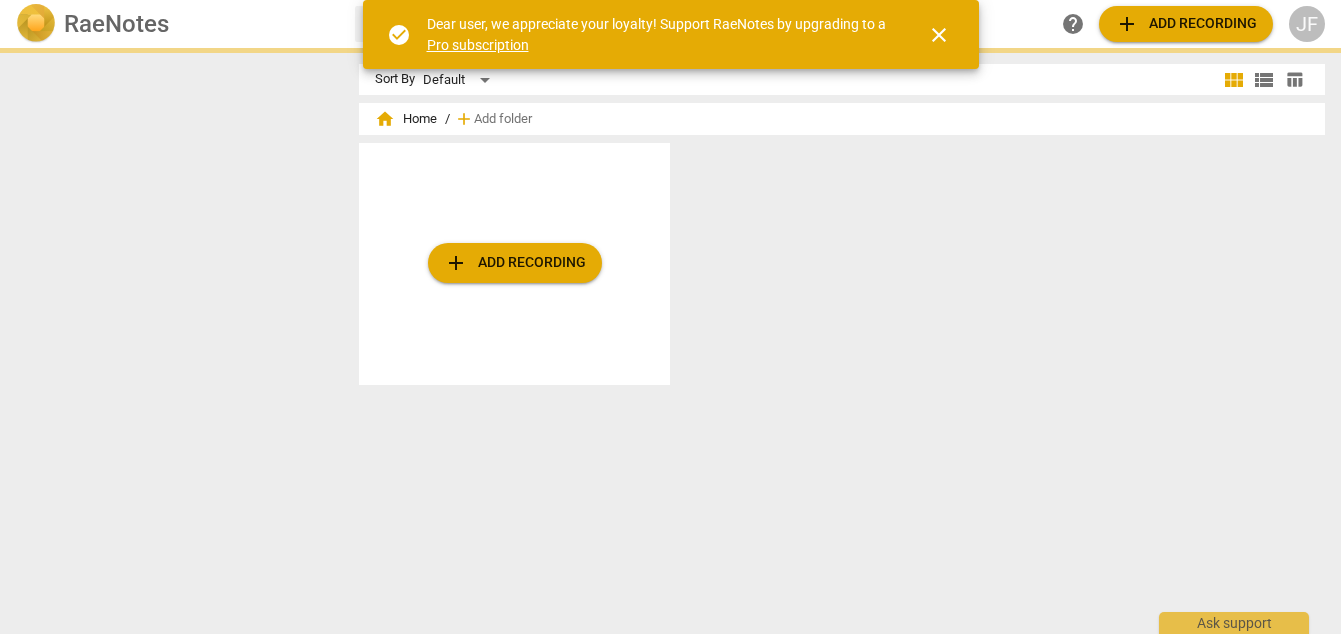 scroll, scrollTop: 0, scrollLeft: 0, axis: both 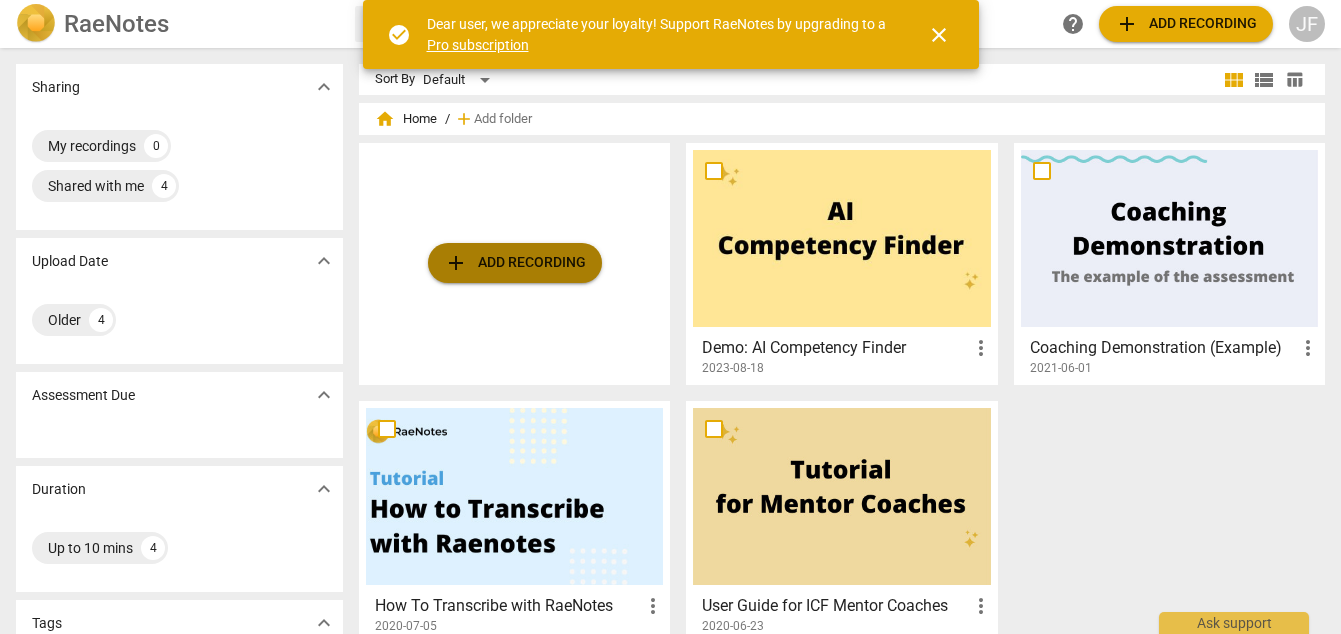 click on "add   Add recording" at bounding box center [515, 263] 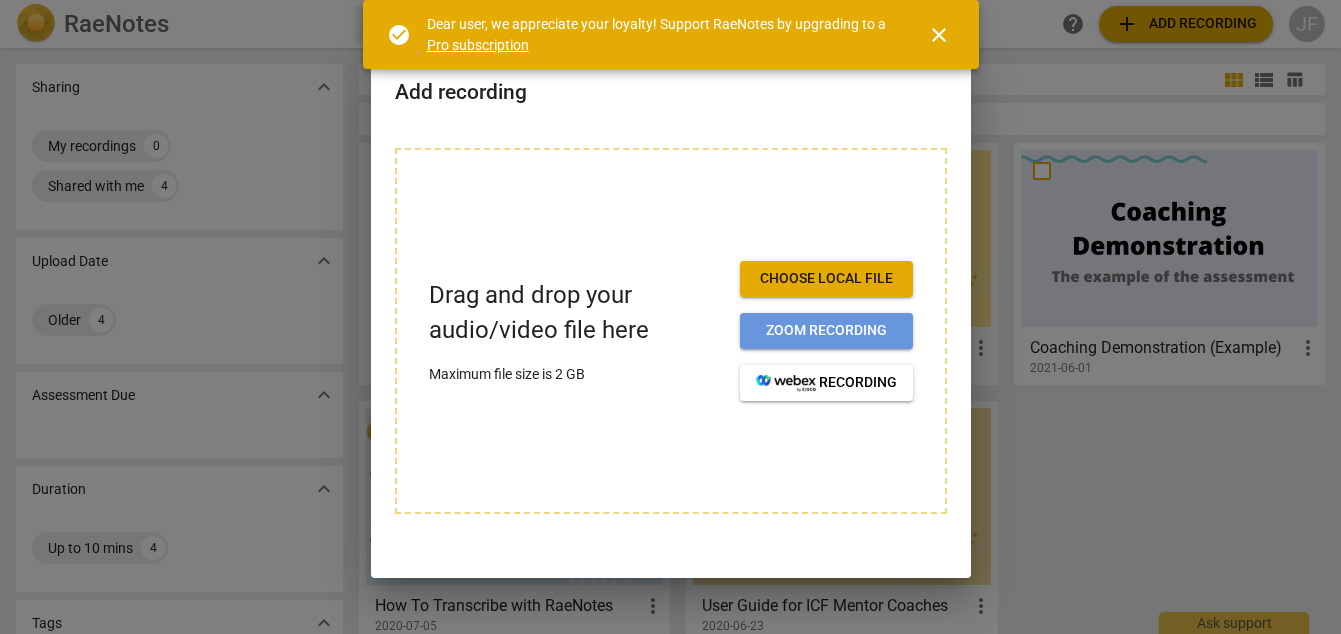 click on "Zoom recording" at bounding box center [826, 331] 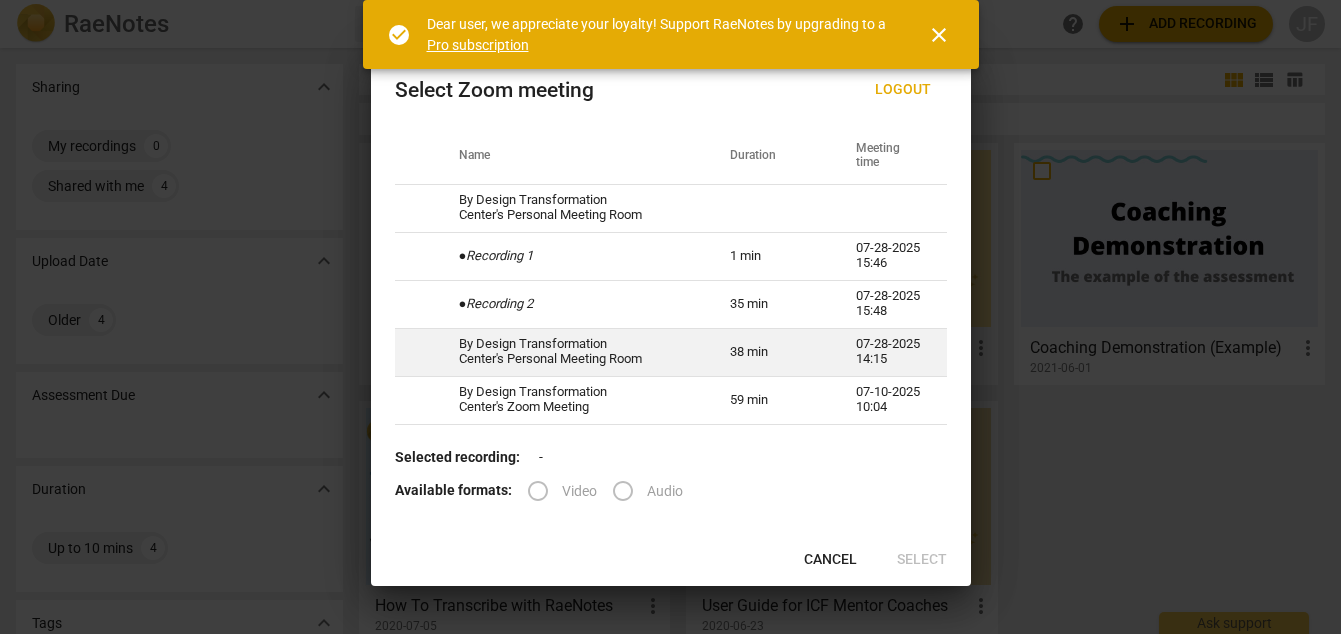 click on "By Design Transformation Center's Personal Meeting Room" at bounding box center (570, 352) 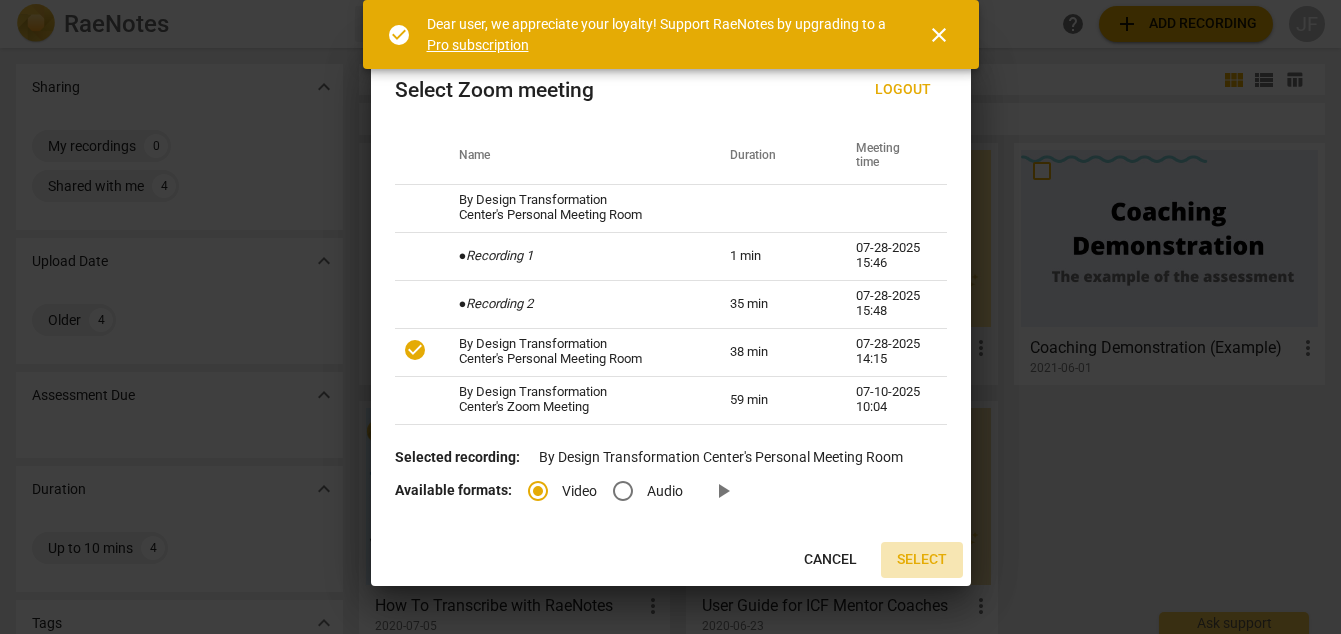 click on "Select" at bounding box center (922, 560) 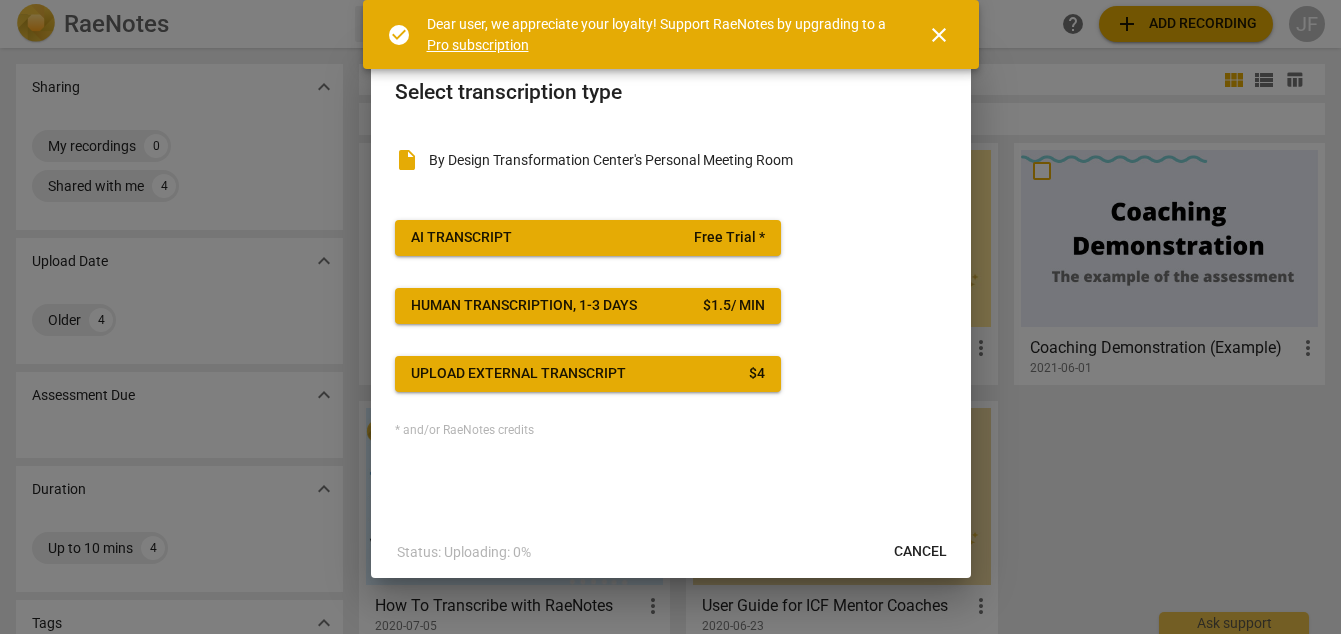 click on "close" at bounding box center [939, 35] 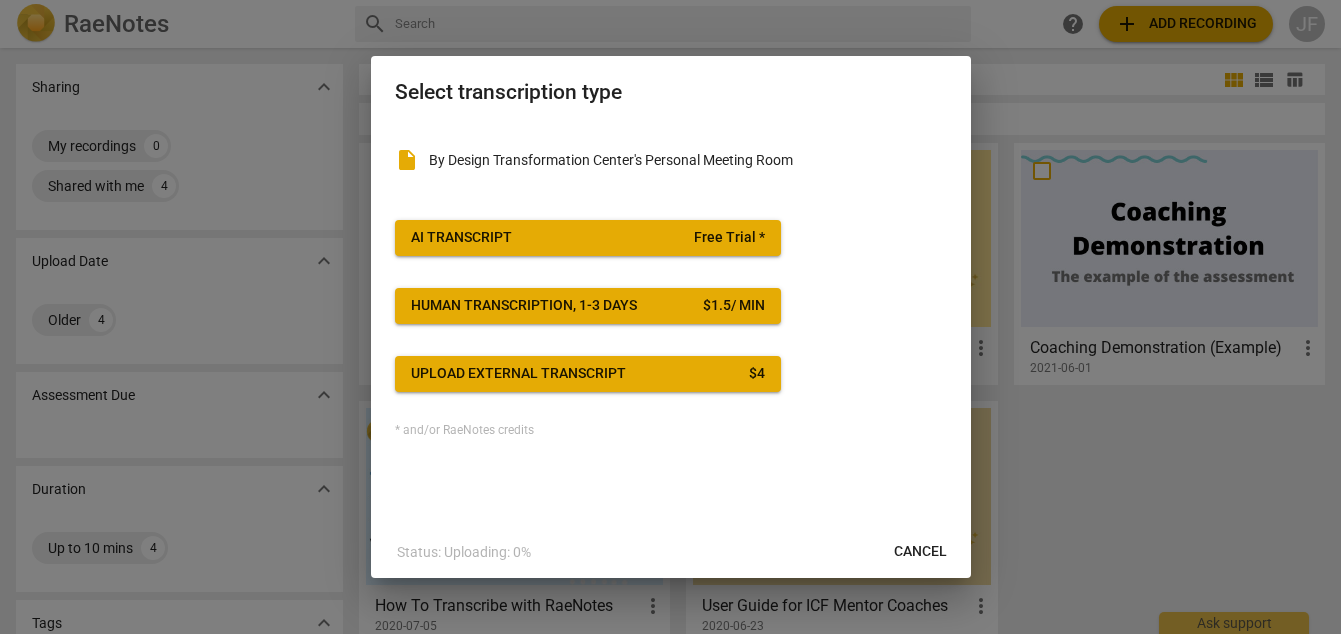 click on "By Design Transformation Center's Personal Meeting Room" at bounding box center [688, 160] 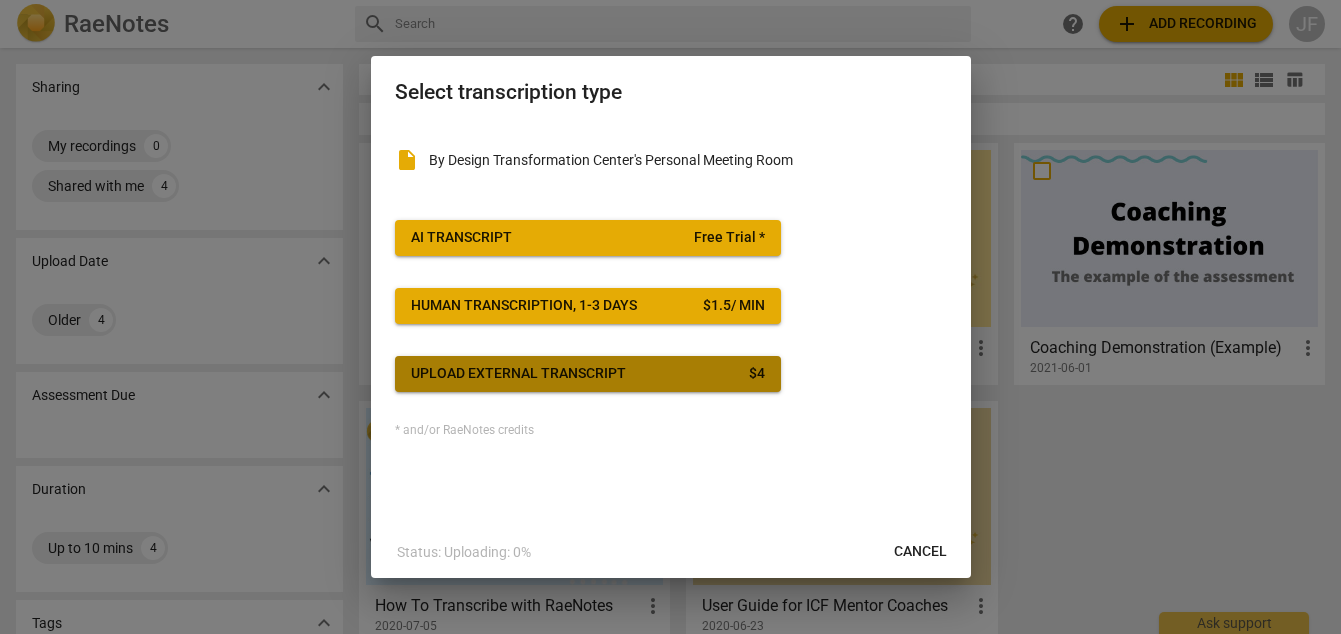 click on "Upload external transcript" at bounding box center [518, 374] 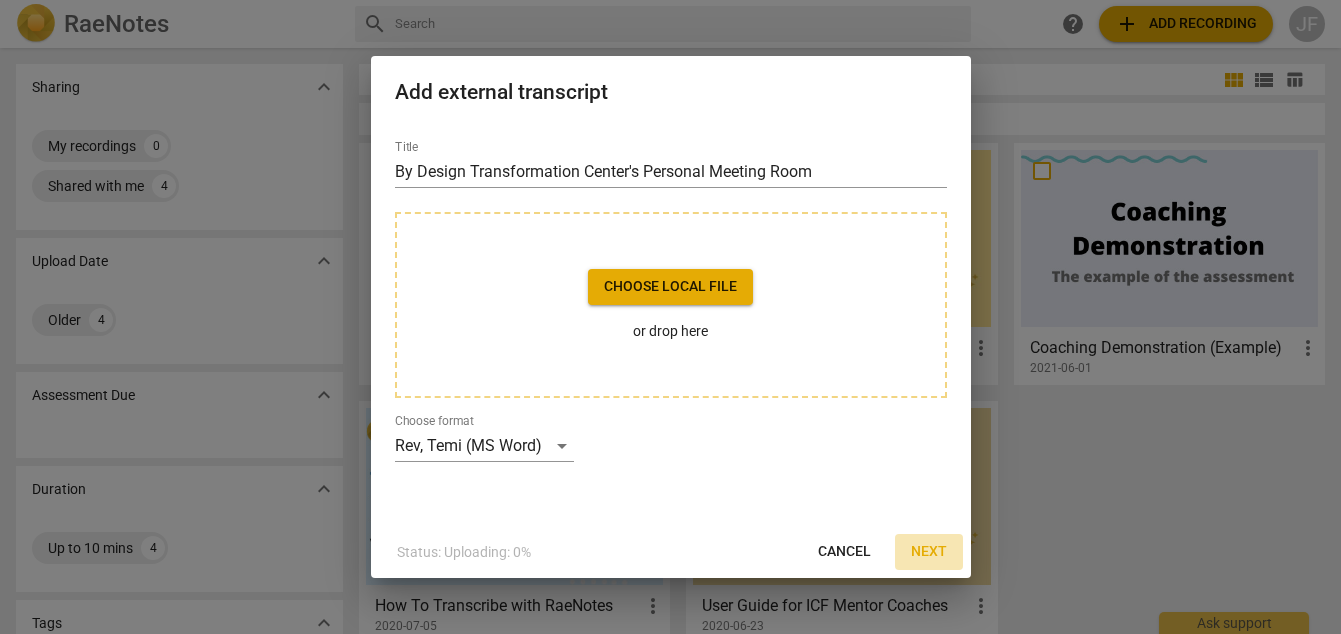 click on "Next" at bounding box center (929, 552) 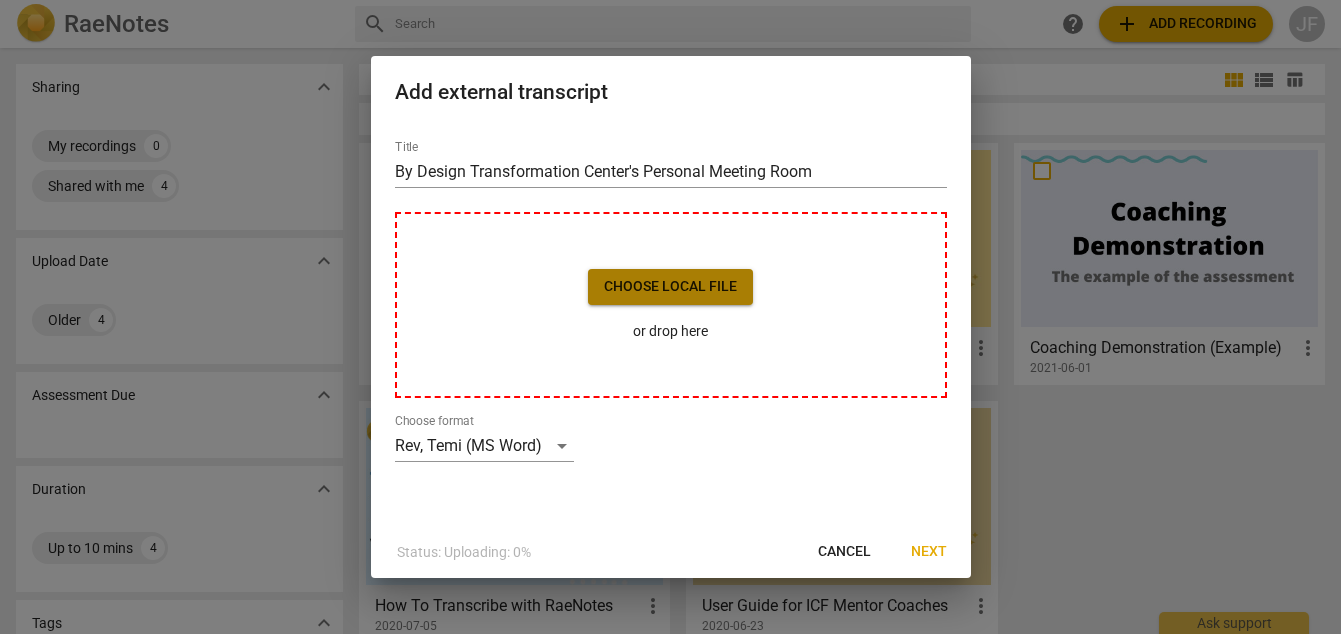 click on "Choose local file" at bounding box center (670, 287) 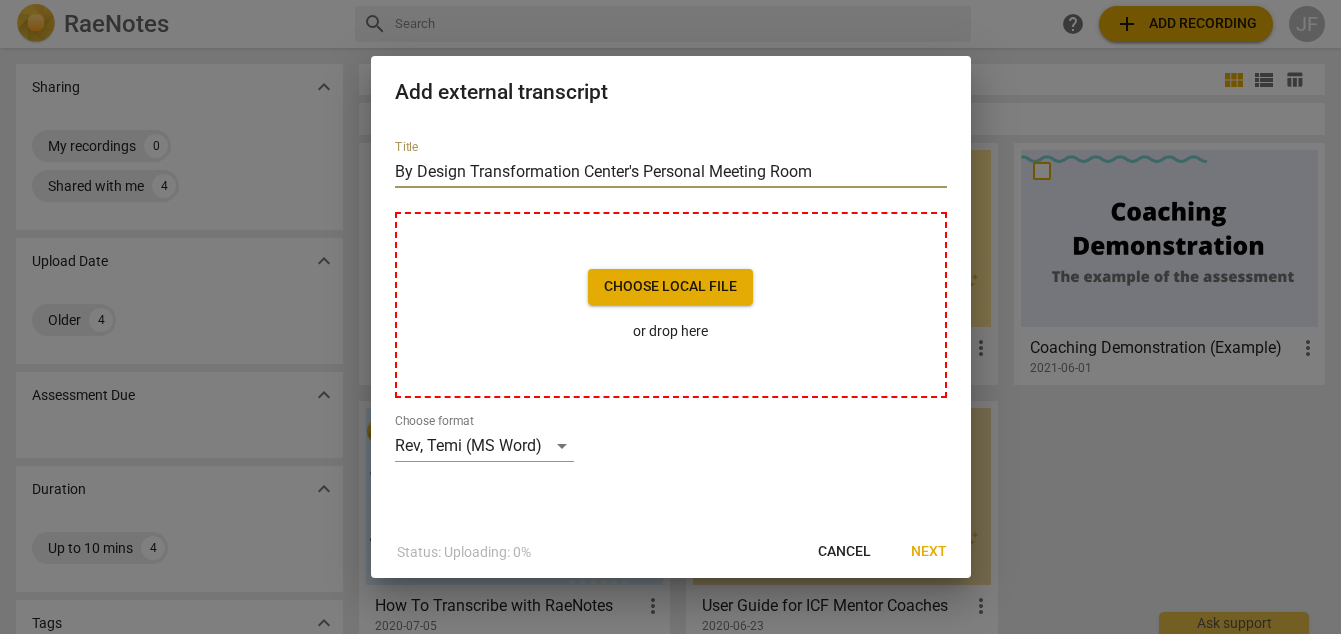 click on "By Design Transformation Center's Personal Meeting Room" at bounding box center (671, 172) 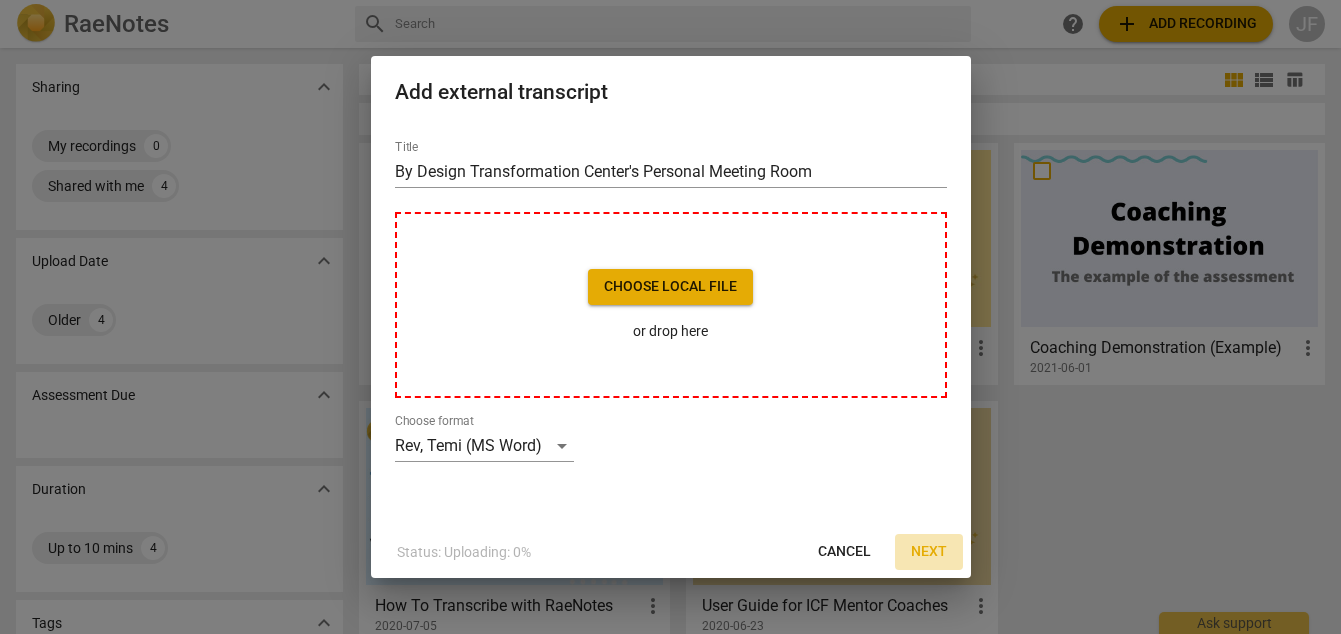 click on "Next" at bounding box center [929, 552] 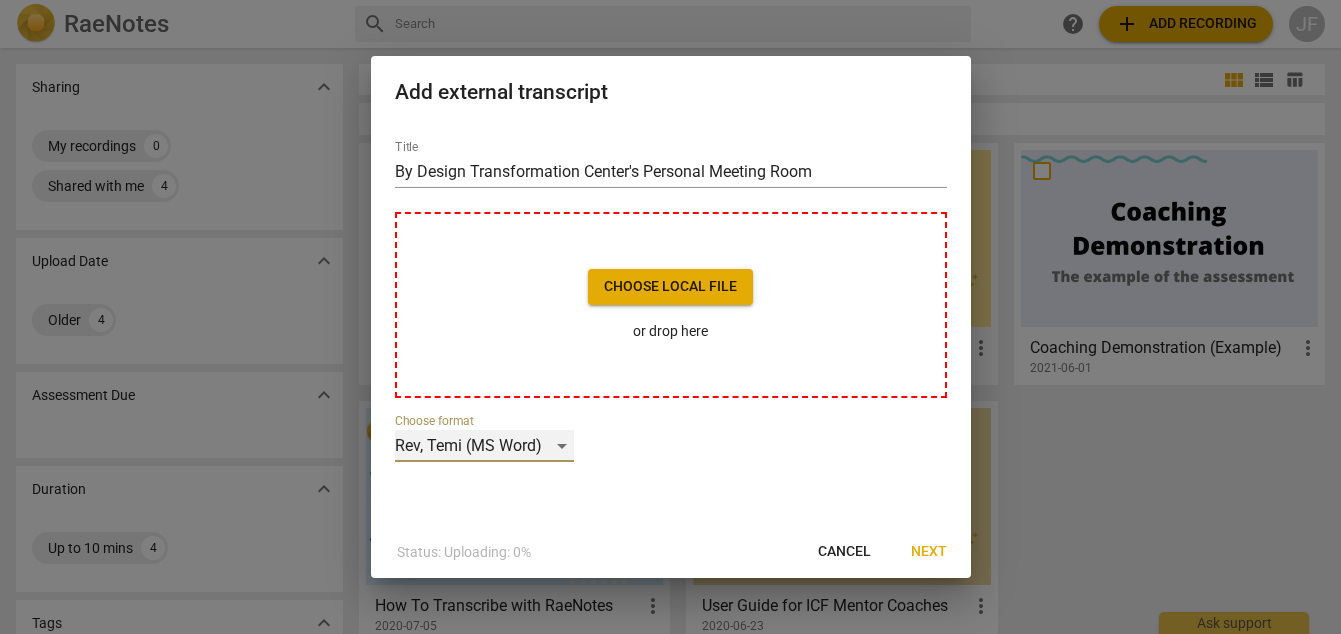 click on "Rev, Temi (MS Word)" at bounding box center [484, 446] 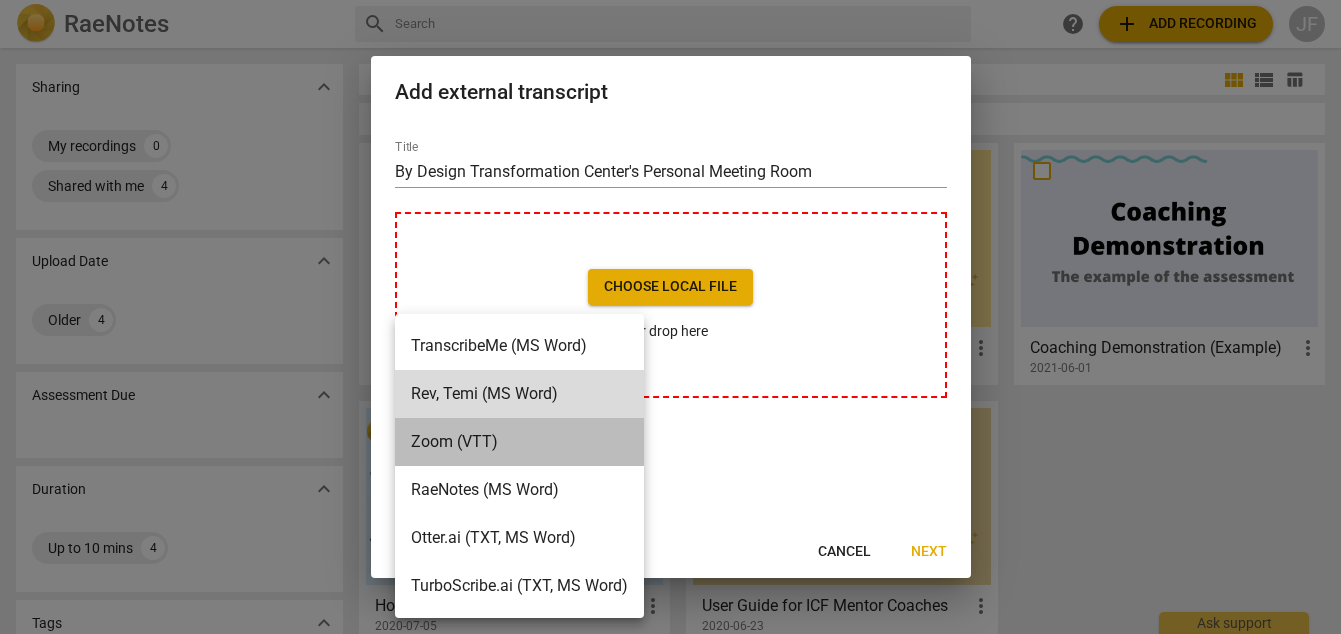 click on "Zoom (VTT)" at bounding box center (519, 442) 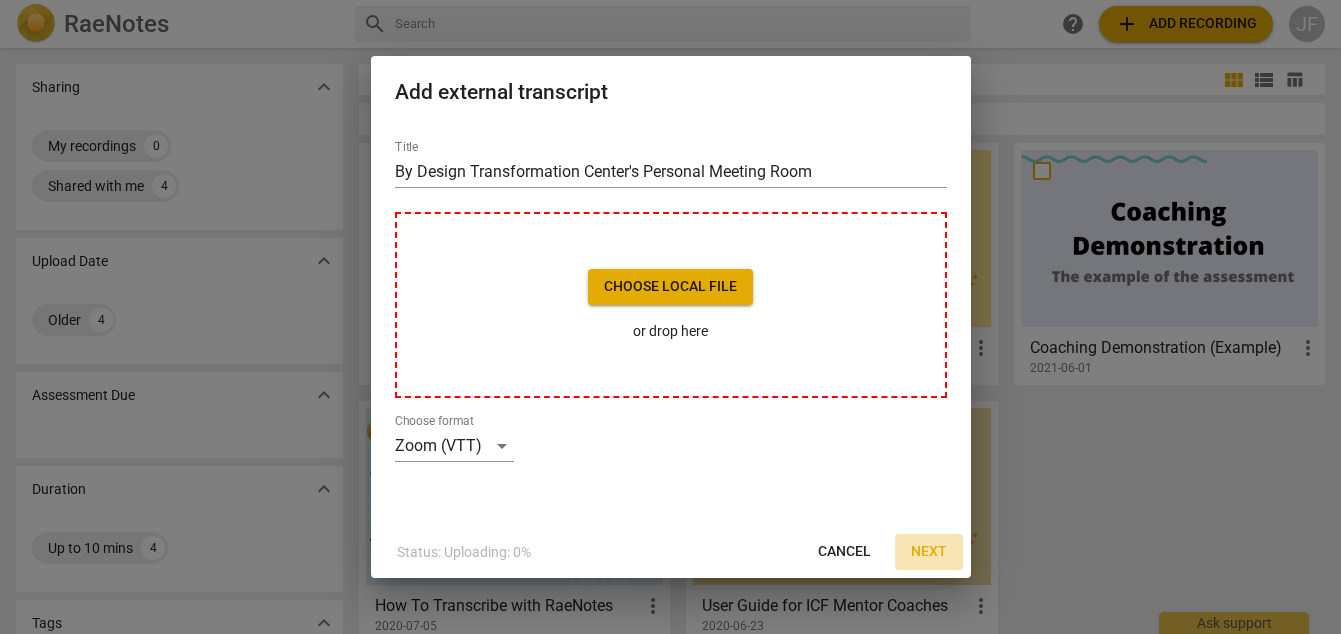 click on "Next" at bounding box center [929, 552] 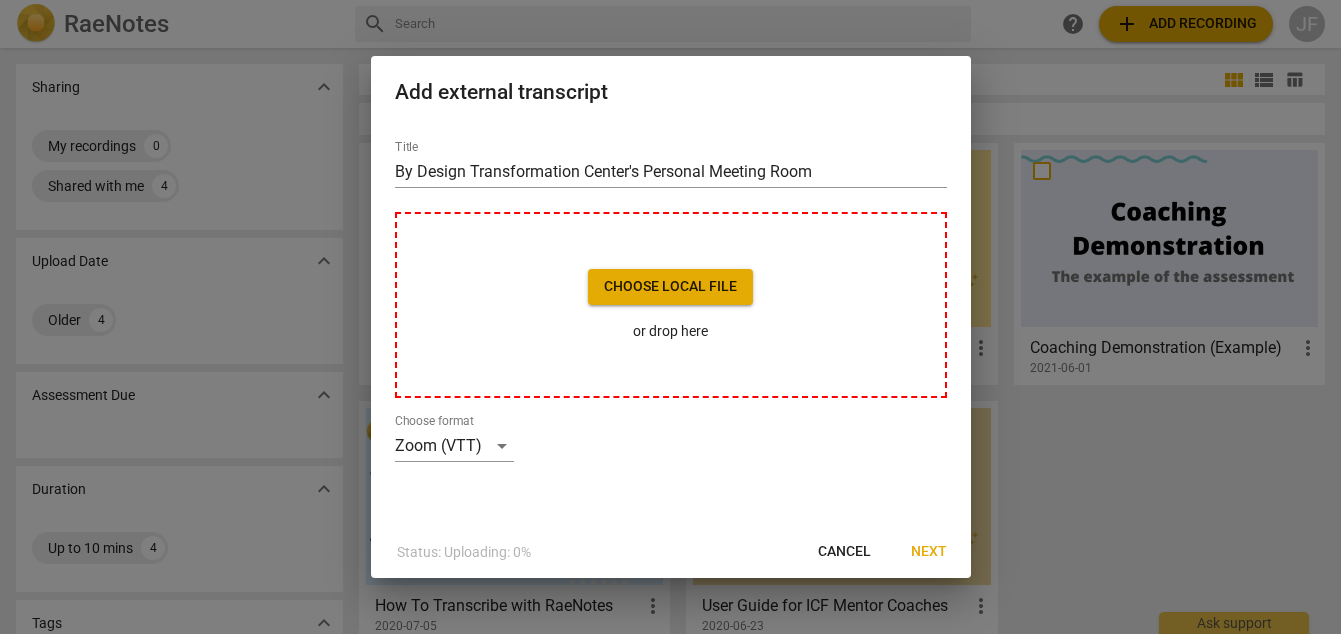 click on "Choose local file or drop here" at bounding box center [671, 305] 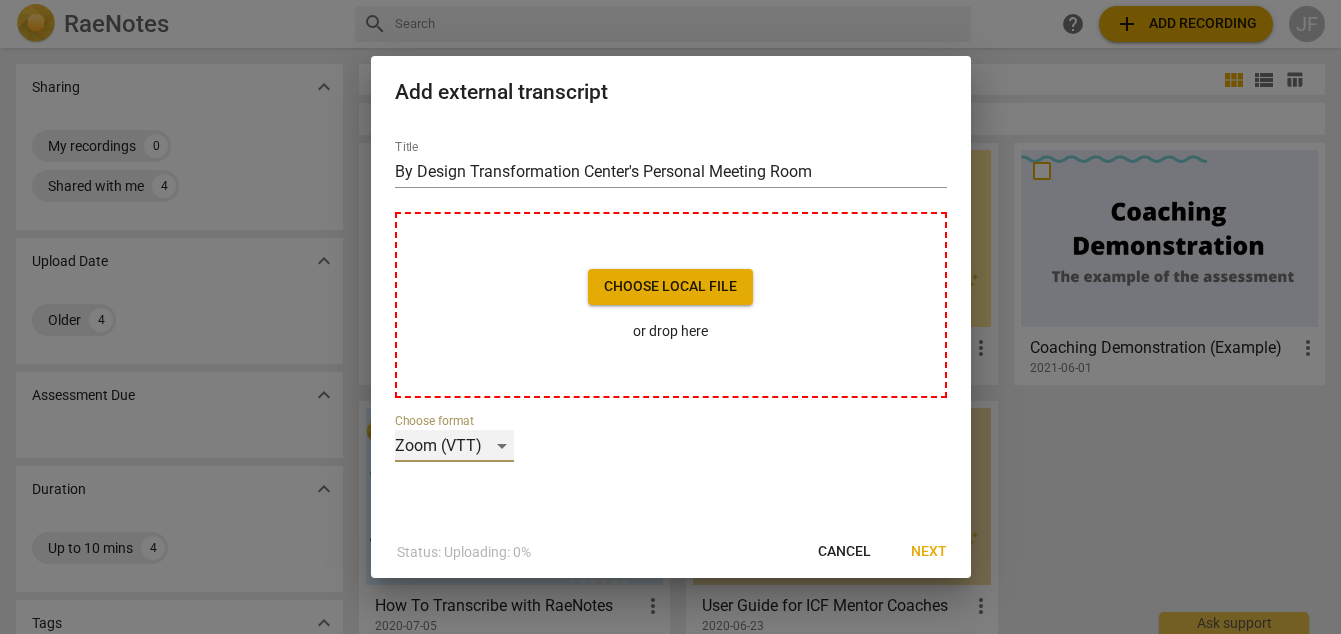 click on "Zoom (VTT)" at bounding box center (454, 446) 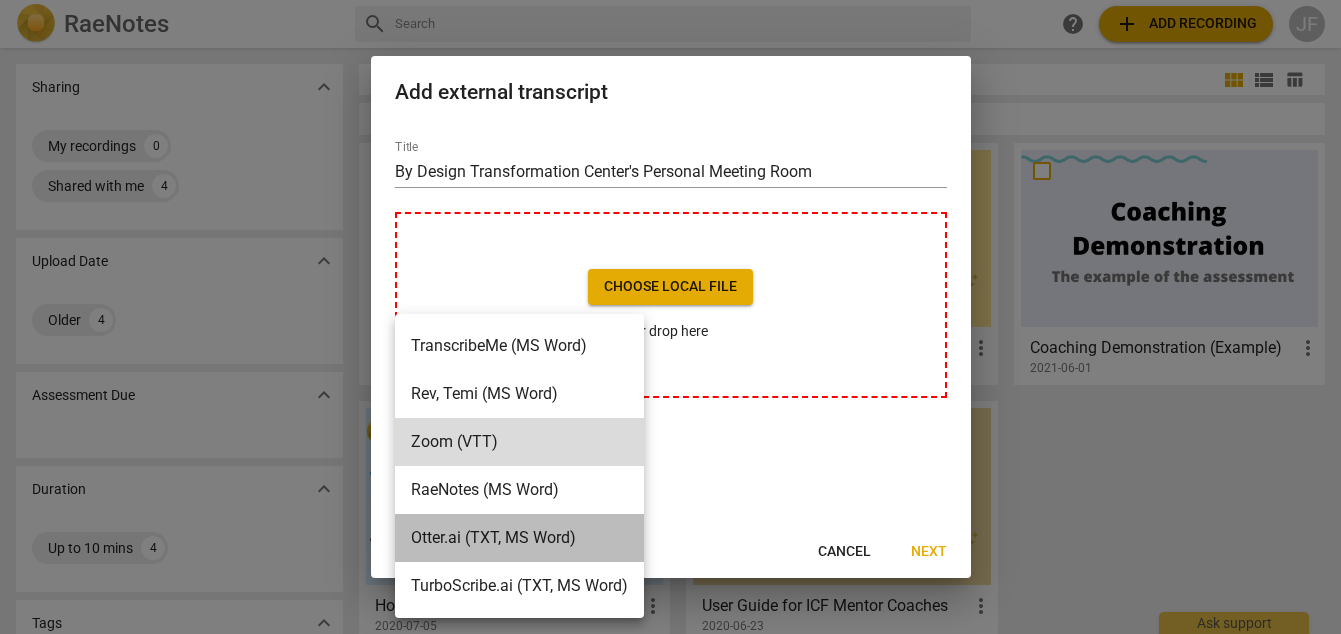 click on "Otter.ai (TXT, MS Word)" at bounding box center [519, 538] 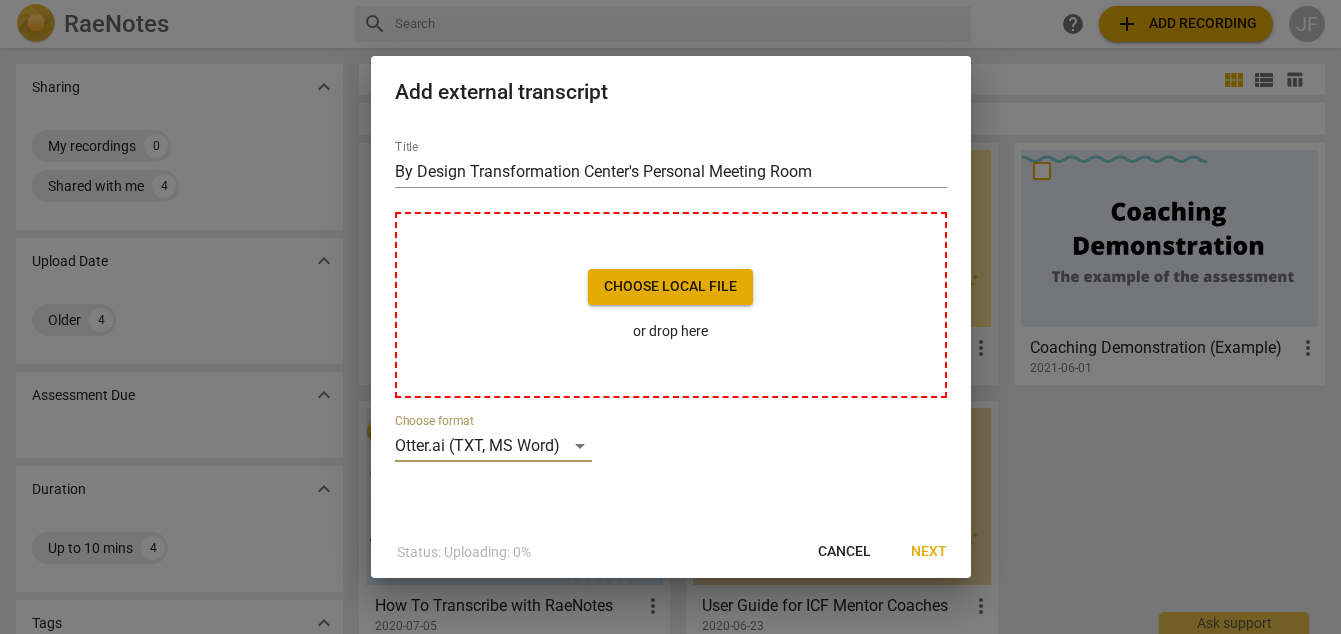 click on "TranscribeMe (MS Word) Rev, Temi (MS Word) Zoom (VTT) RaeNotes (MS Word) Otter.ai (TXT, MS Word) TurboScribe.ai (TXT, MS Word)" at bounding box center (488, 457) 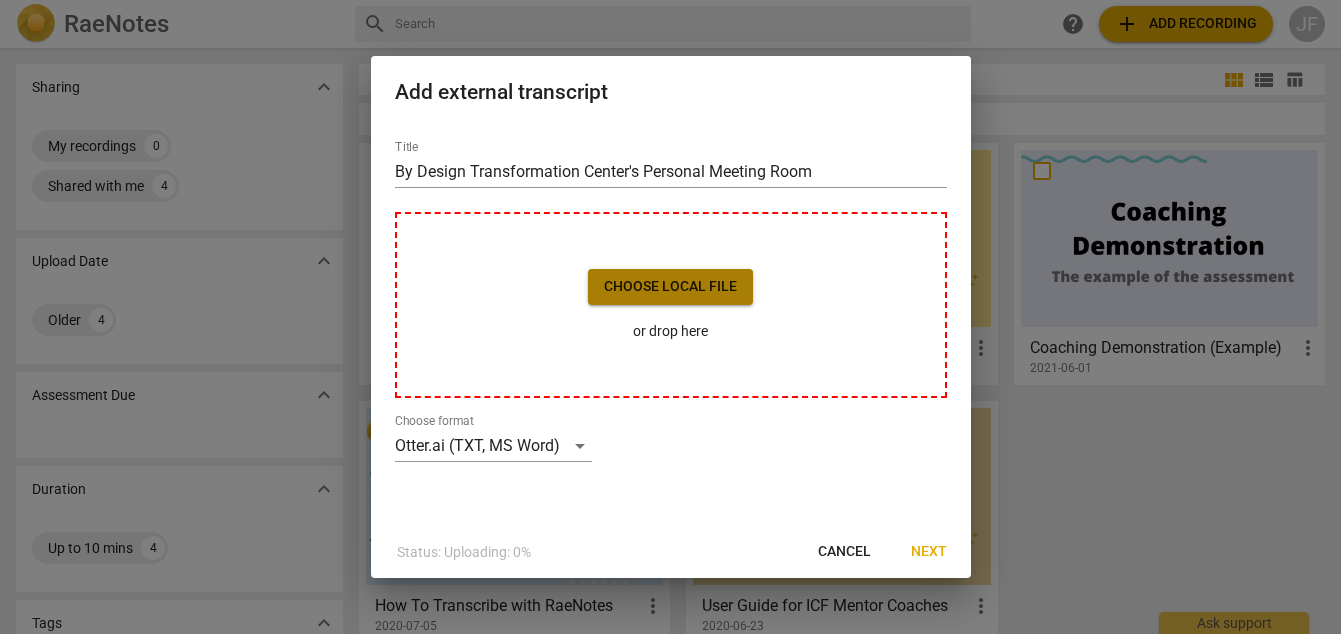 click on "Choose local file" at bounding box center (670, 287) 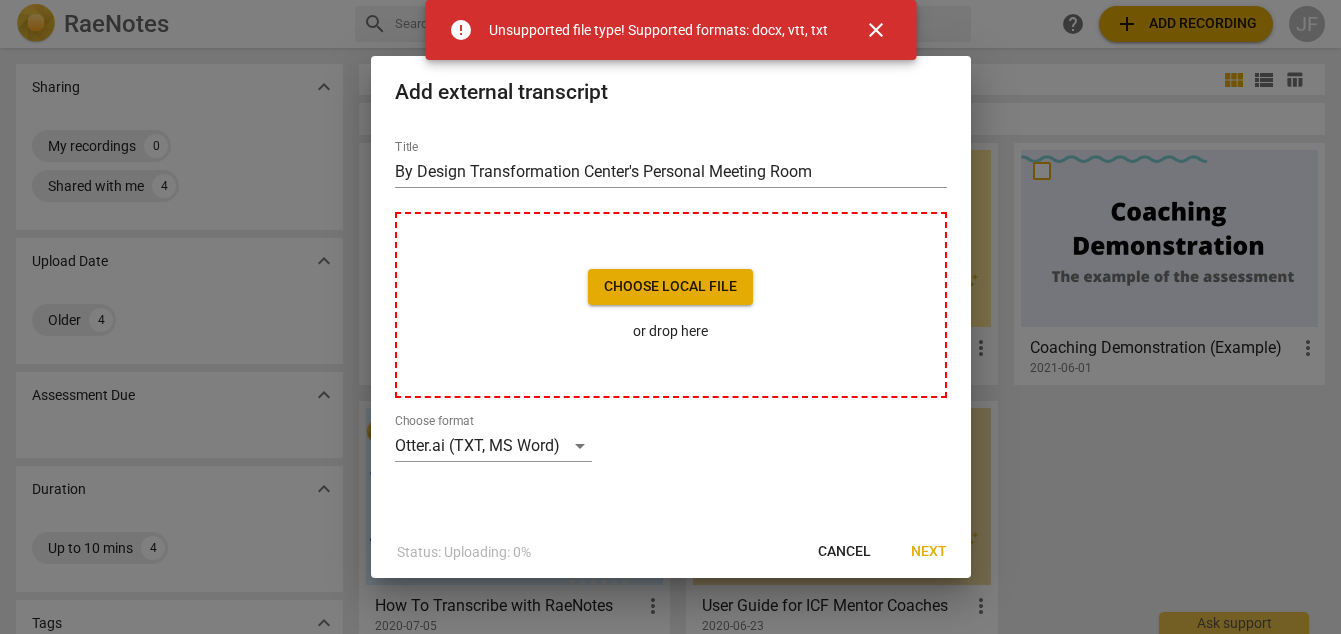 click on "close" at bounding box center [876, 30] 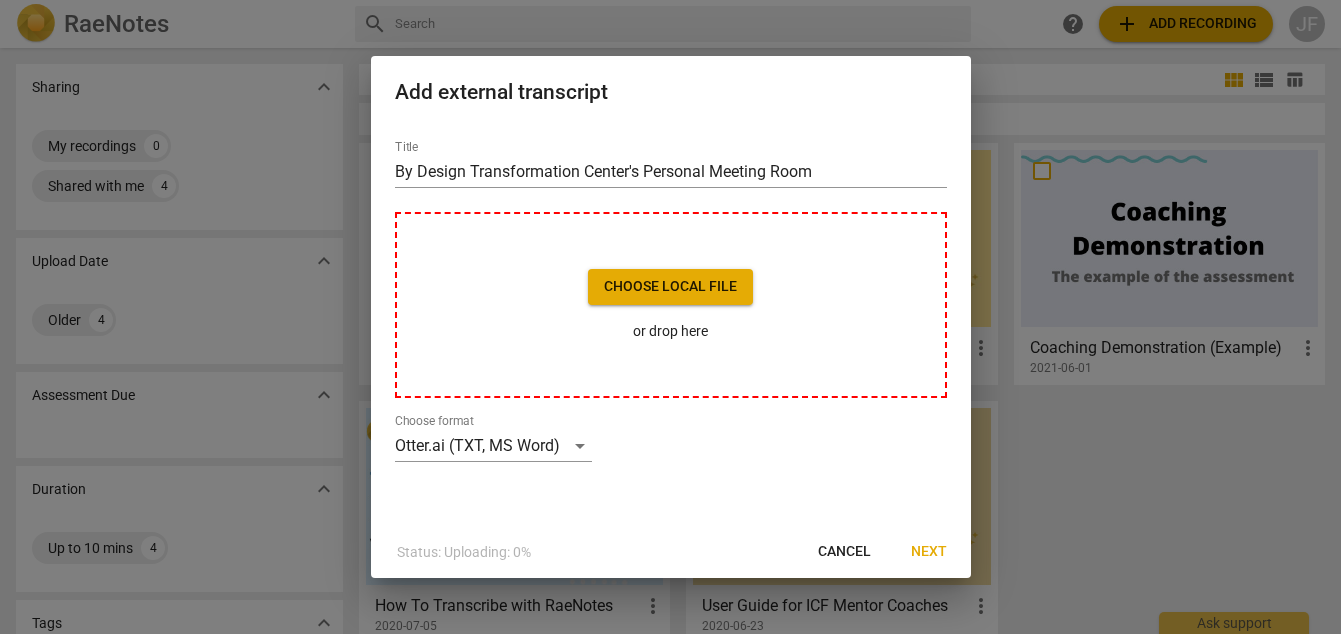 click at bounding box center (670, 317) 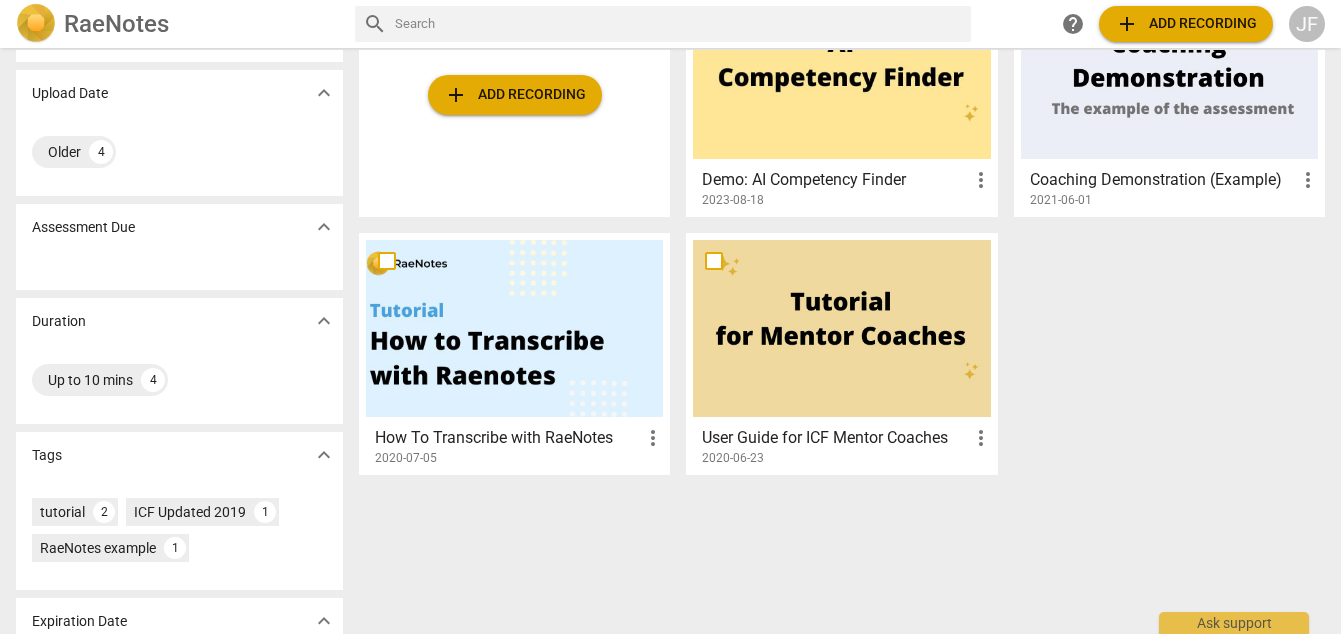 scroll, scrollTop: 266, scrollLeft: 0, axis: vertical 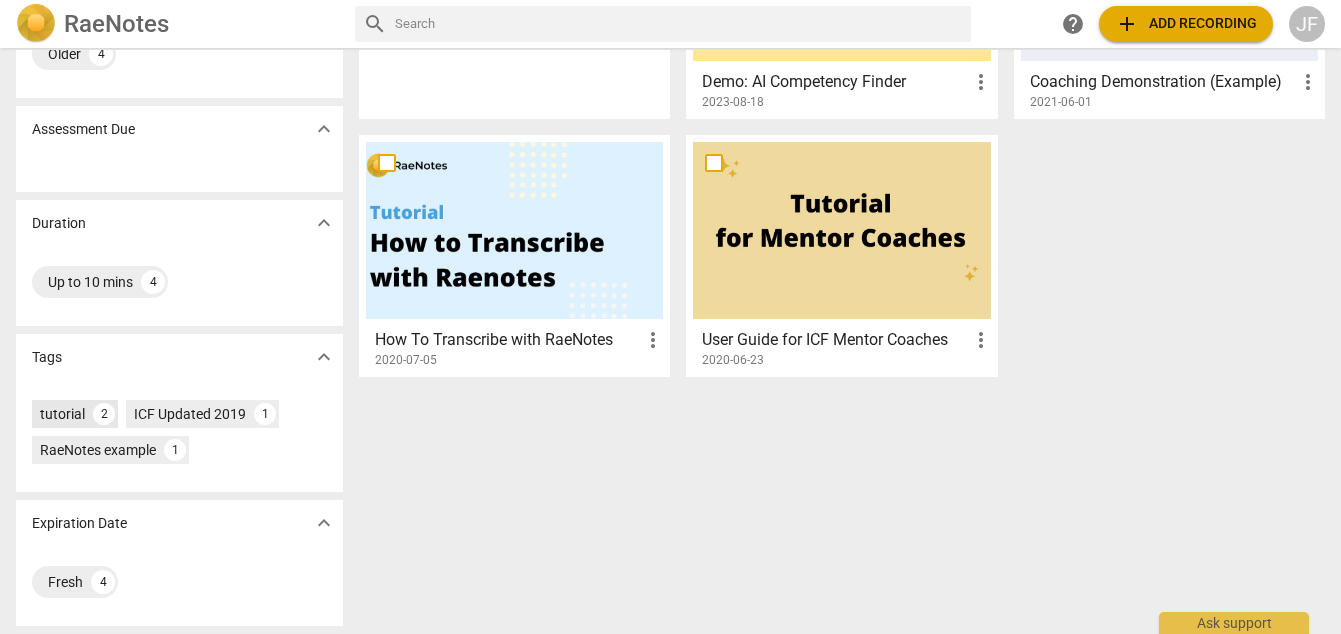 click on "tutorial" at bounding box center (62, 414) 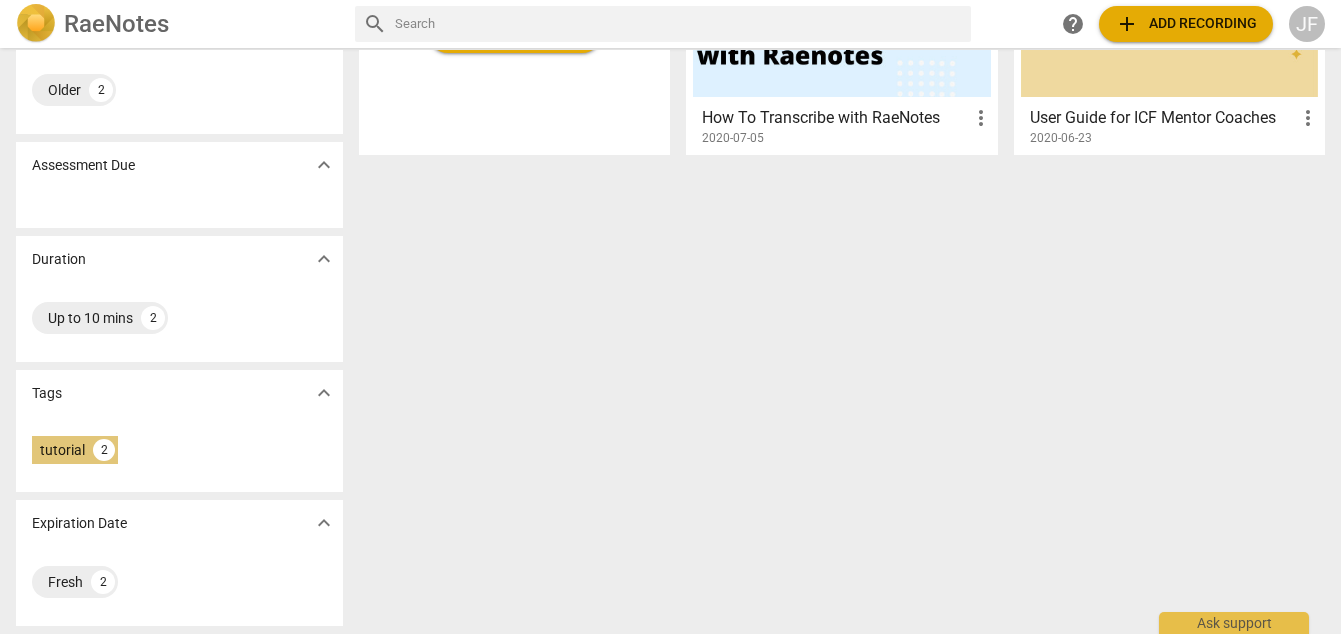 scroll, scrollTop: 0, scrollLeft: 0, axis: both 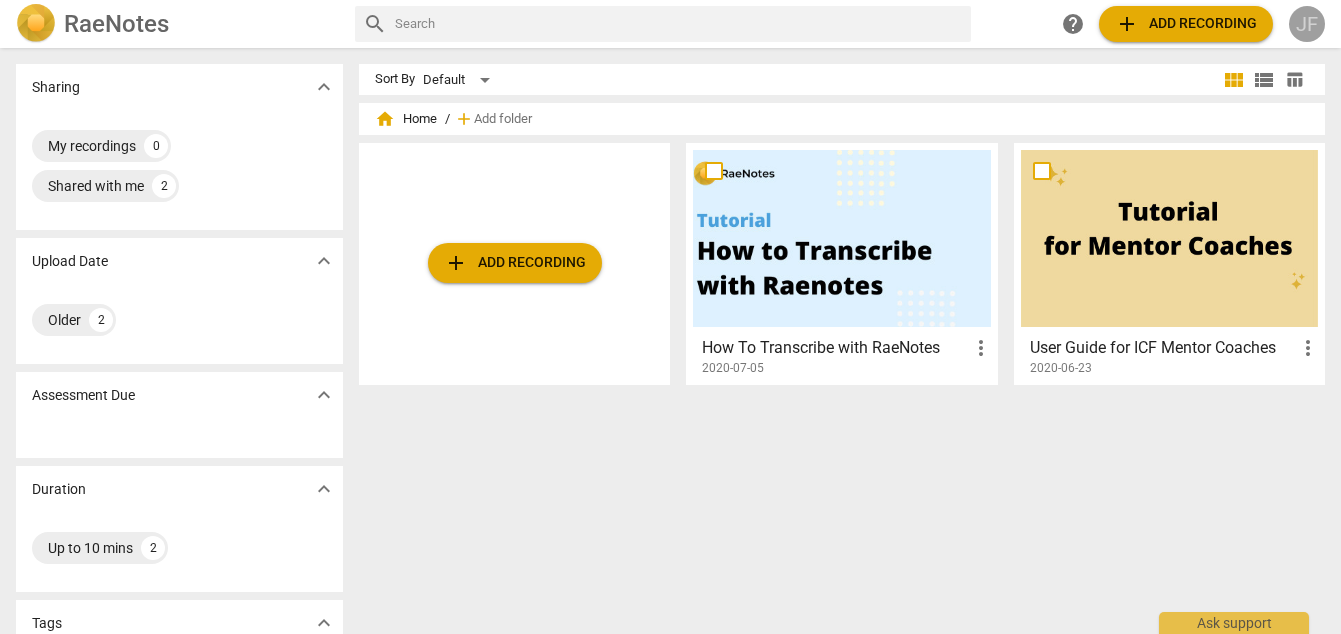 click on "JF" at bounding box center (1307, 24) 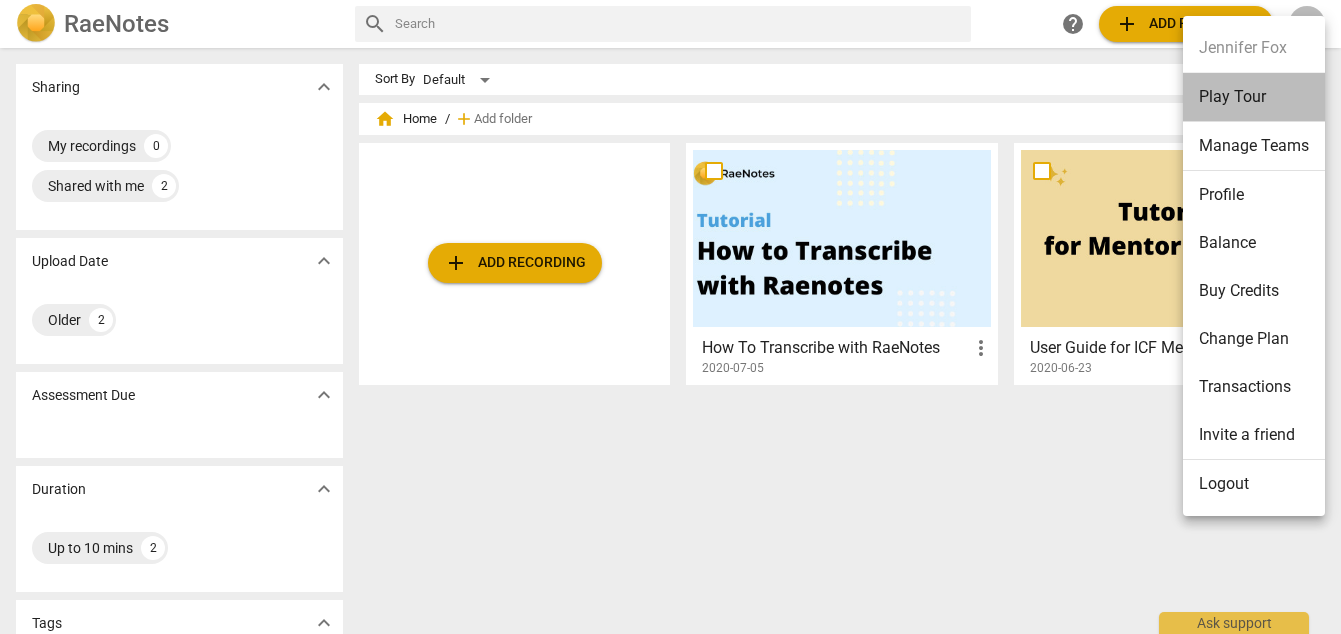 click on "Play Tour" at bounding box center [1254, 97] 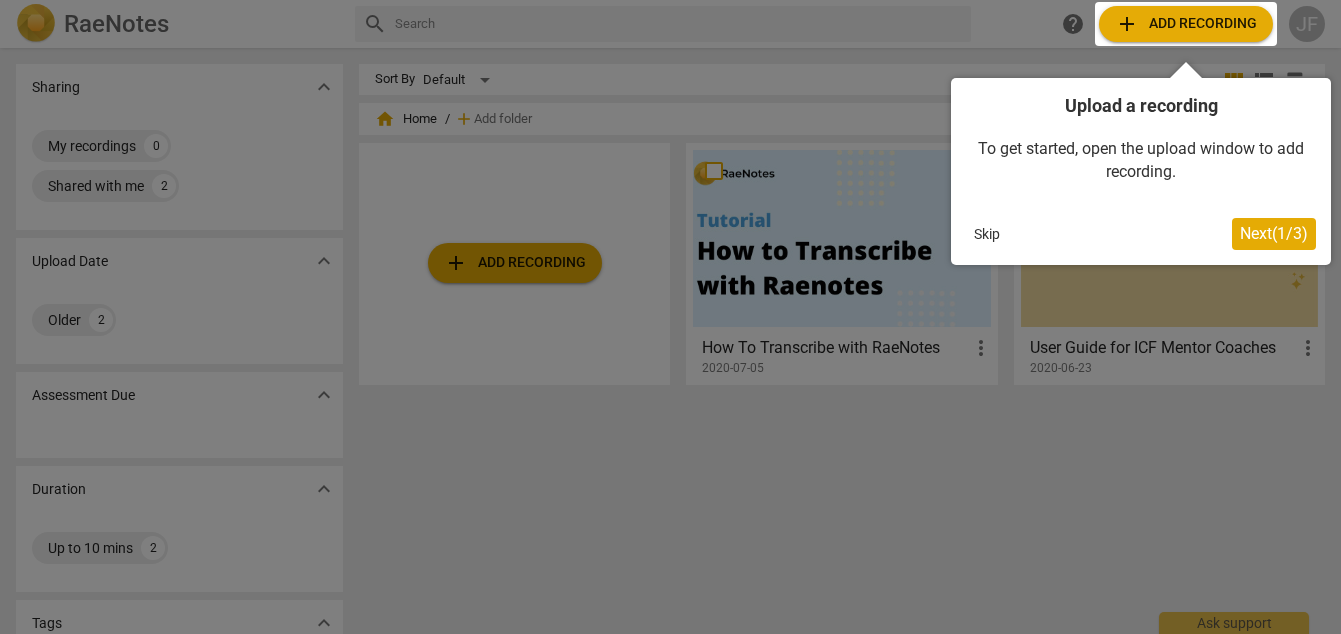 click on "Next  ( 1 / 3 )" at bounding box center [1274, 233] 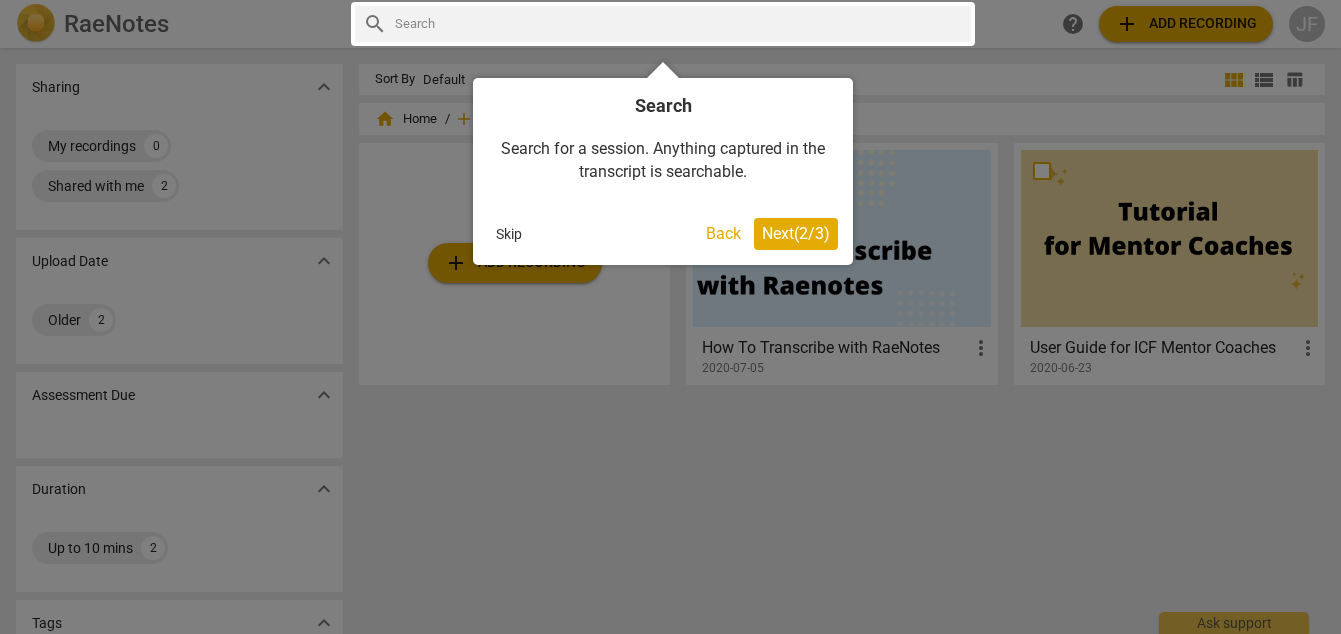 click on "Next  ( 2 / 3 )" at bounding box center (796, 233) 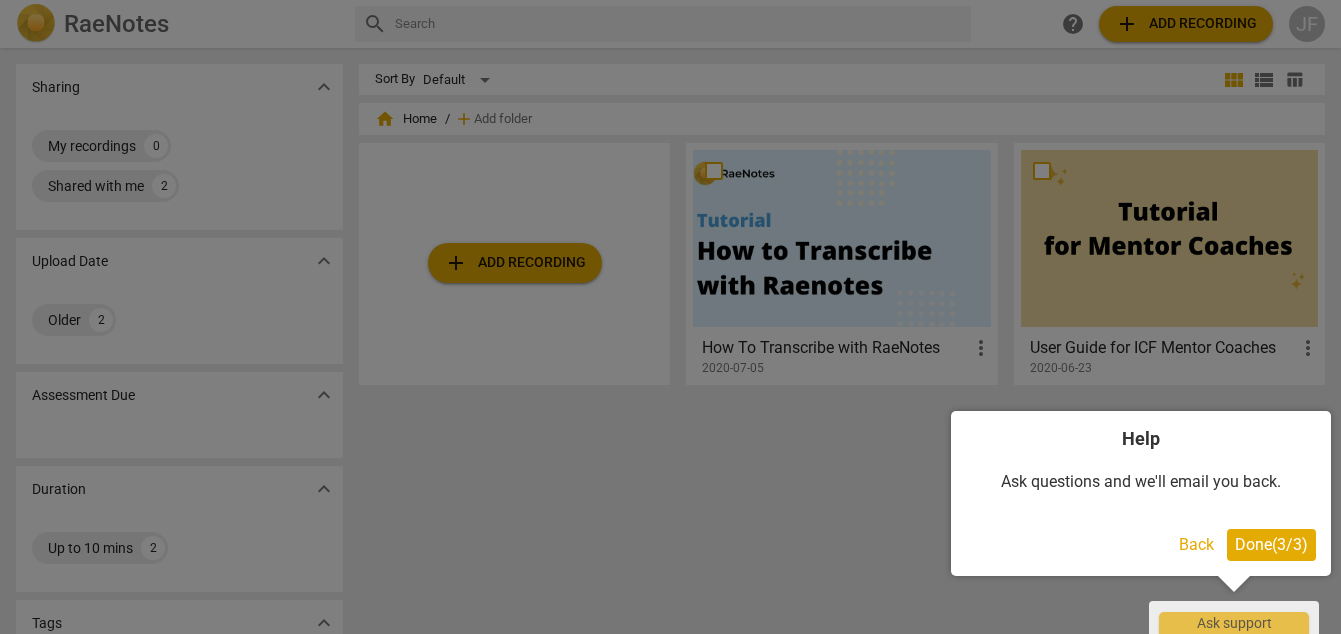 click on "Done  ( 3 / 3 )" at bounding box center (1271, 544) 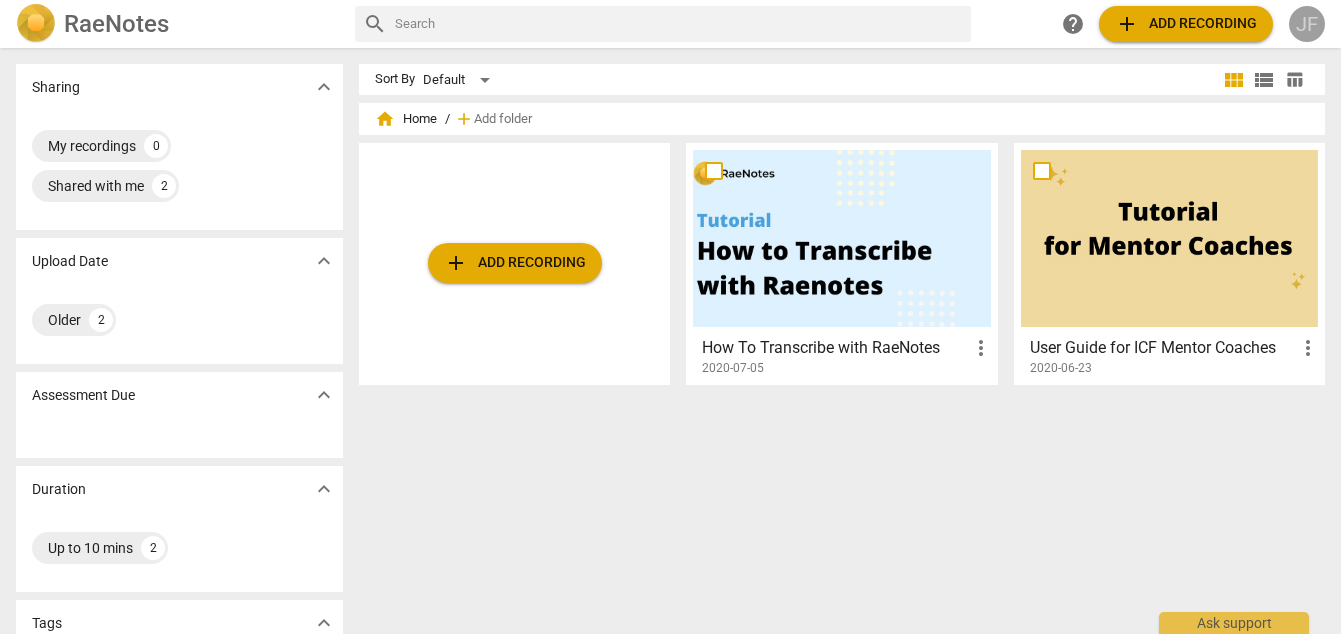 click on "JF" at bounding box center [1307, 24] 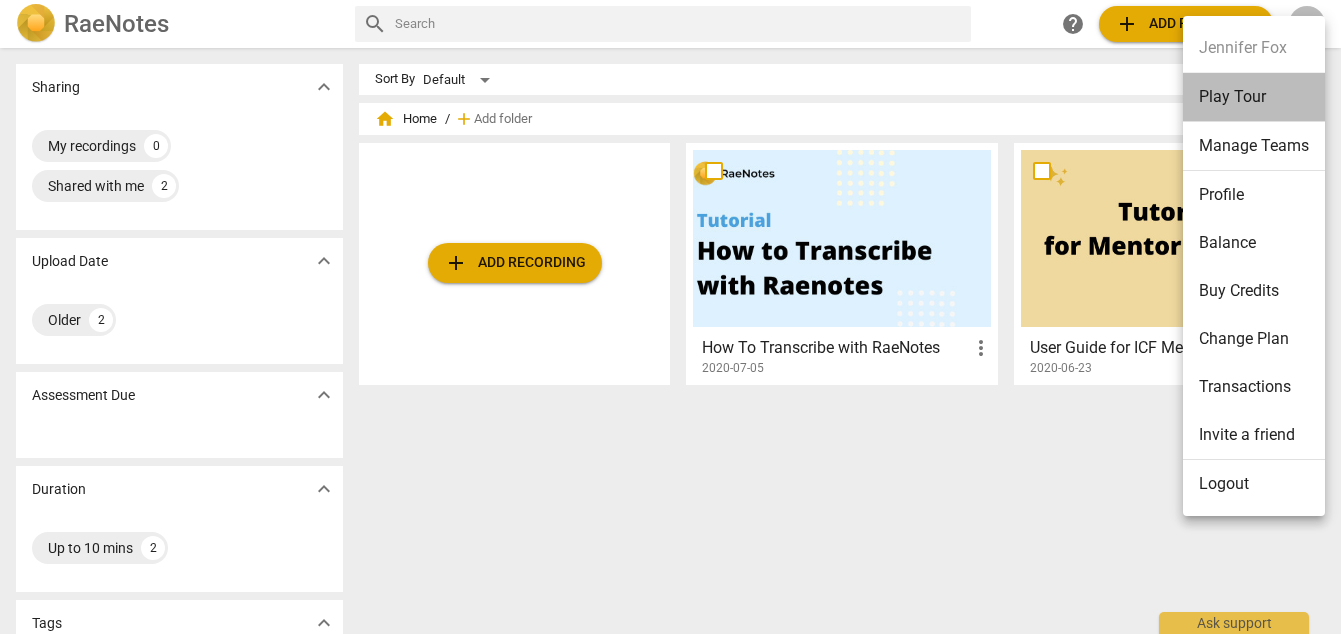 click on "Play Tour" at bounding box center [1254, 97] 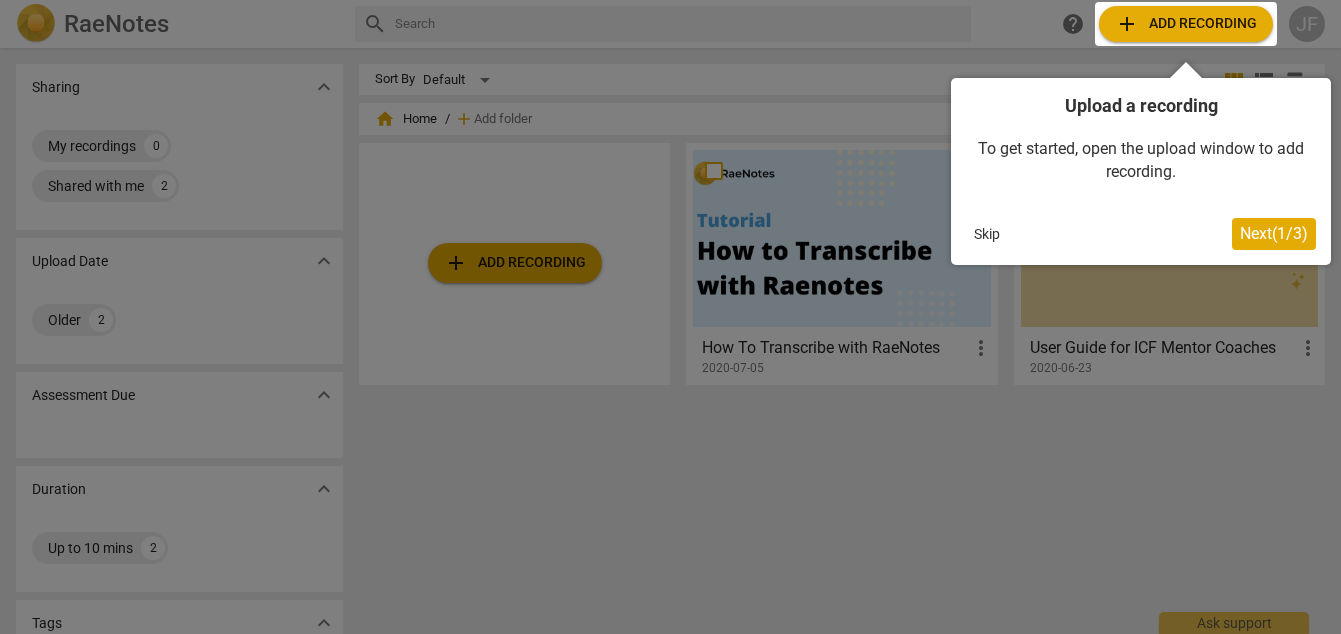 click on "Next  ( 1 / 3 )" at bounding box center (1274, 233) 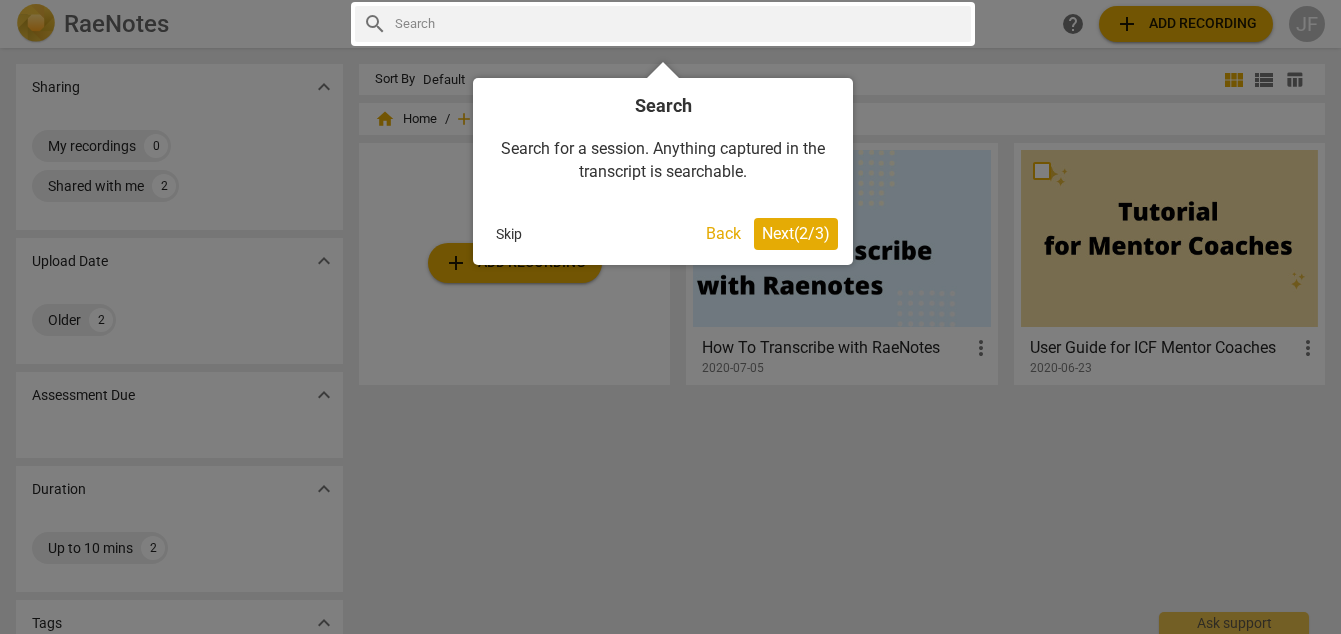 click on "Next  ( 2 / 3 )" at bounding box center [796, 233] 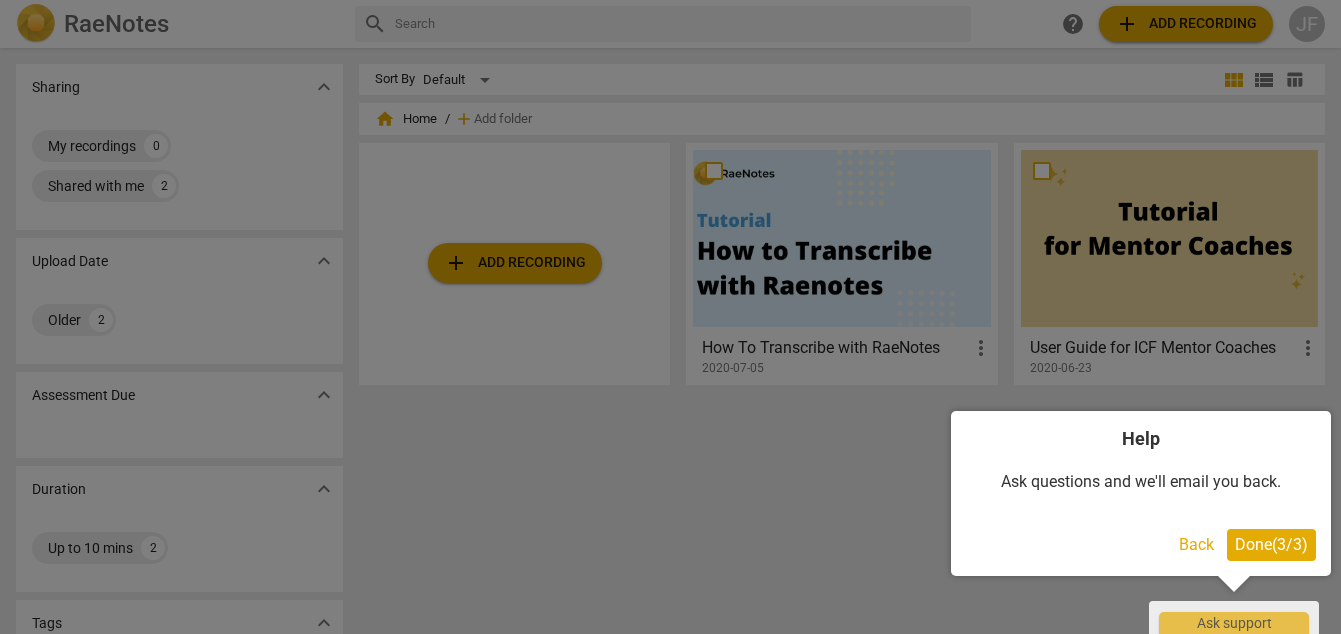 click on "Done  ( 3 / 3 )" at bounding box center (1271, 544) 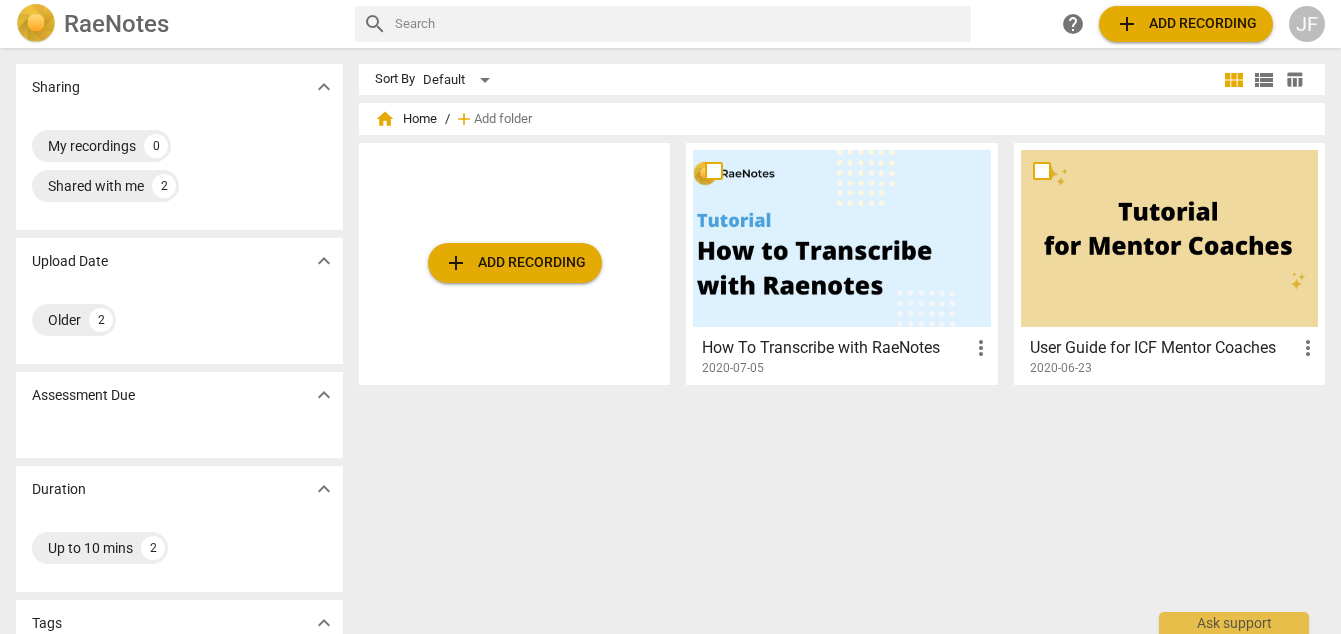click at bounding box center (679, 24) 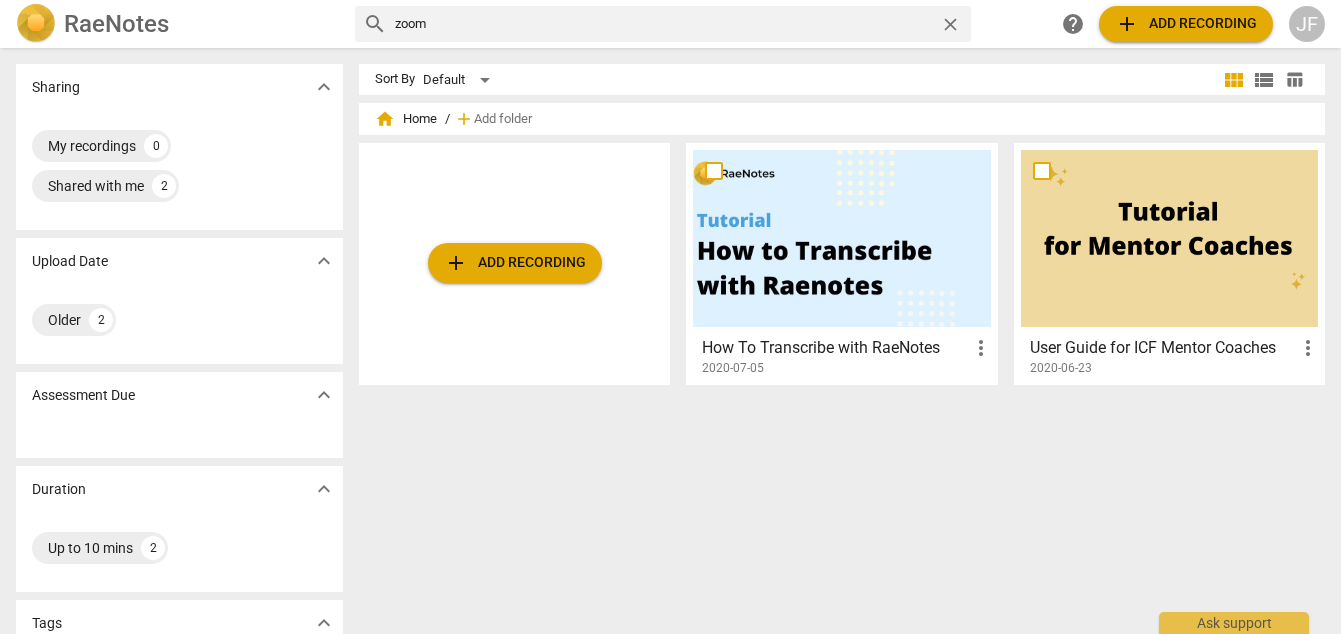 type on "zoom" 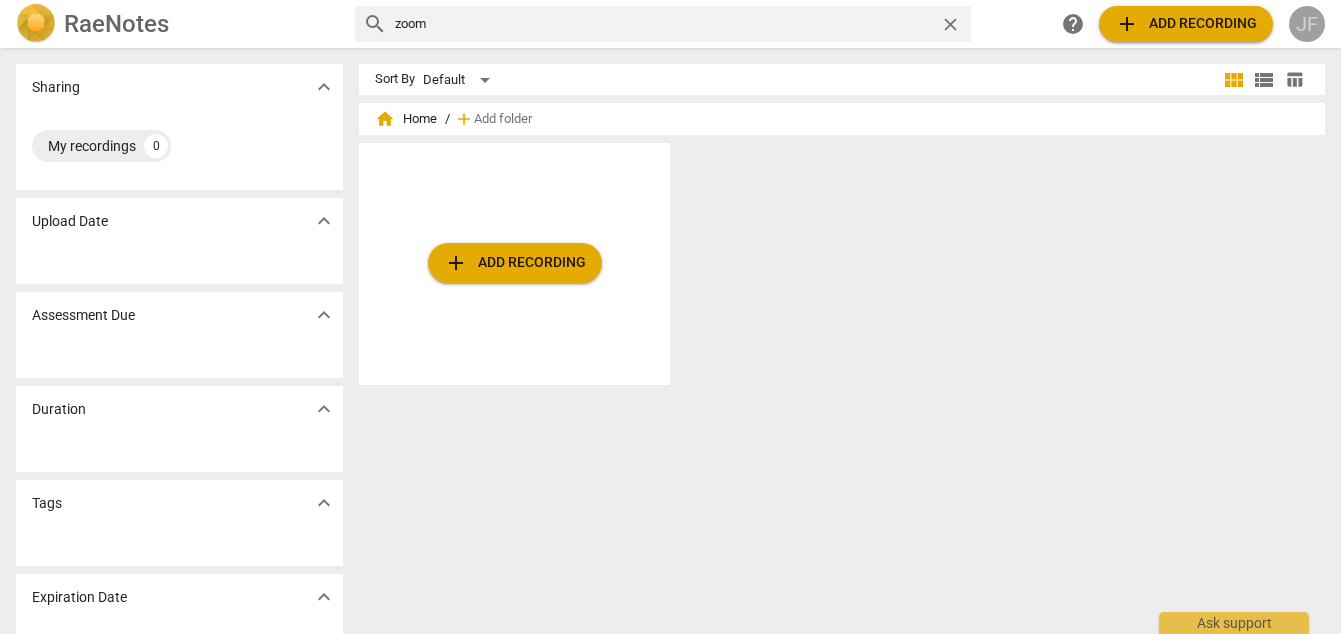 click on "JF" at bounding box center [1307, 24] 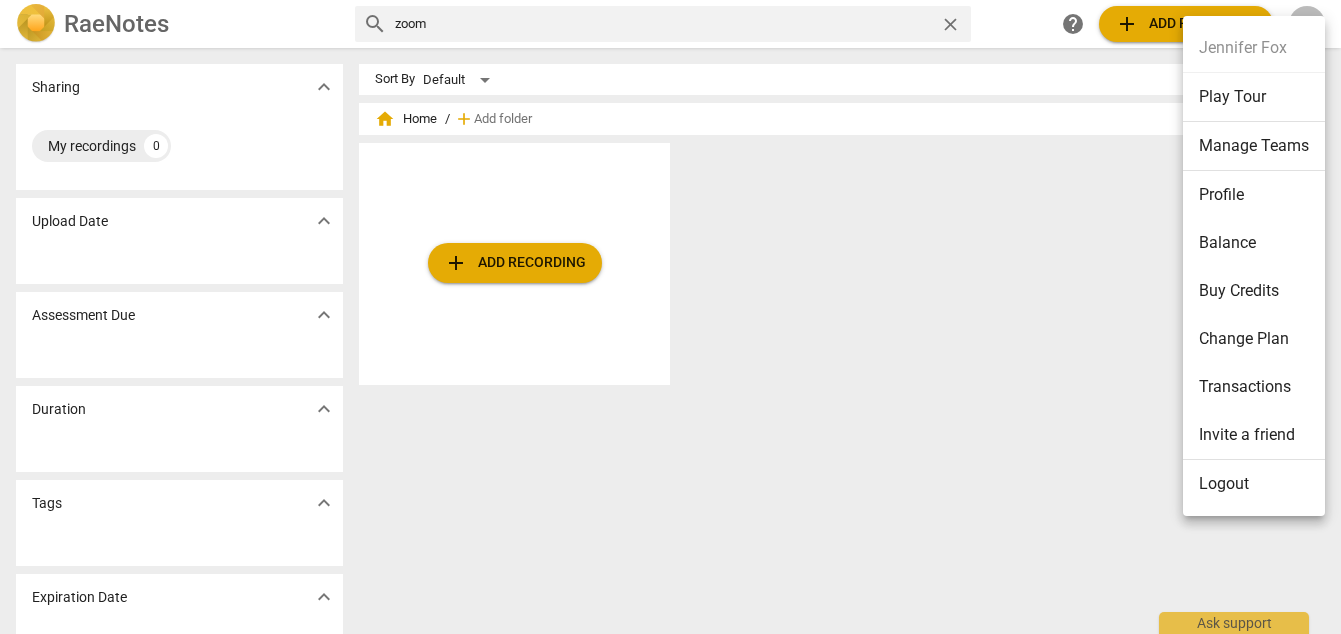click on "Change Plan" at bounding box center [1254, 339] 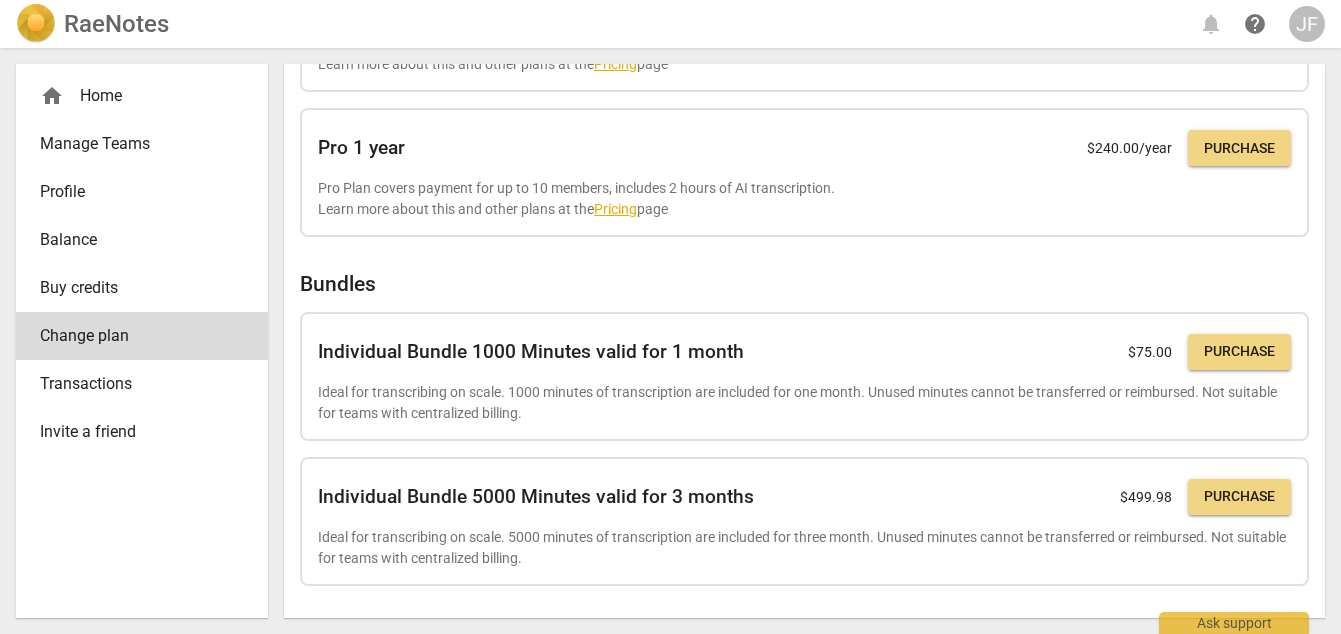scroll, scrollTop: 0, scrollLeft: 0, axis: both 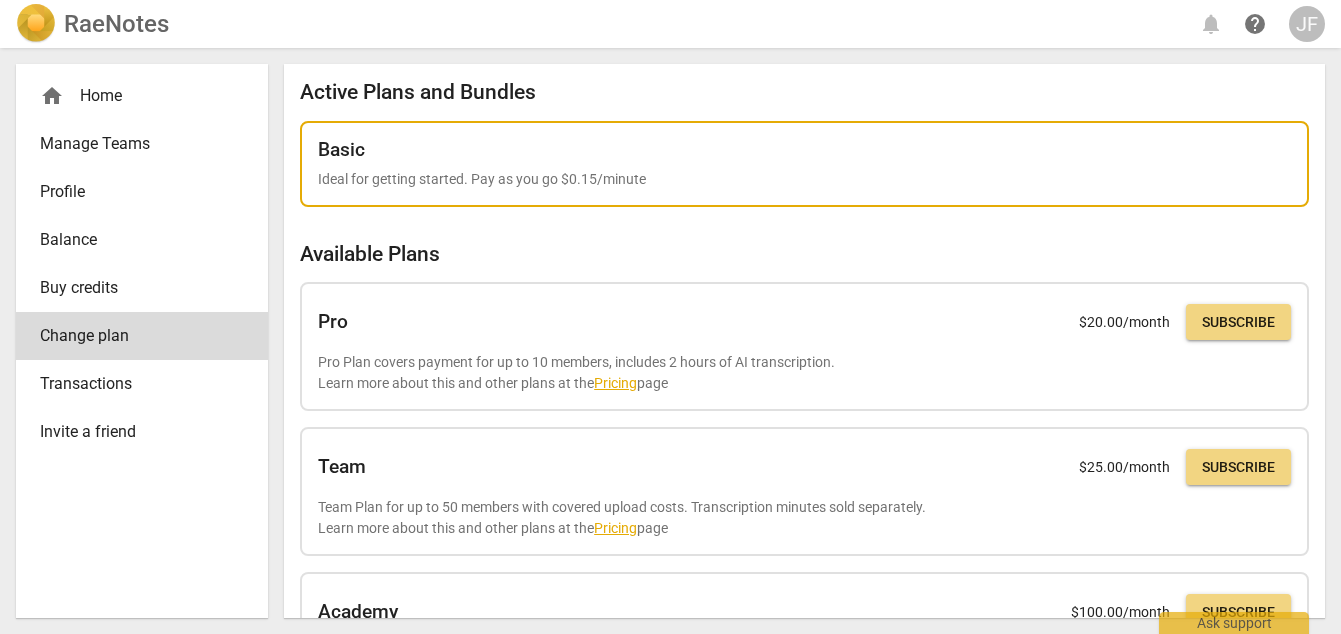 click on "Ideal for getting started. Pay as you go $0.15/minute" at bounding box center (804, 179) 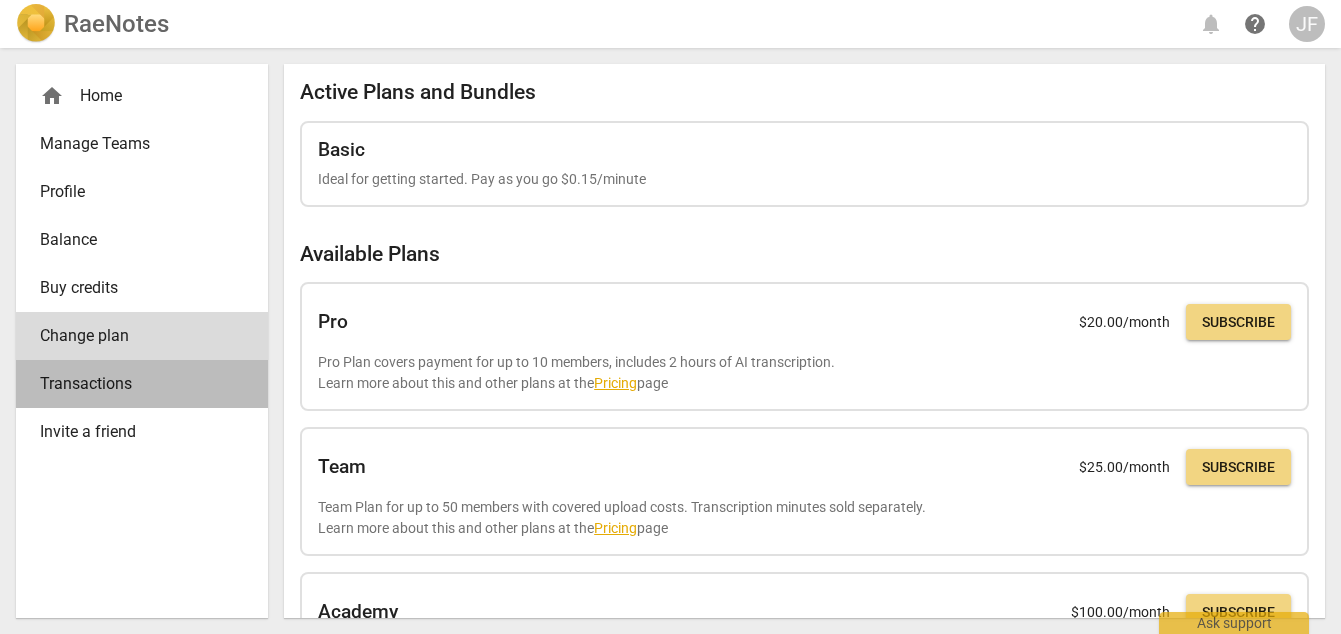 click on "Transactions" at bounding box center (134, 384) 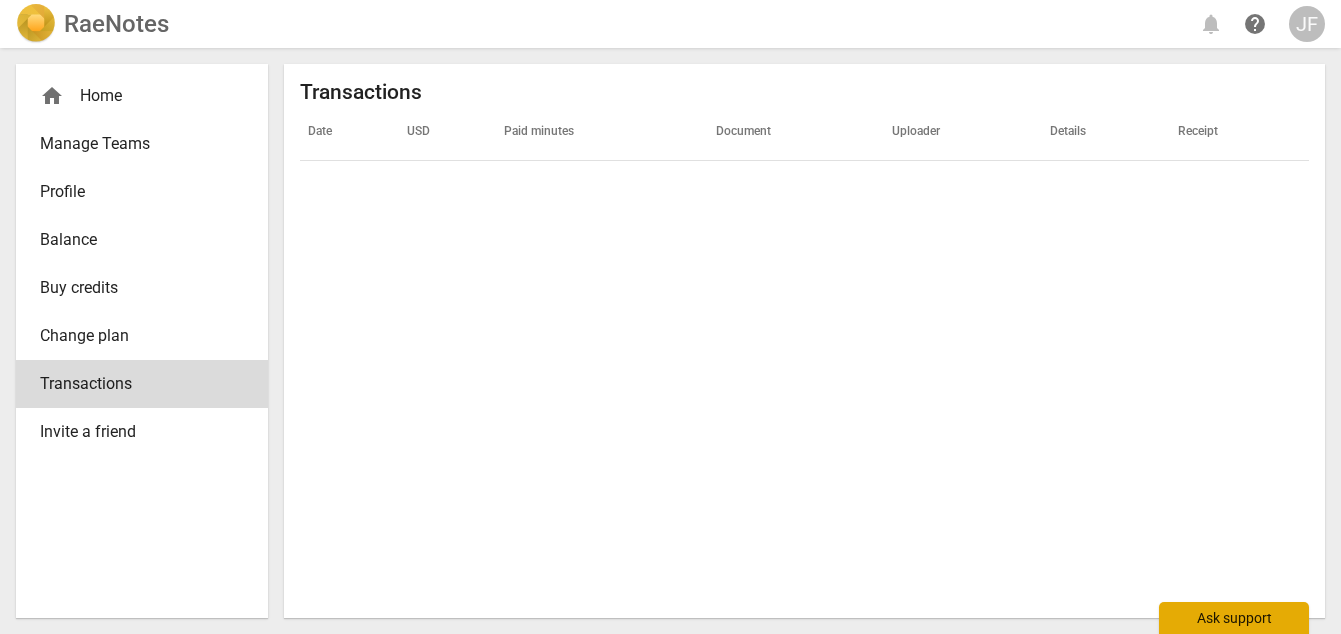 click on "Ask support" at bounding box center [1234, 618] 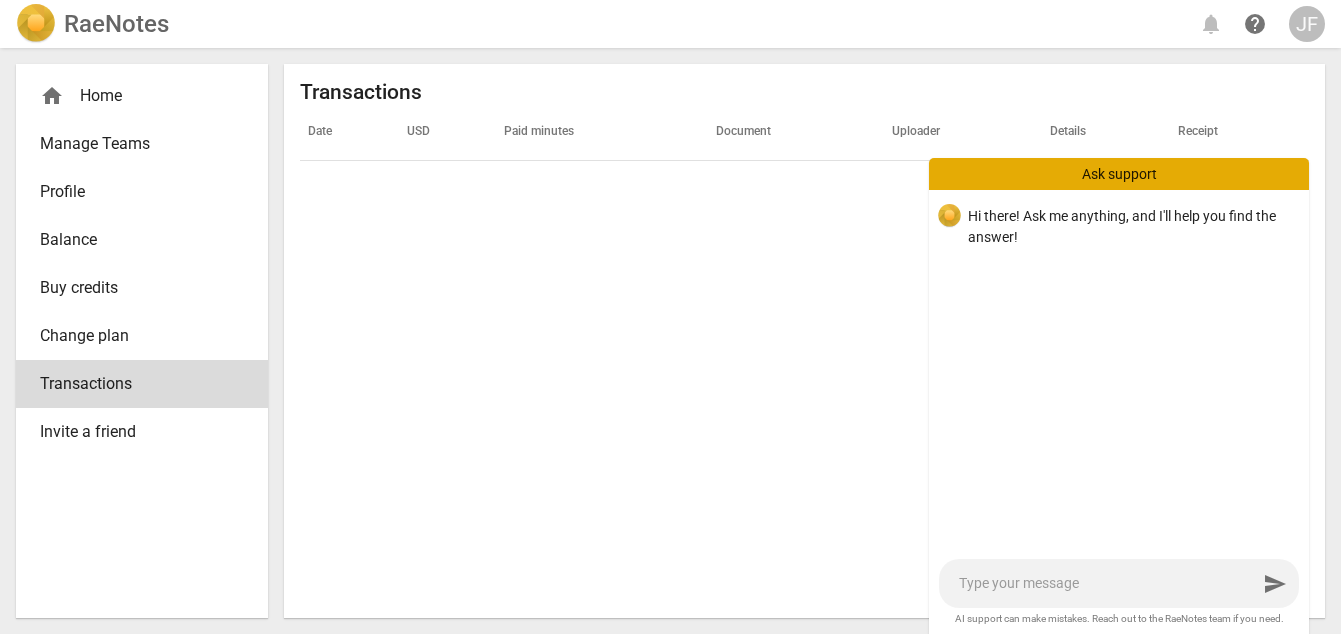 click at bounding box center (1108, 583) 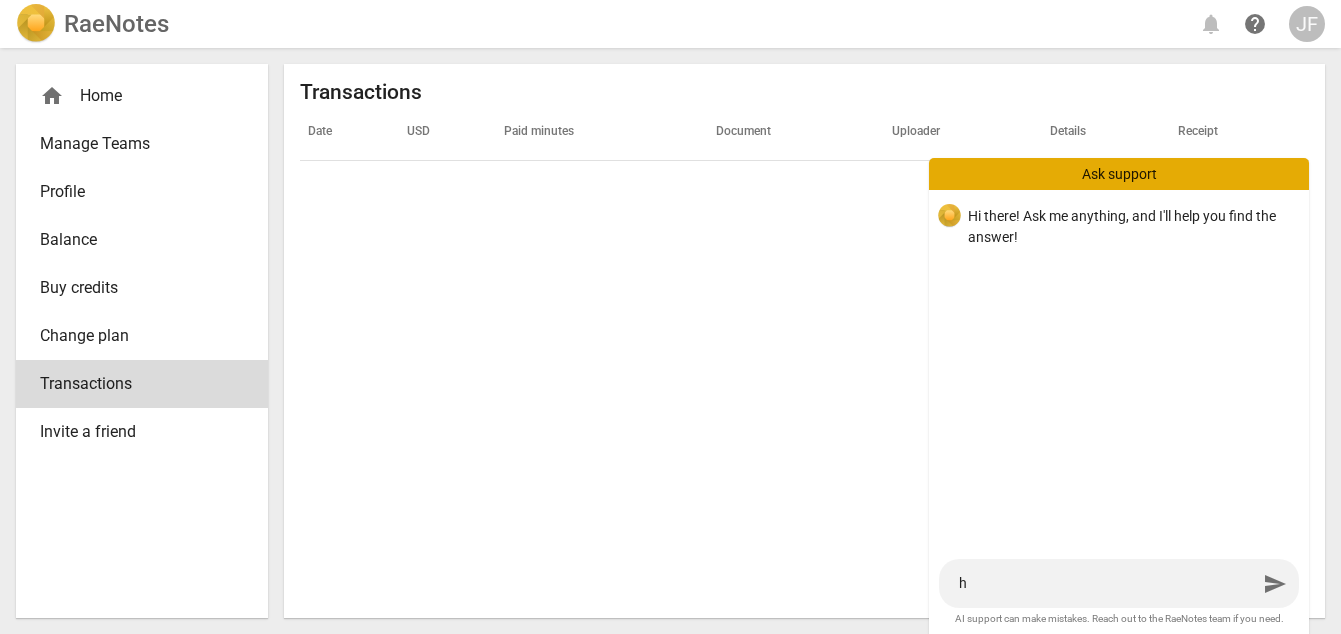 type on "ho" 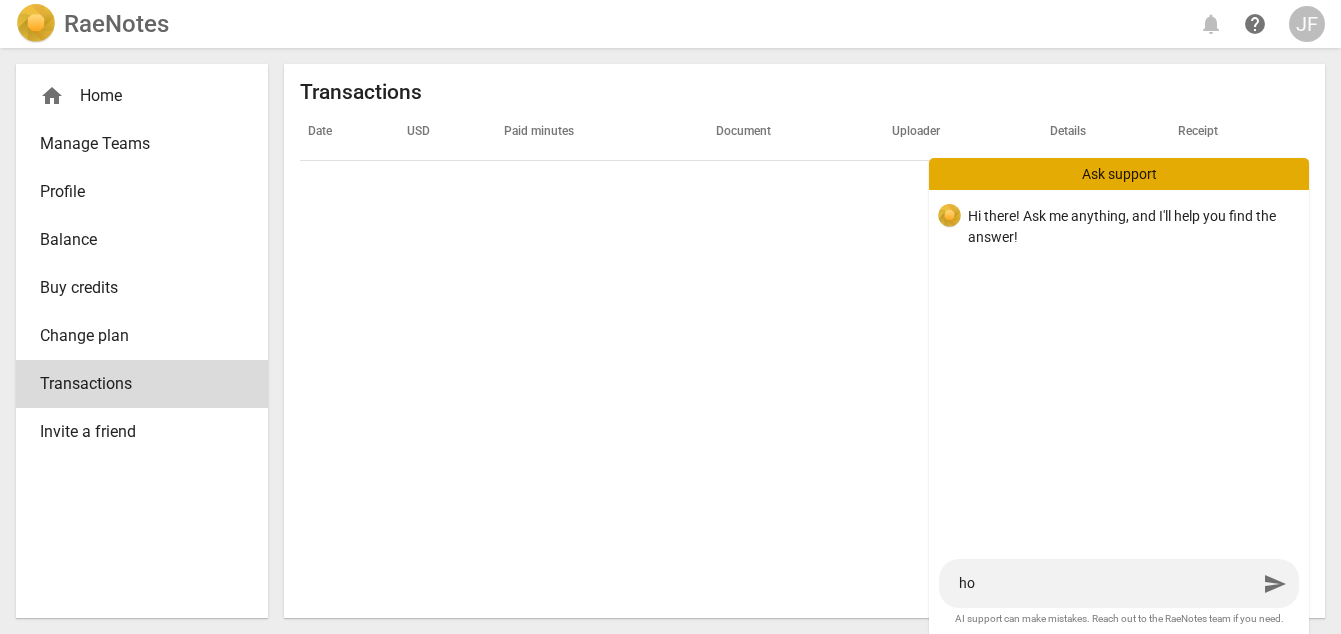 type on "how" 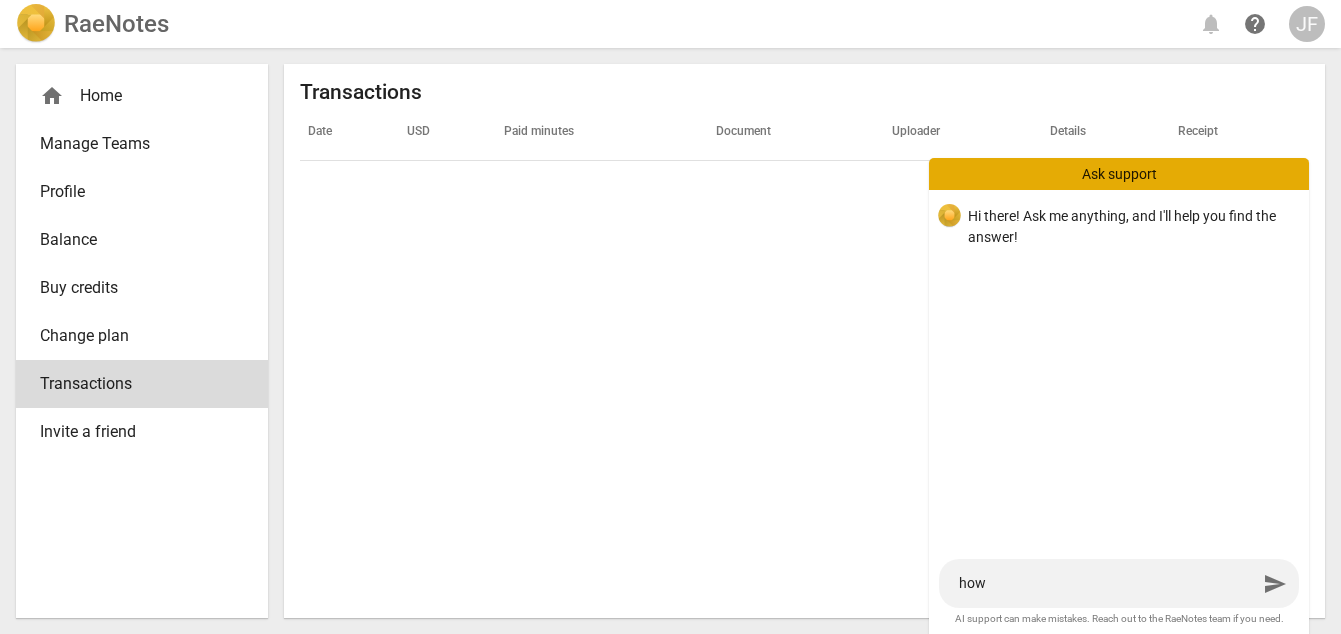 type on "how" 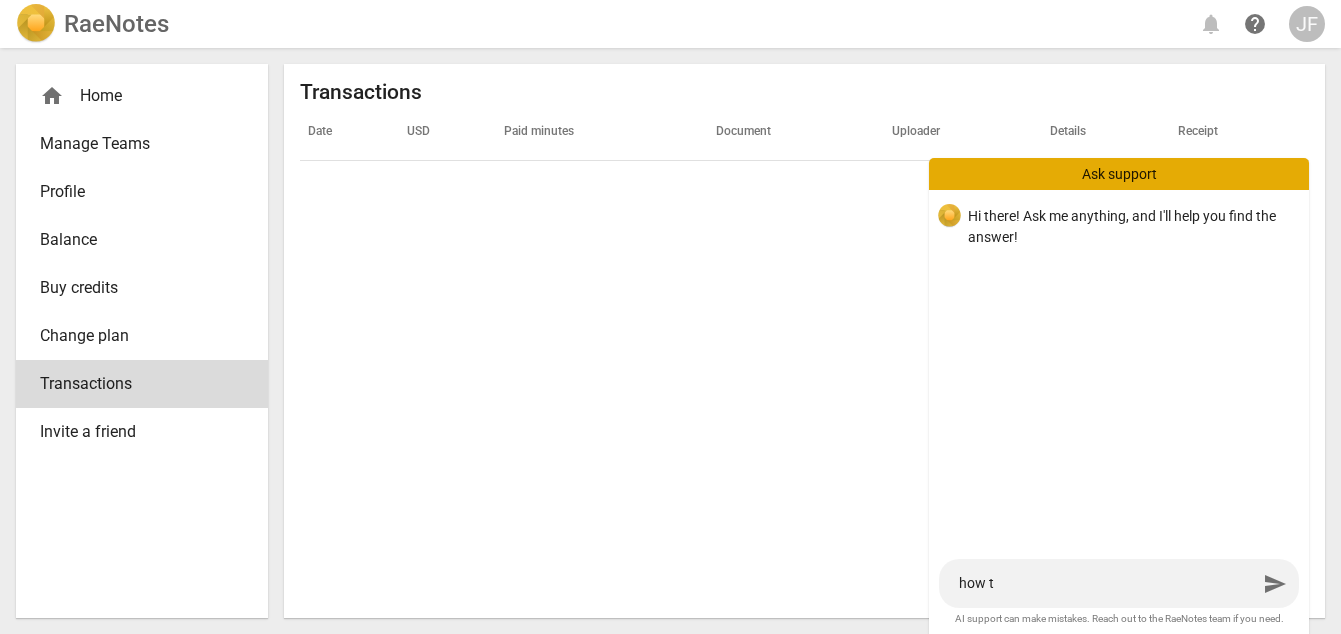 type on "how to" 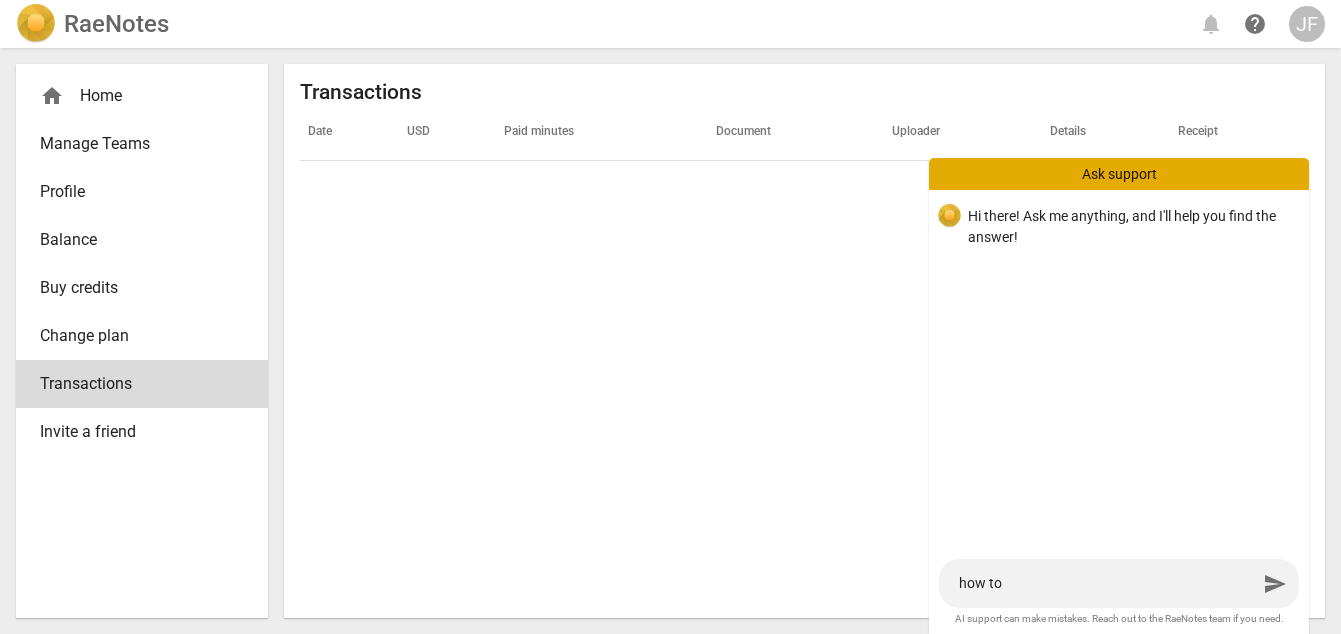 type on "how to" 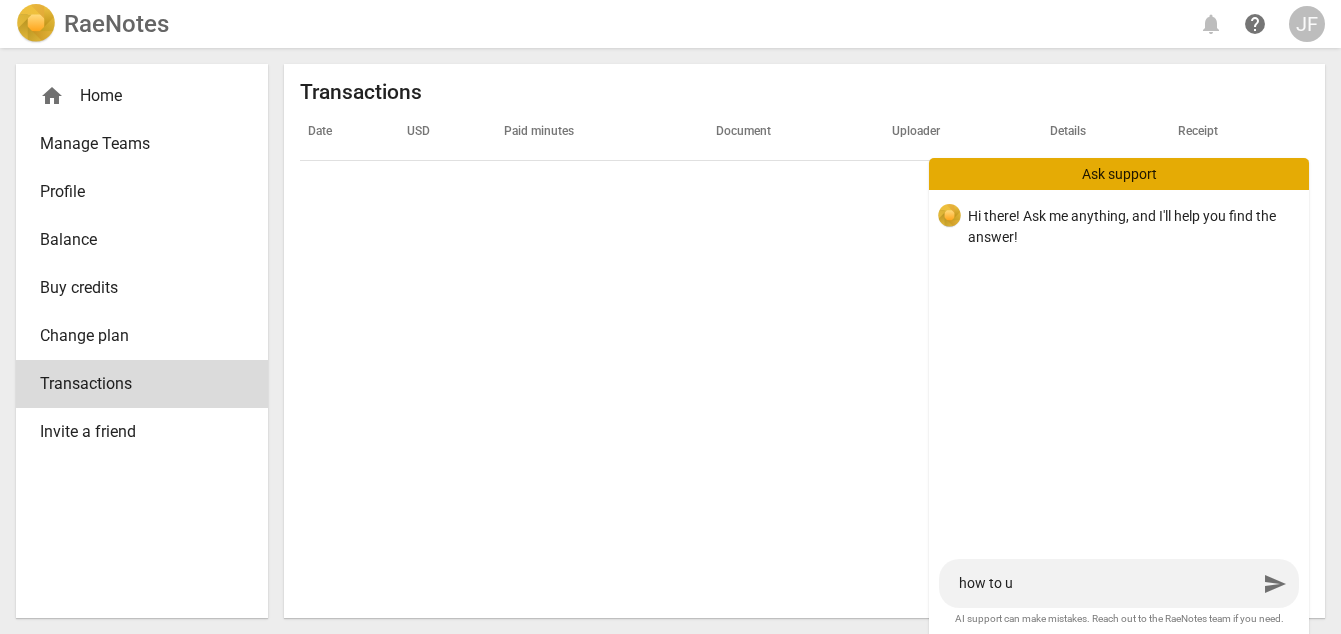 type on "how to up" 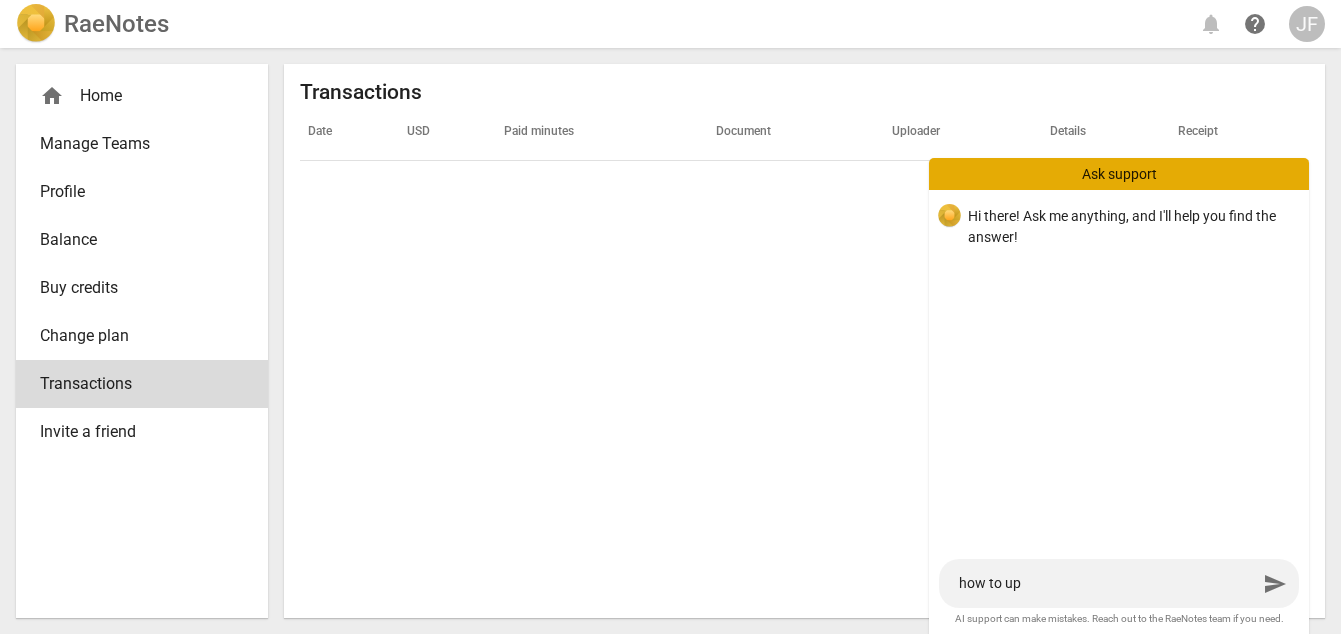 type on "how to upl" 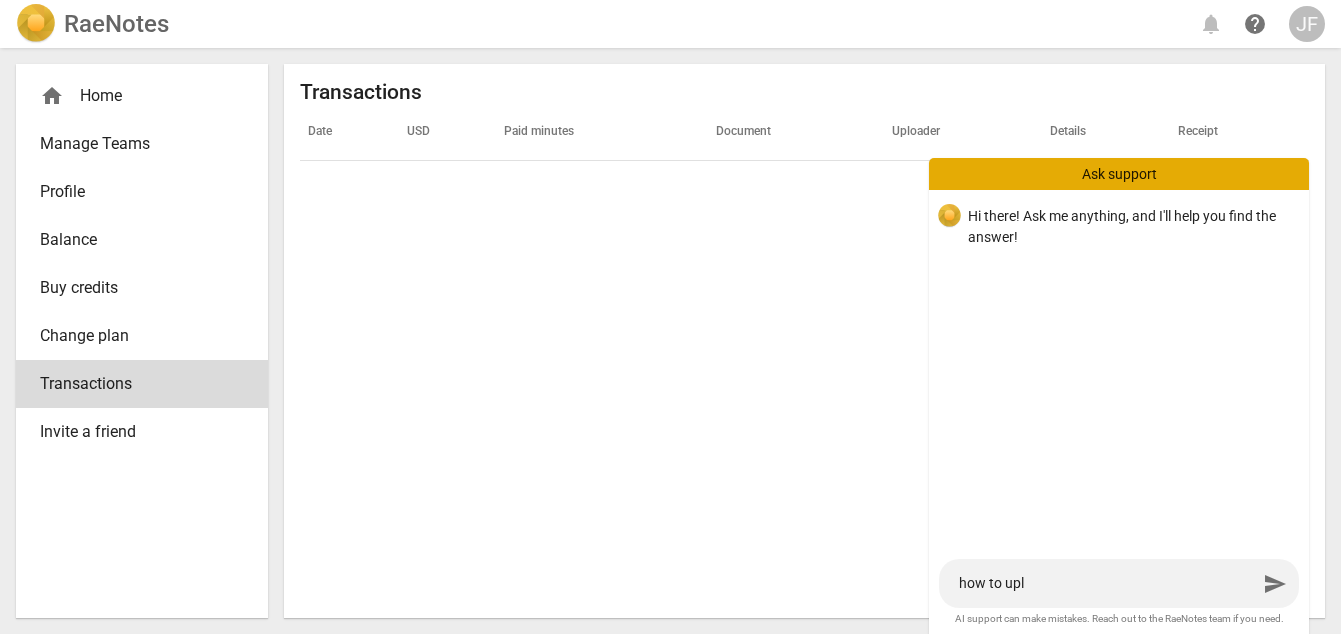 type on "how to upl." 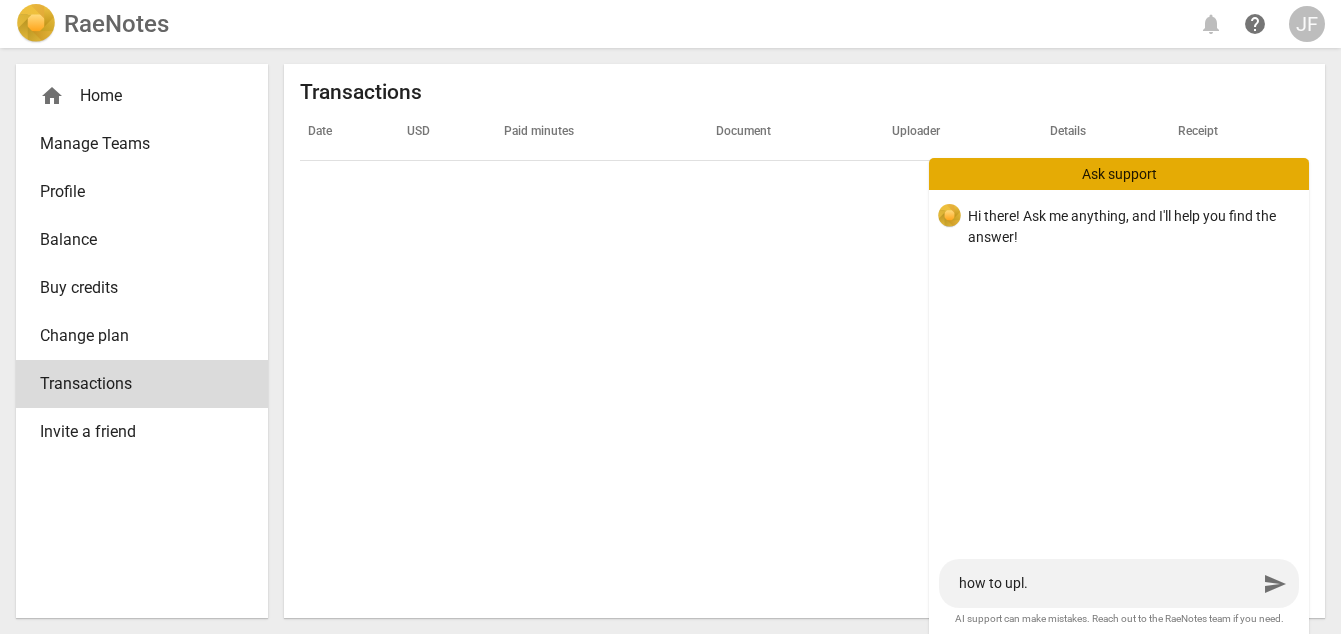 type on "how to upl.o" 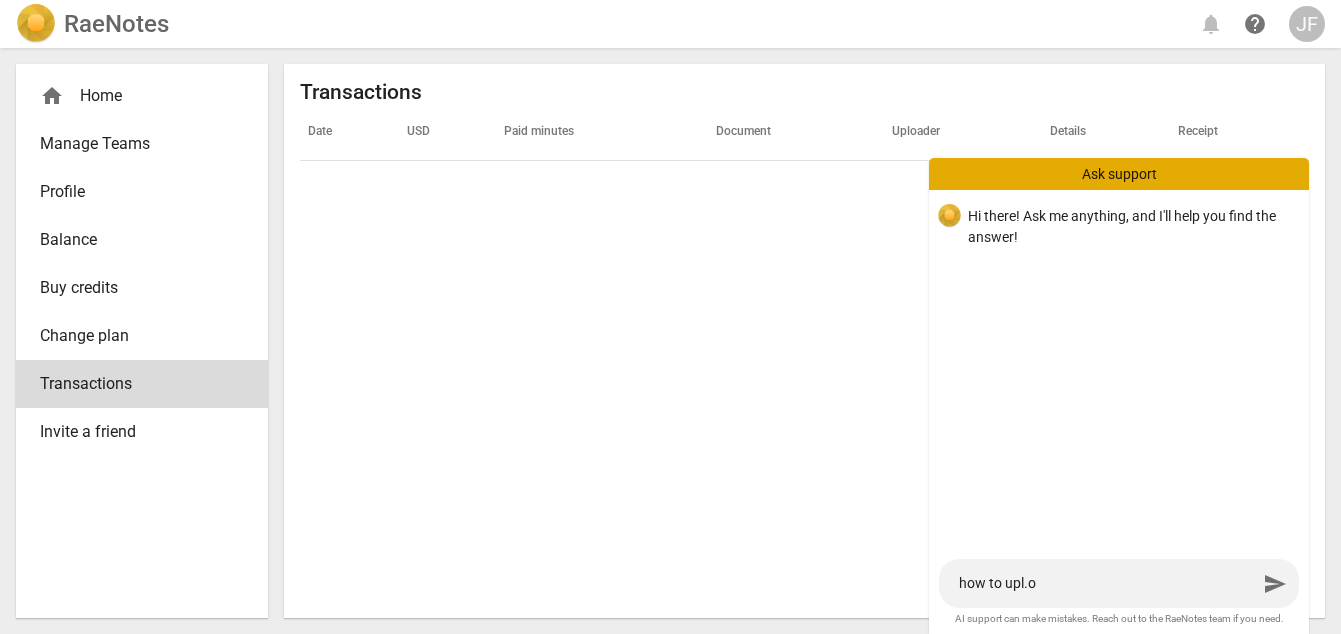type on "how to upl.oa" 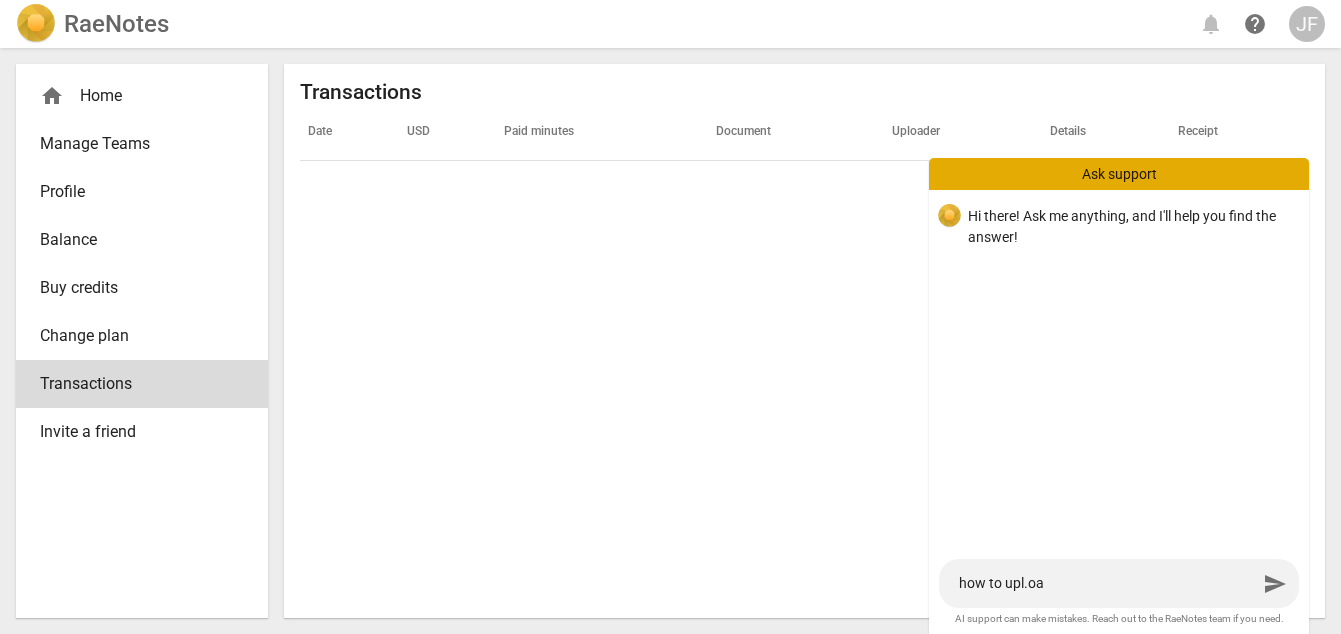 type on "how to upl.o" 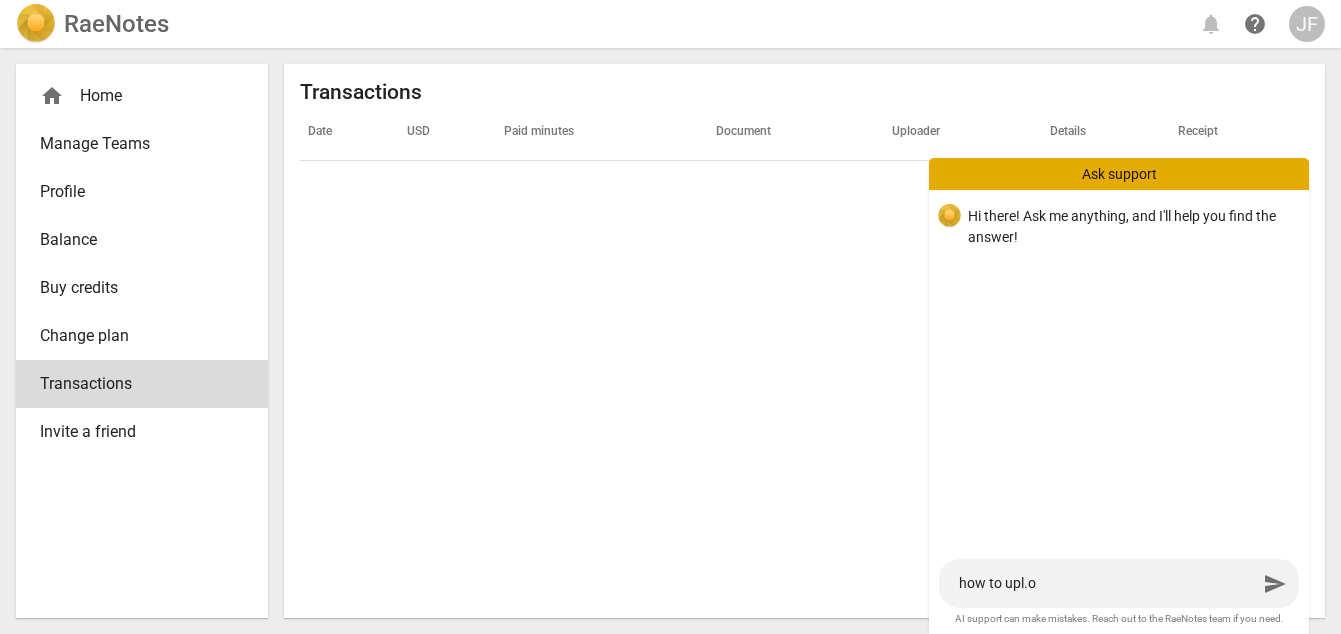 type on "how to upl." 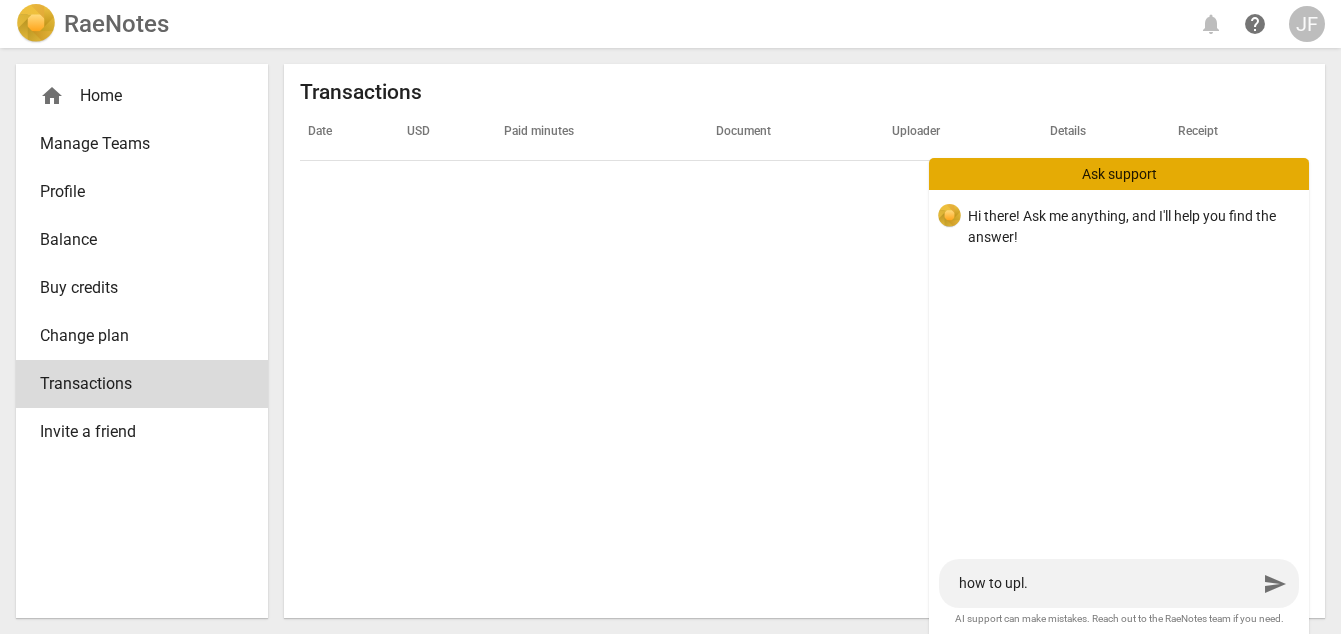 type on "how to upl" 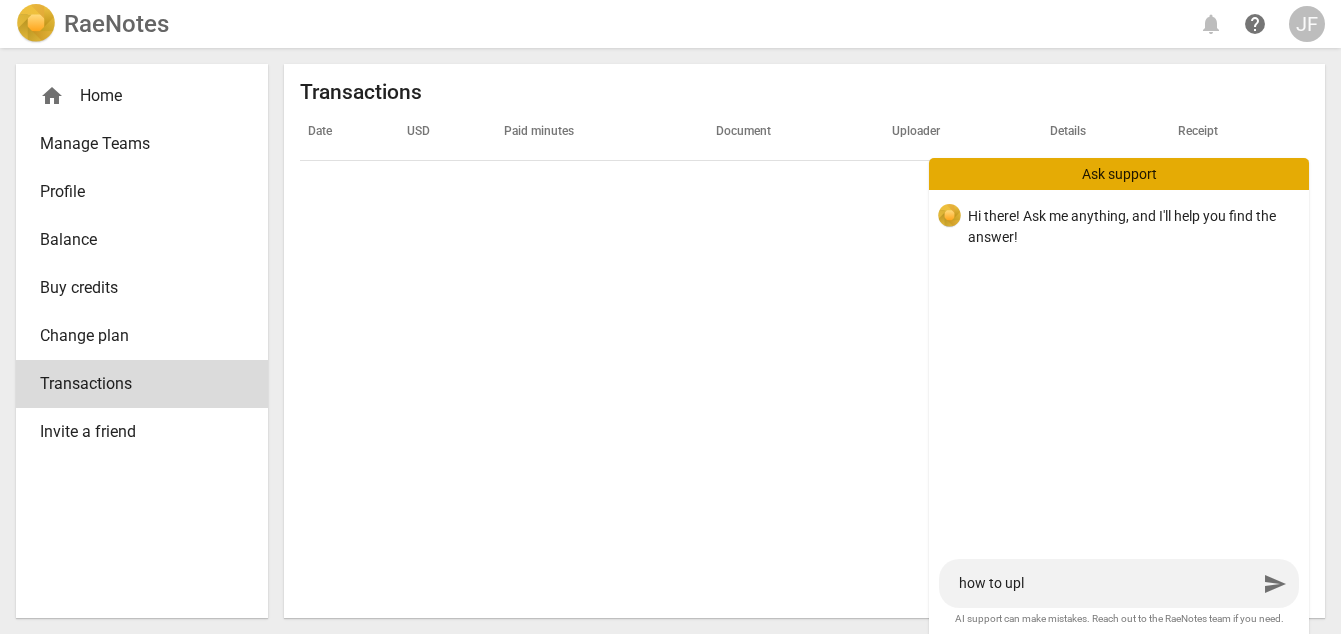 type on "how to uplo" 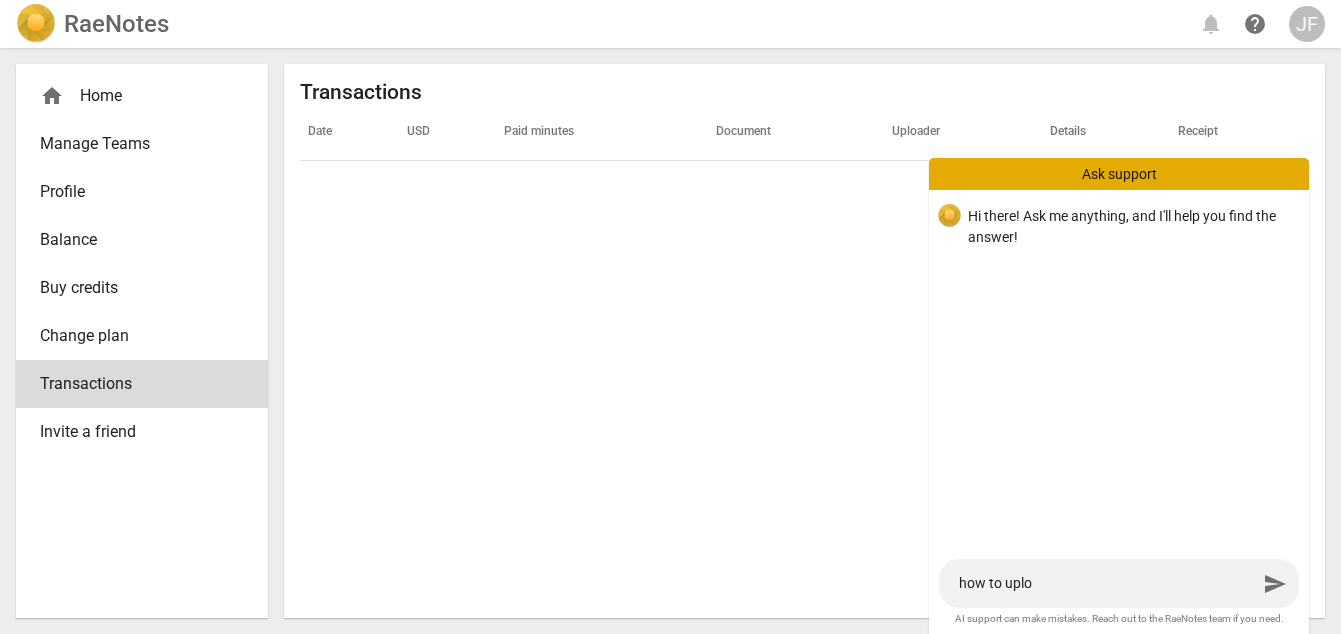 type on "how to uploa" 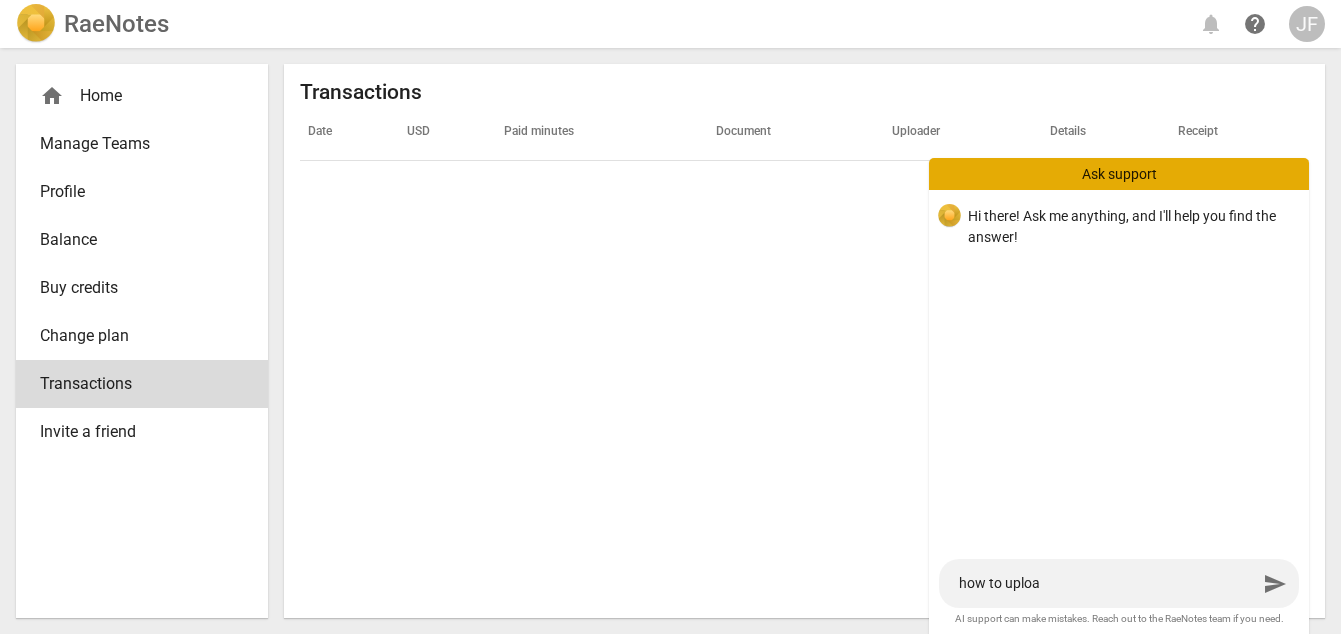 type on "how to upload" 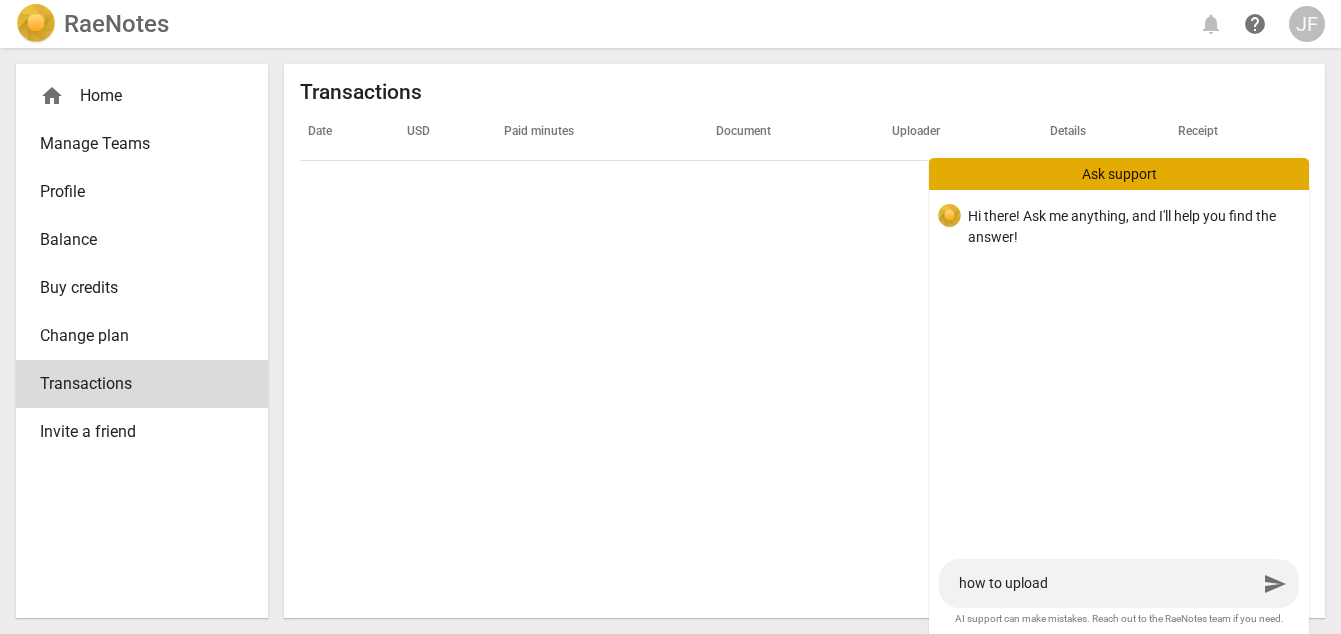 type on "how to upload" 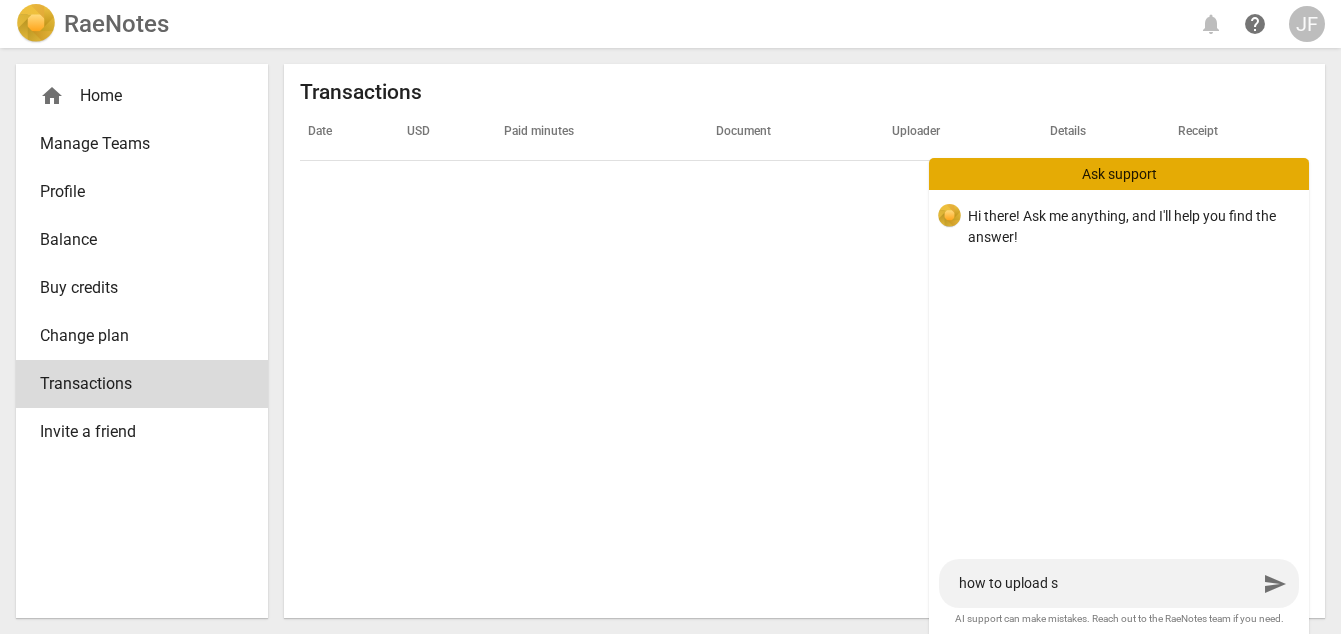 type on "how to upload" 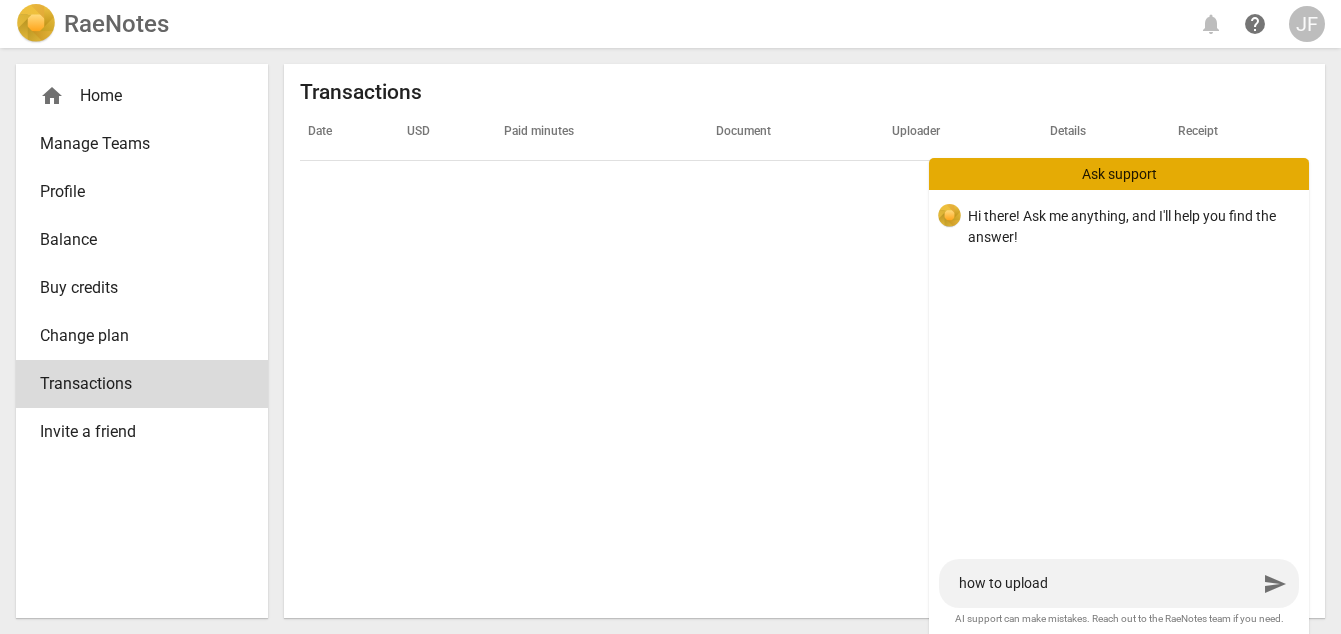 type on "how to upload z" 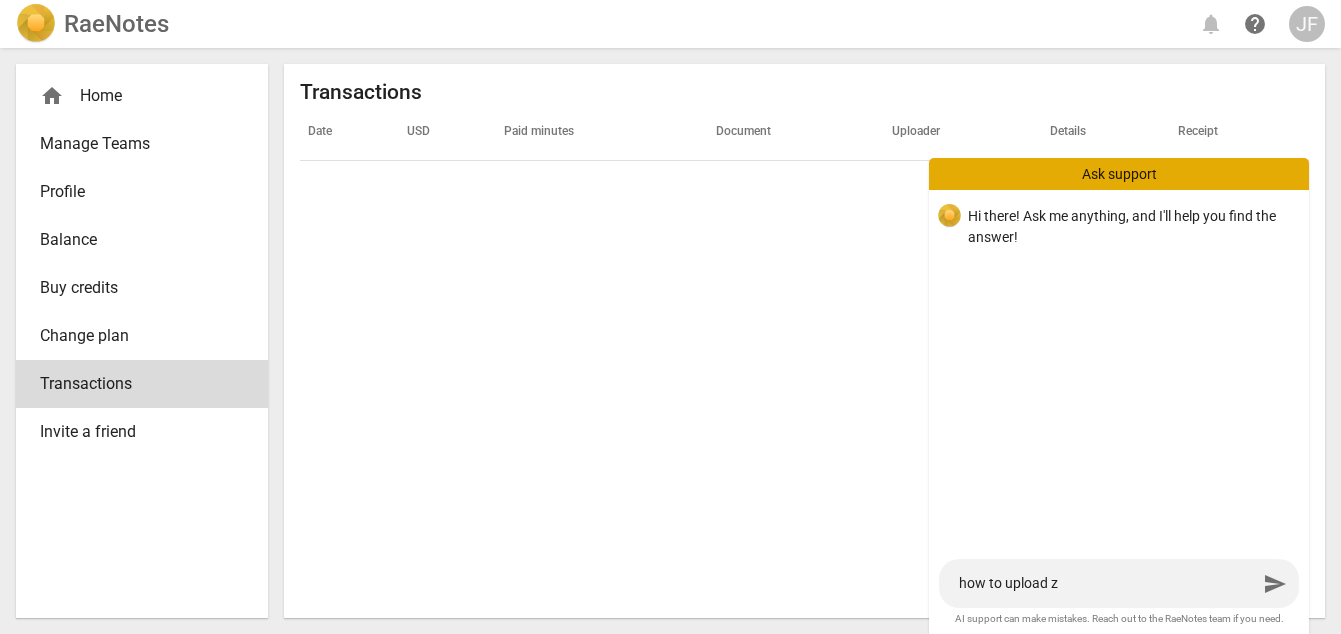 type on "how to upload zp" 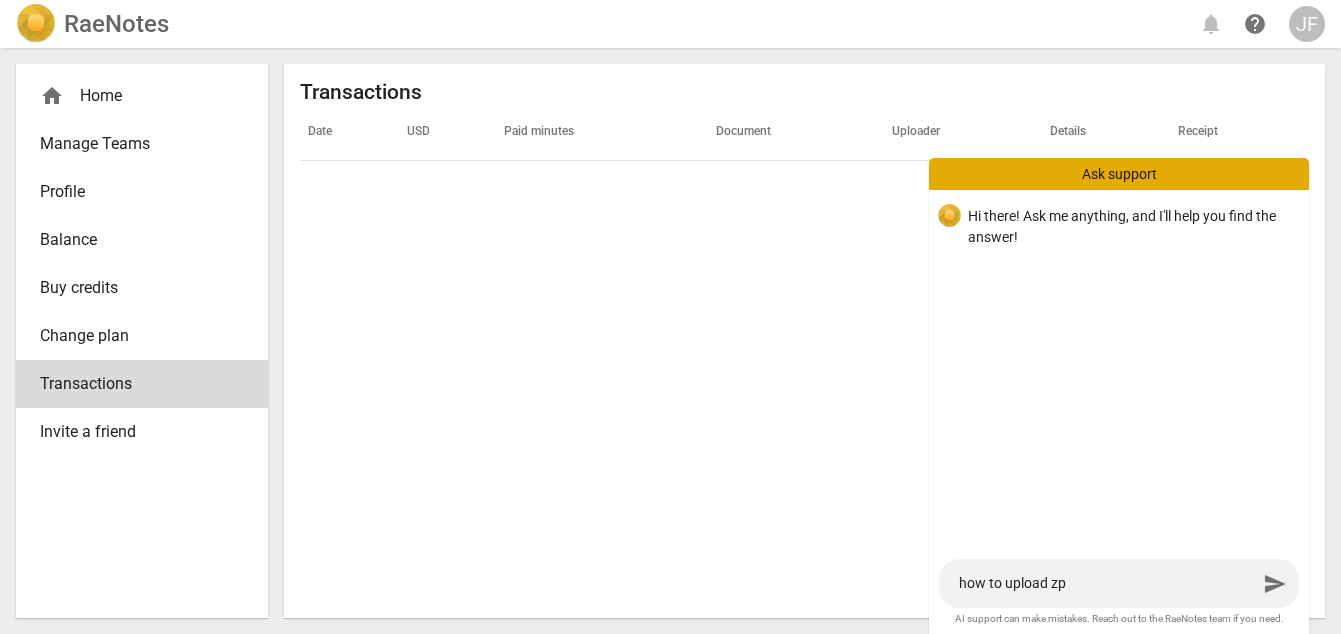 type on "how to upload zpp" 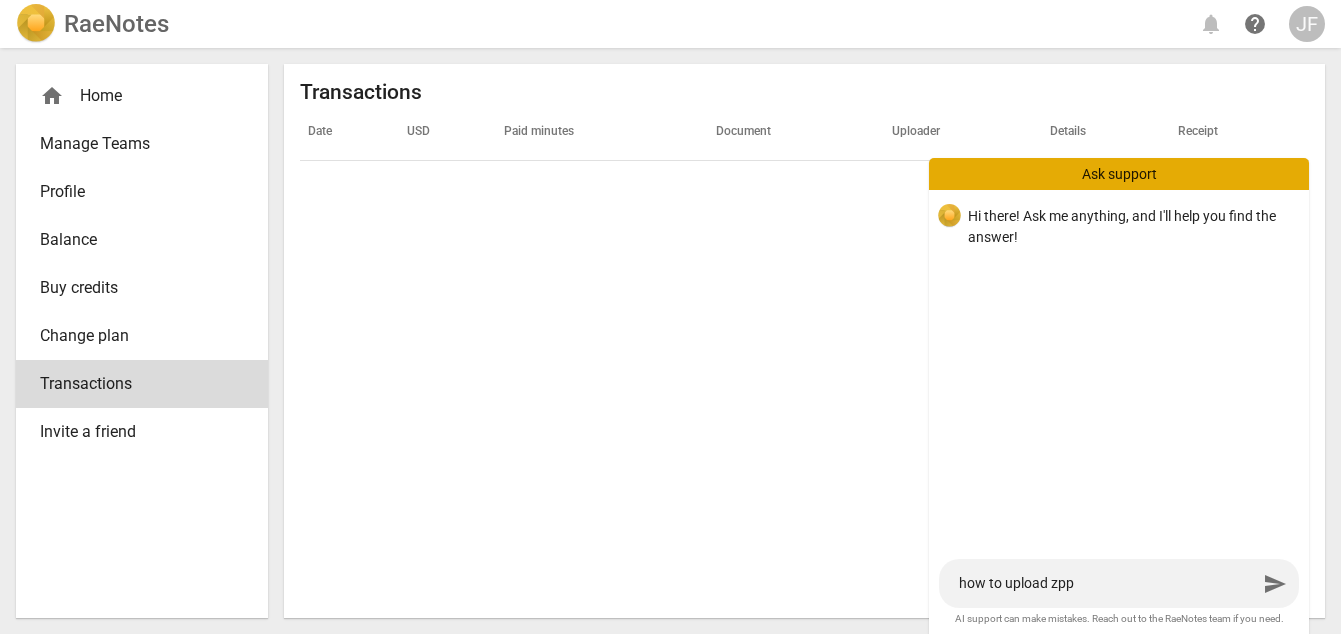 type on "how to upload zp" 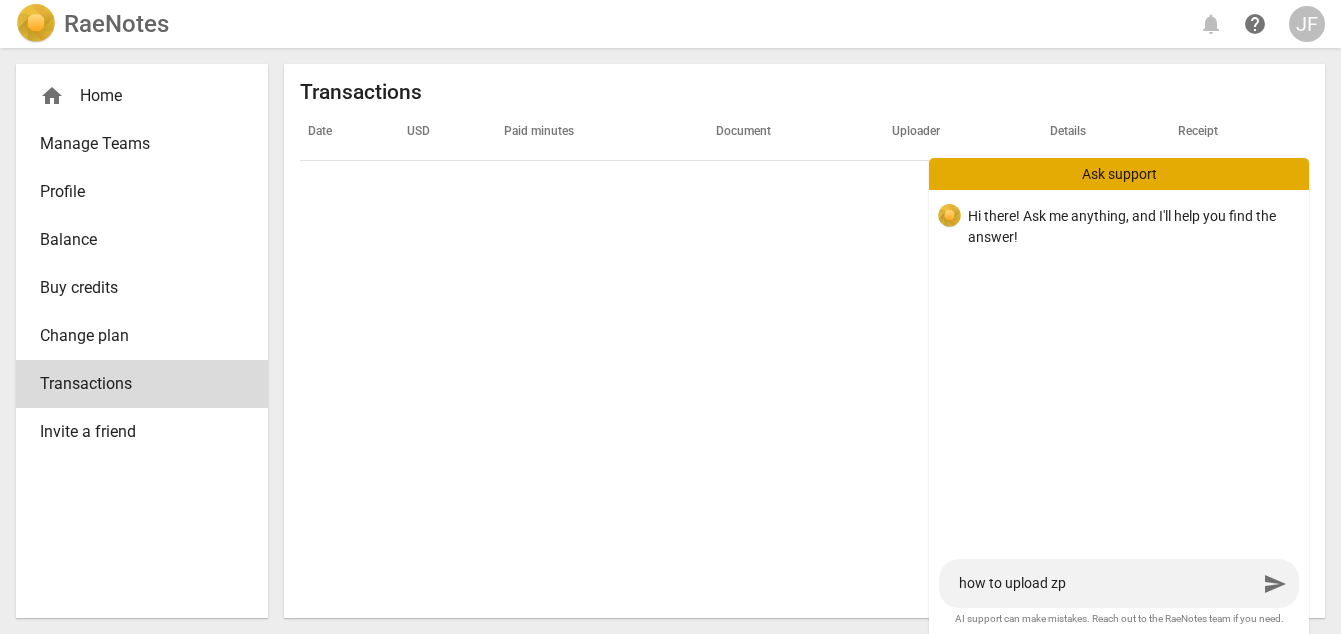 type on "how to upload z" 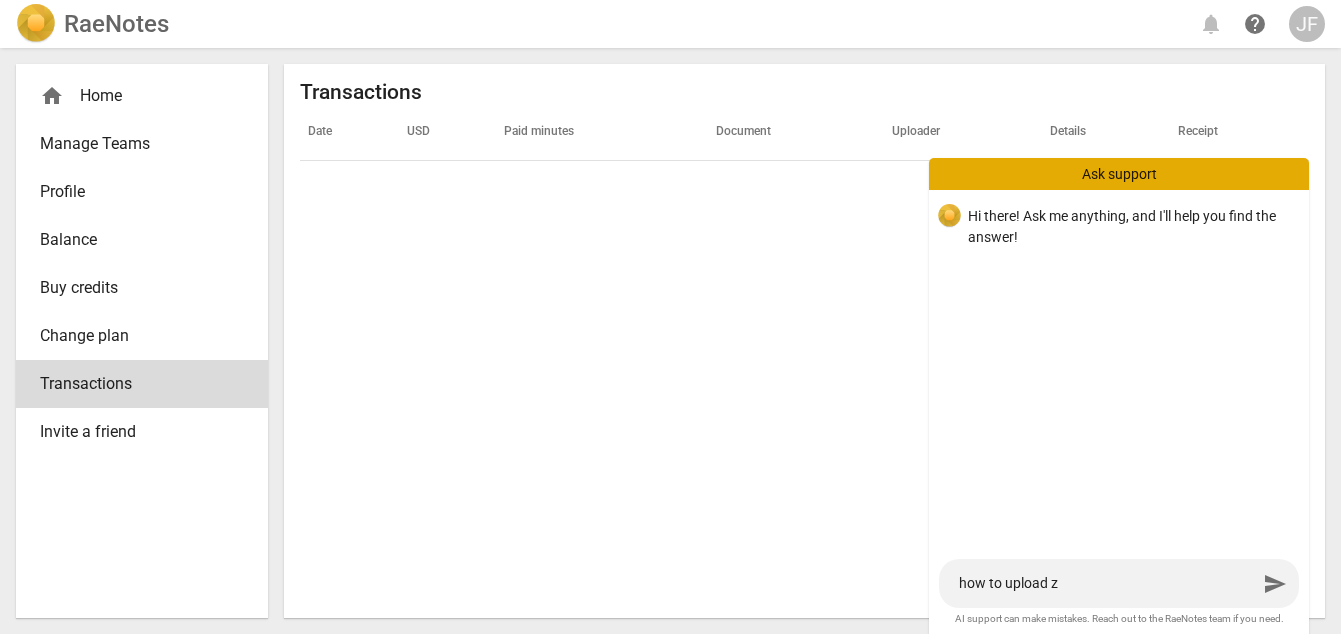 type on "how to upload zo" 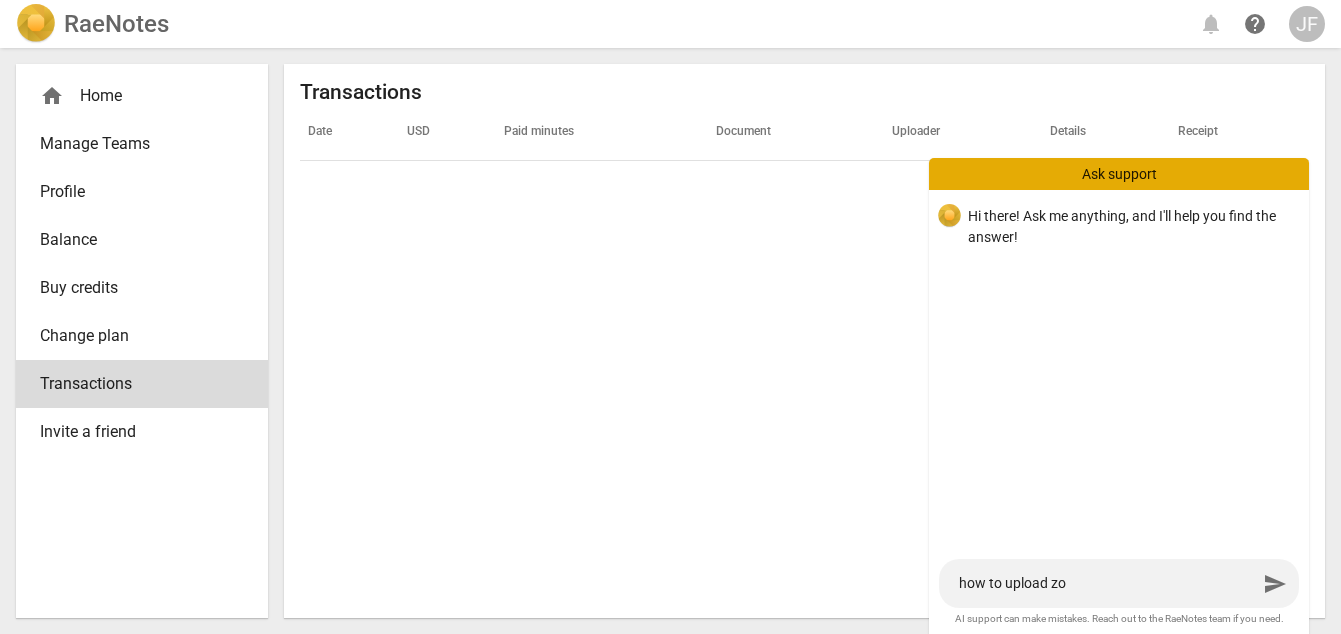 type on "how to upload zom" 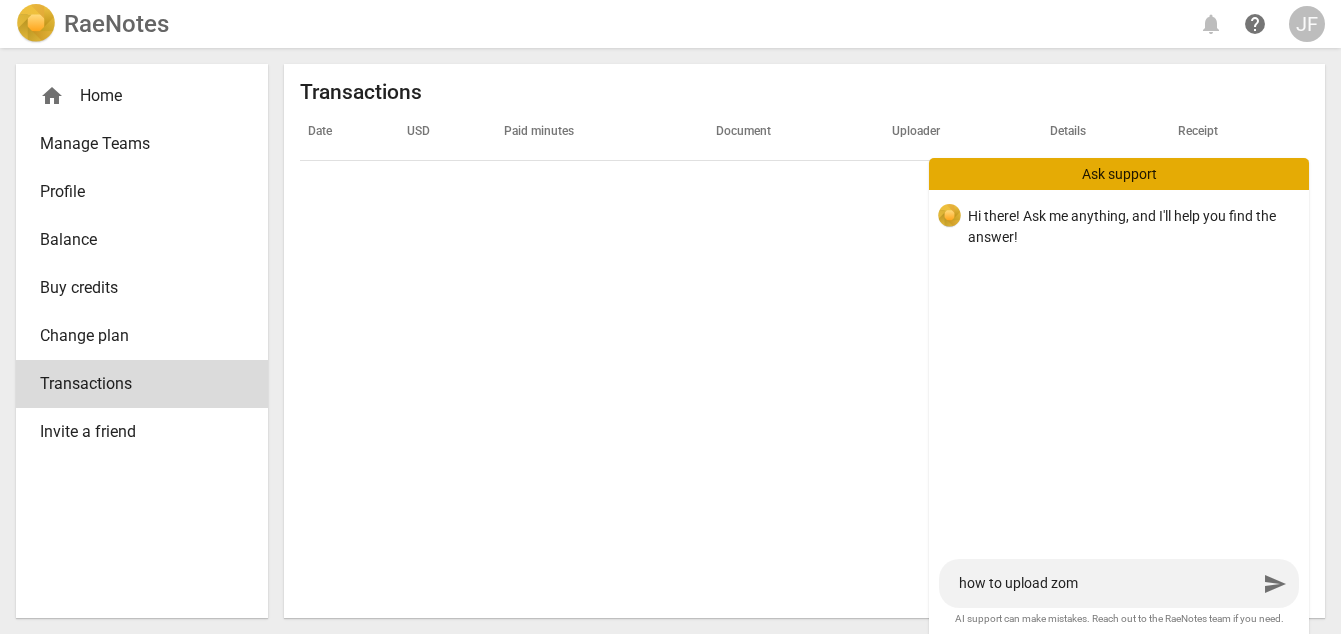 type on "how to upload zomm" 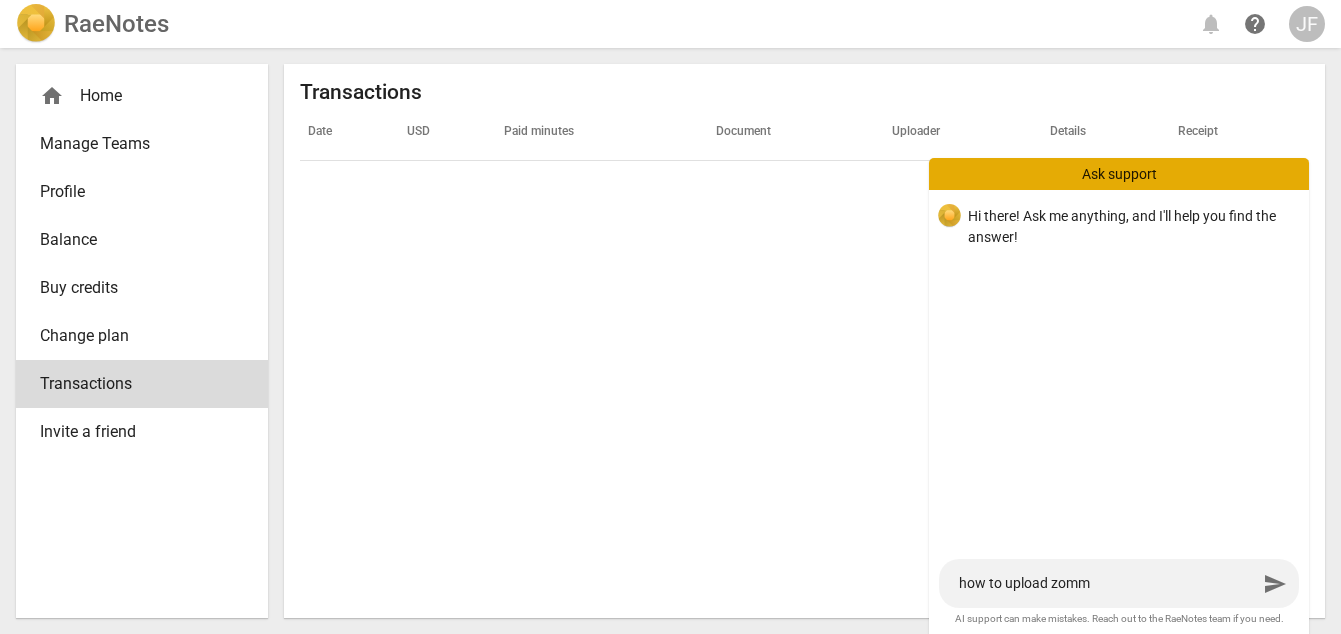 type on "how to upload zom" 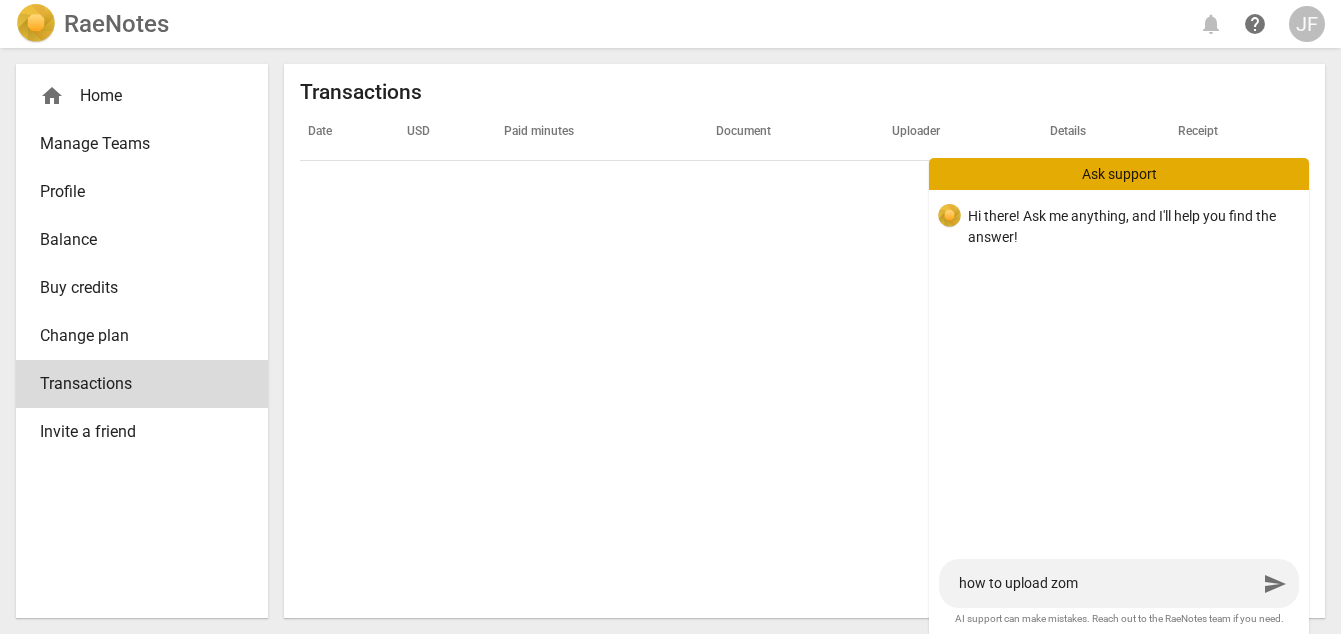 type on "how to upload zo" 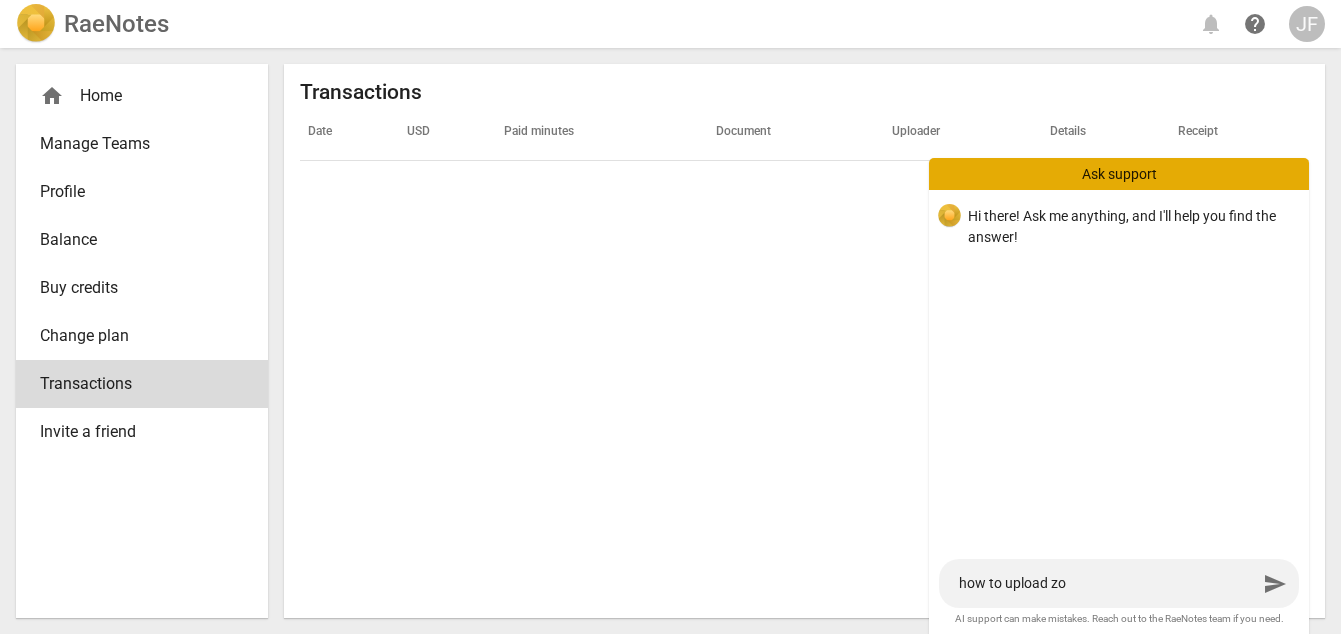 type on "how to upload zoo" 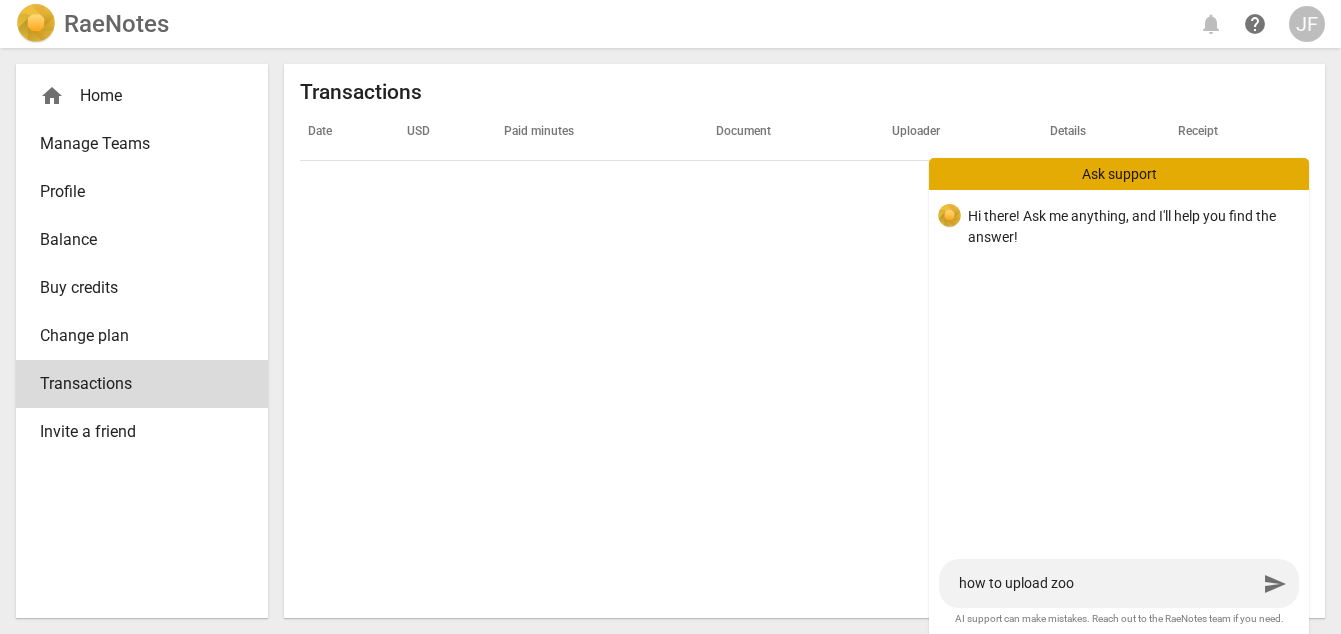 type on "how to upload zoom" 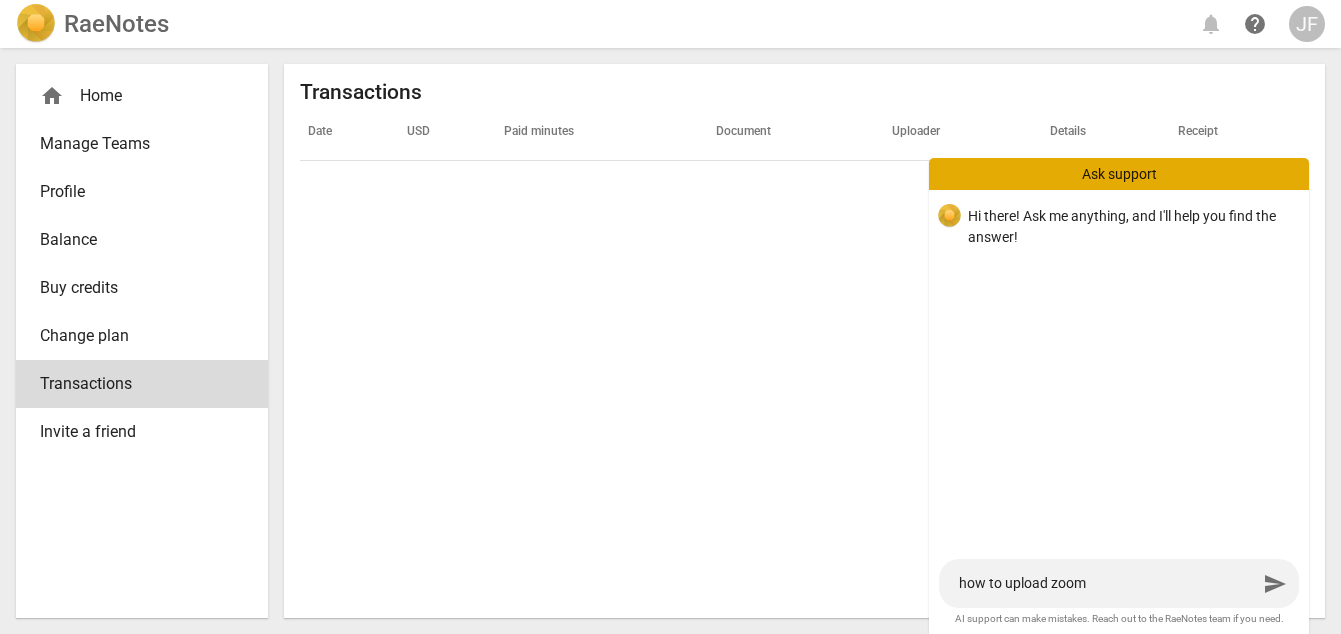 type on "how to upload zoom" 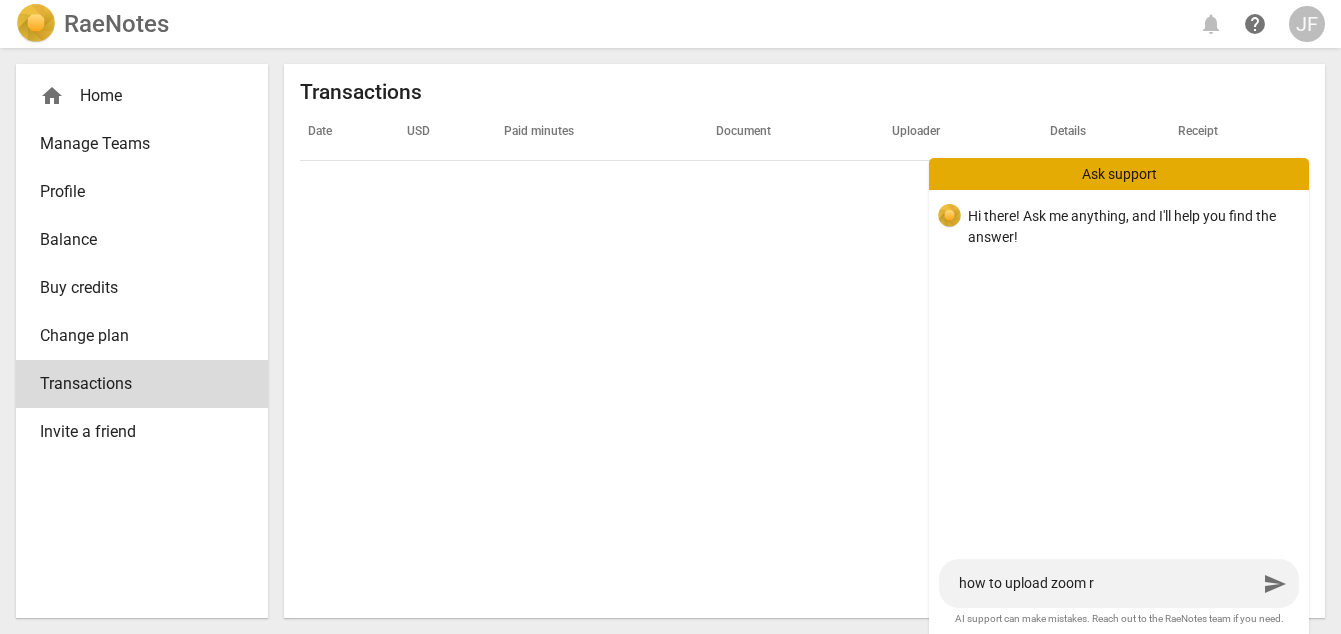 type on "how to upload zoom re" 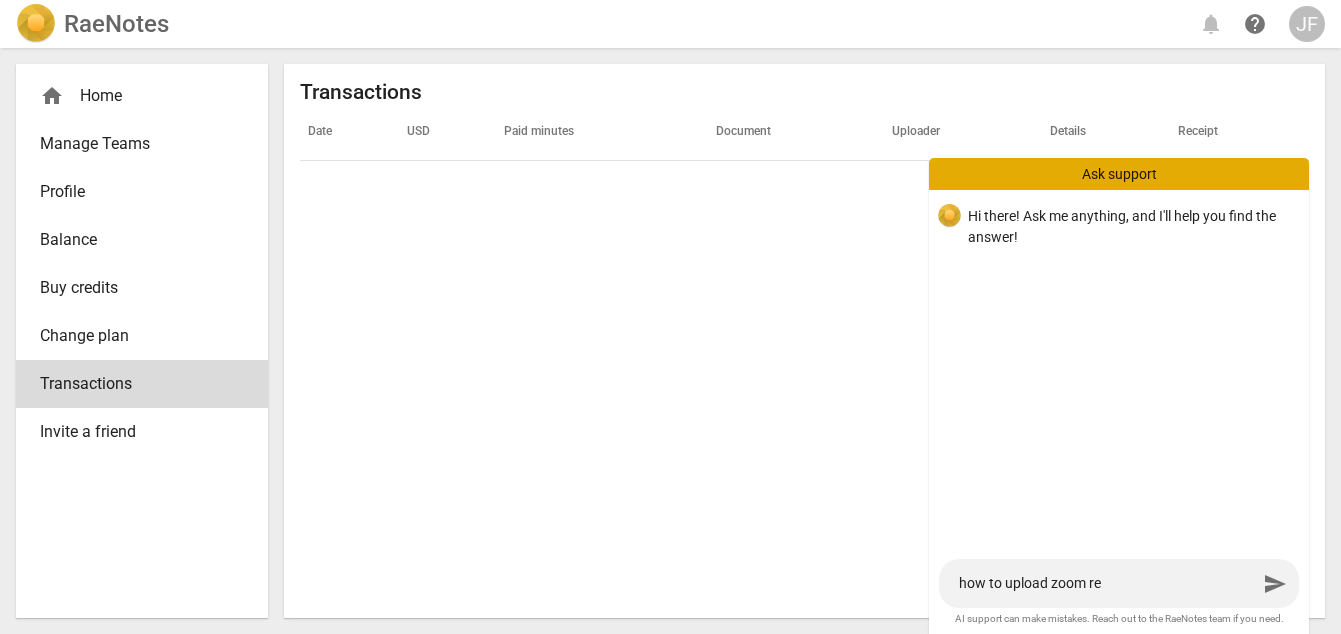 type on "how to upload zoom rec" 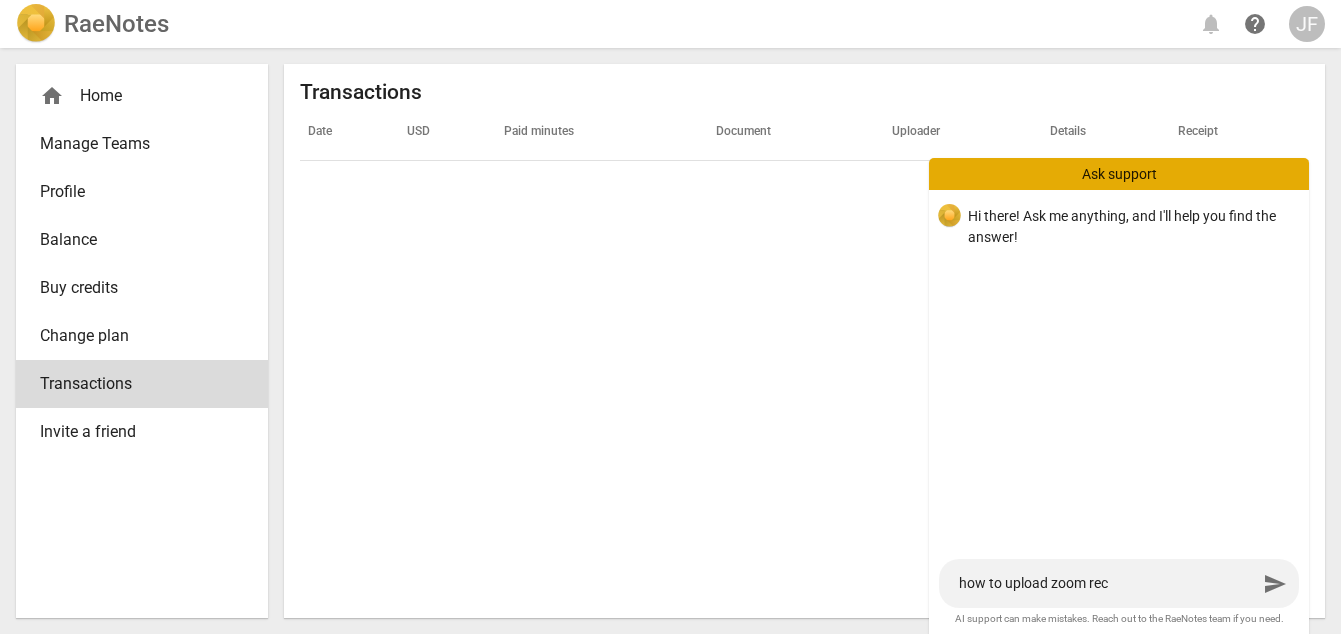 type on "how to upload zoom reco" 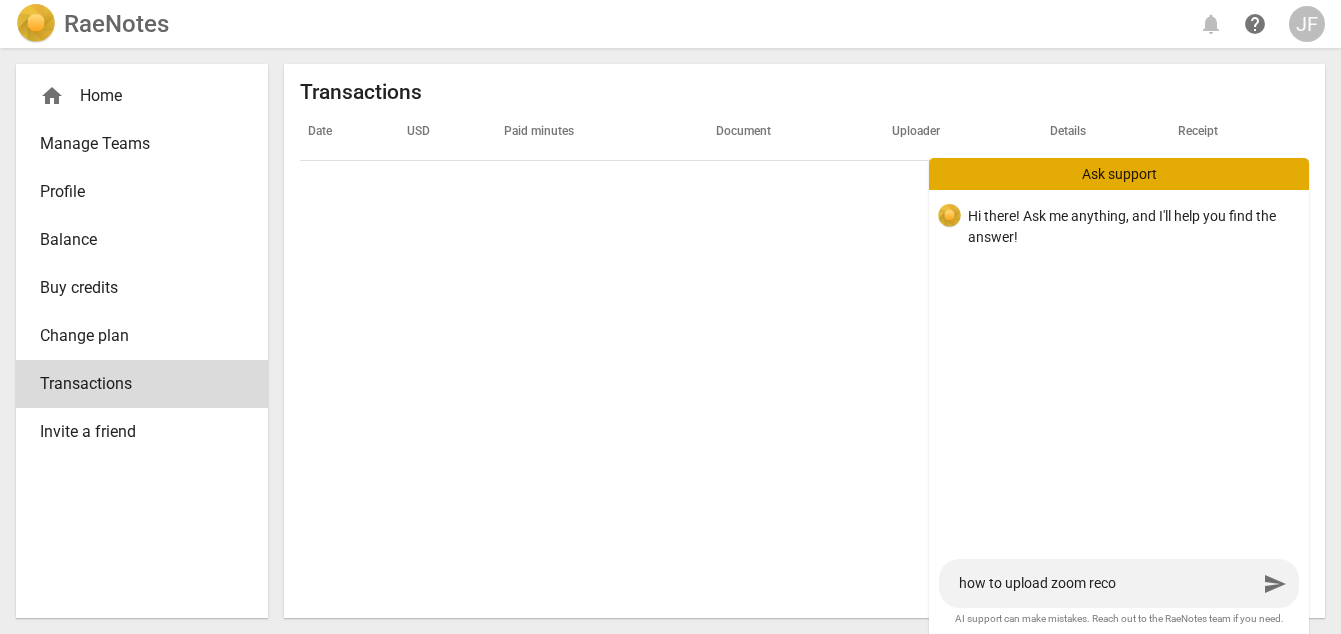 type on "how to upload zoom recor" 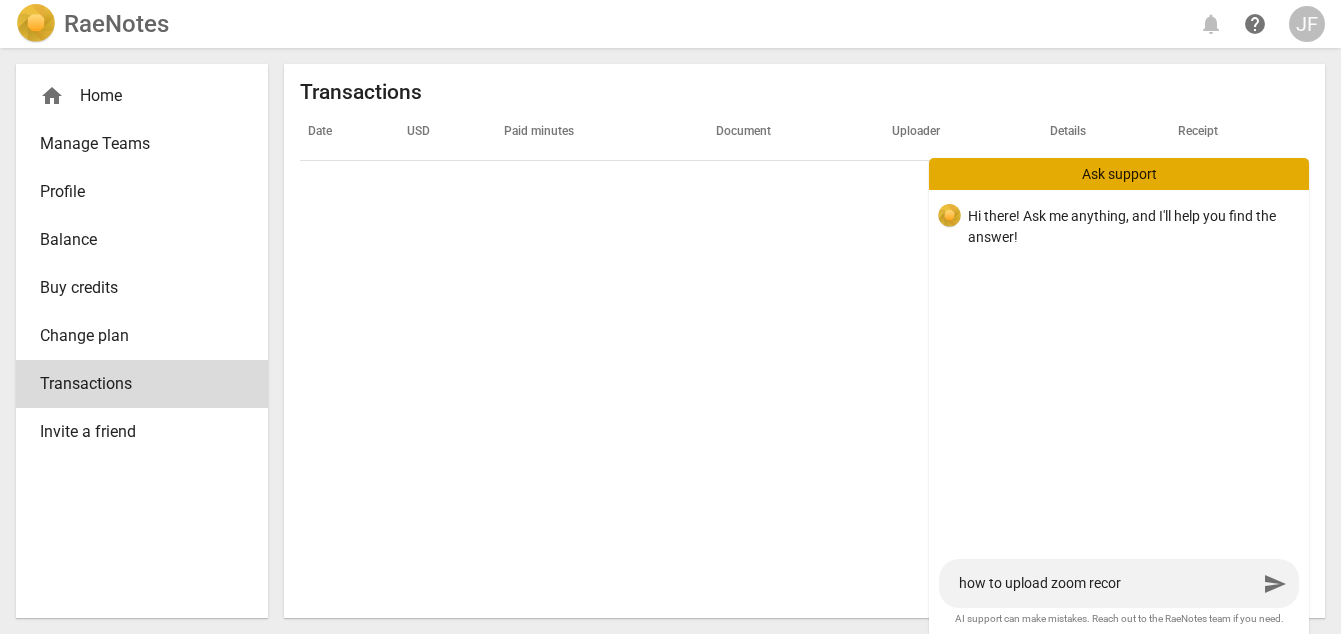 type on "how to upload zoom record" 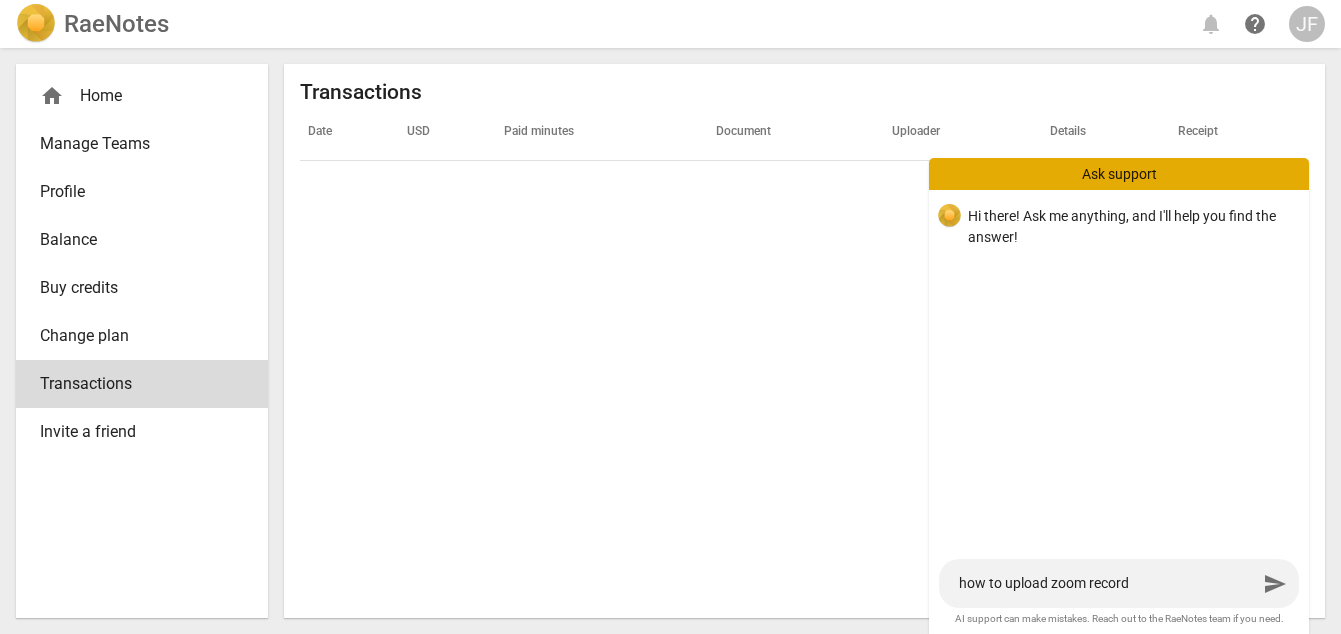 type on "how to upload zoom recordi" 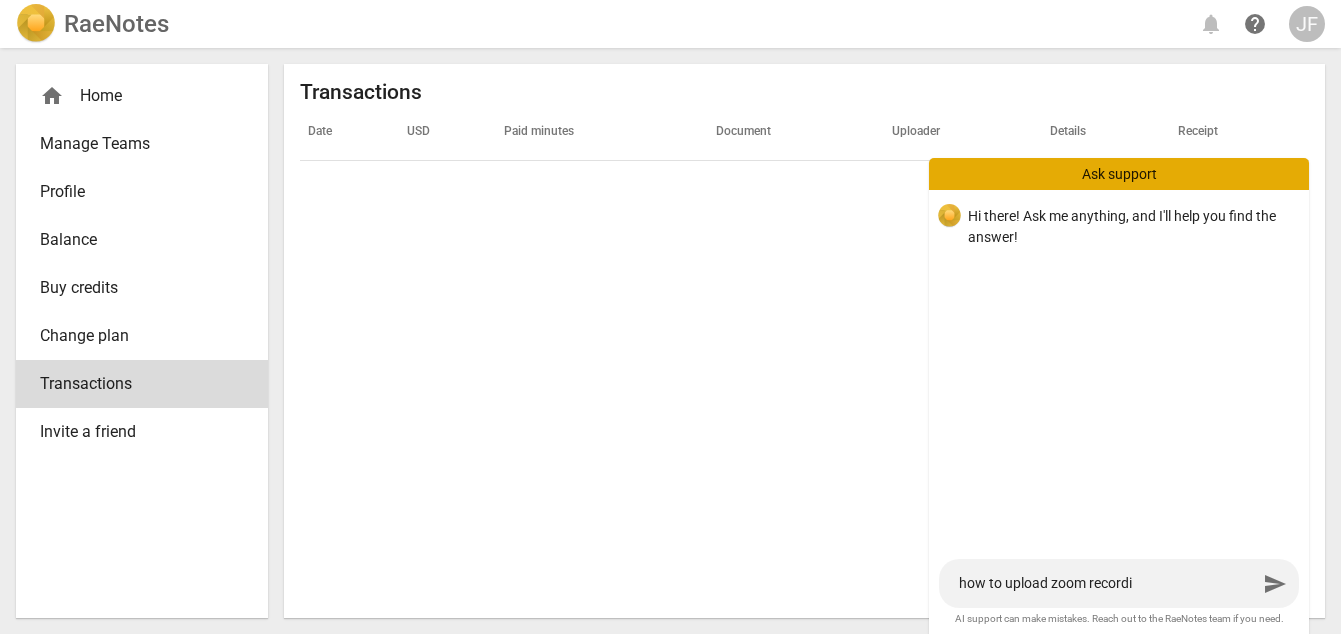 type on "how to upload zoom recordin" 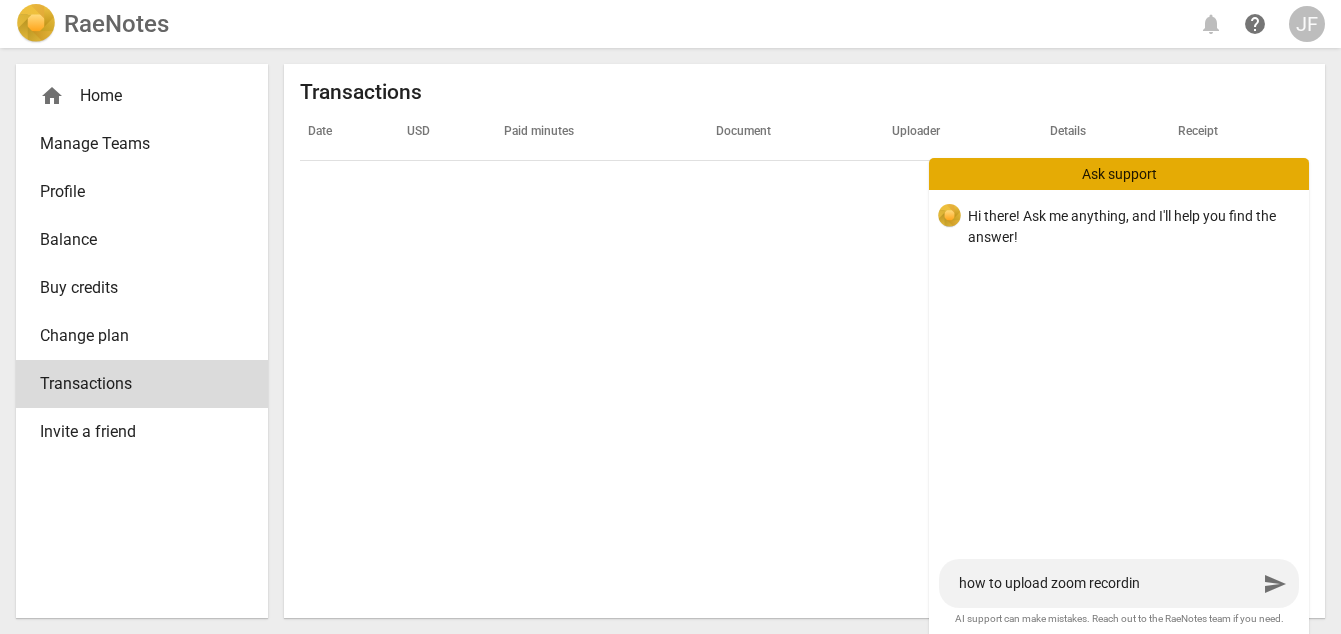 type on "how to upload zoom recording" 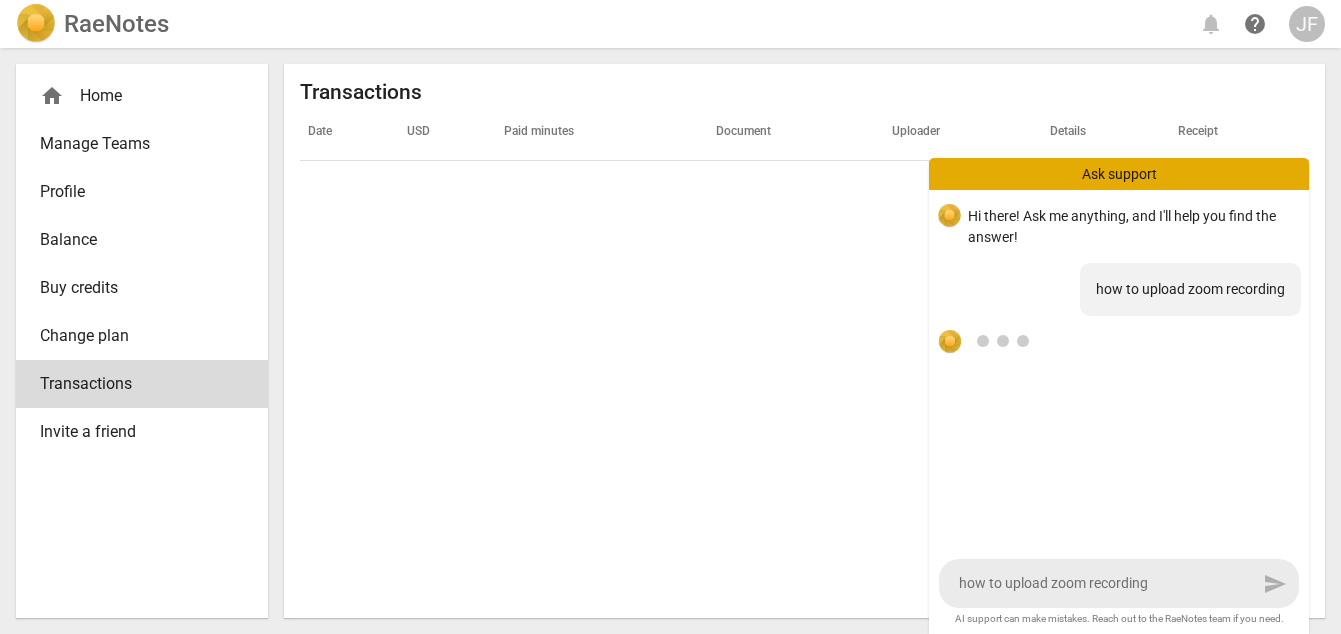 type 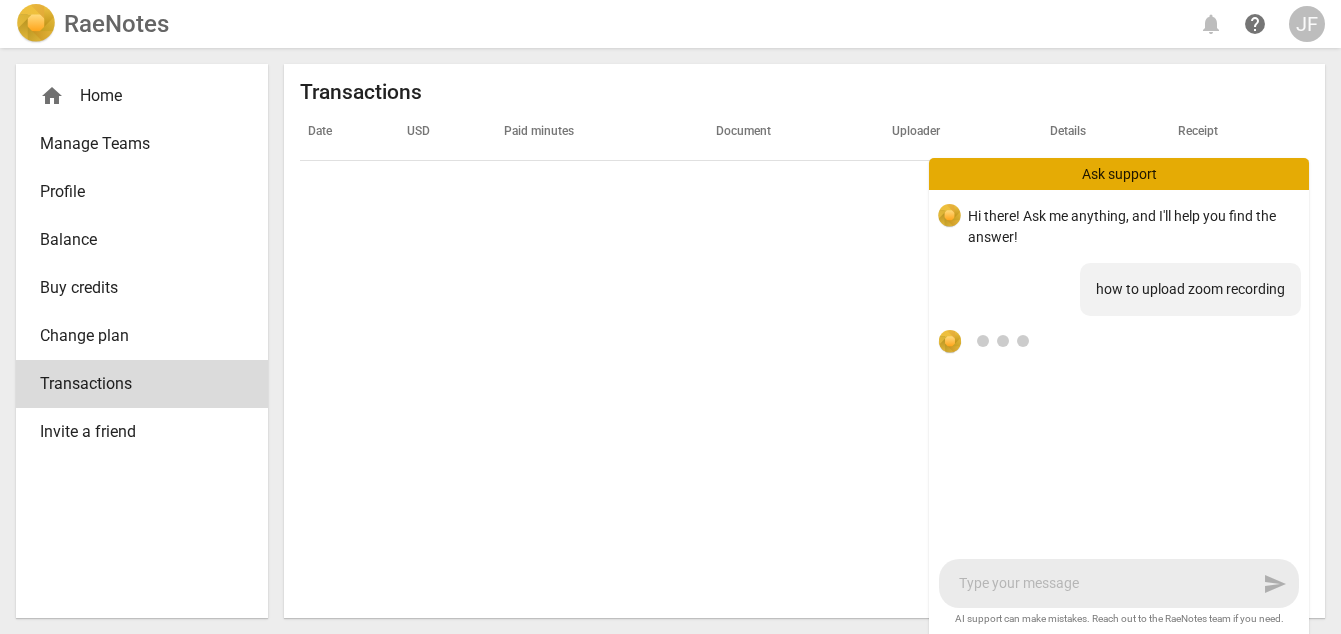 scroll, scrollTop: 72, scrollLeft: 0, axis: vertical 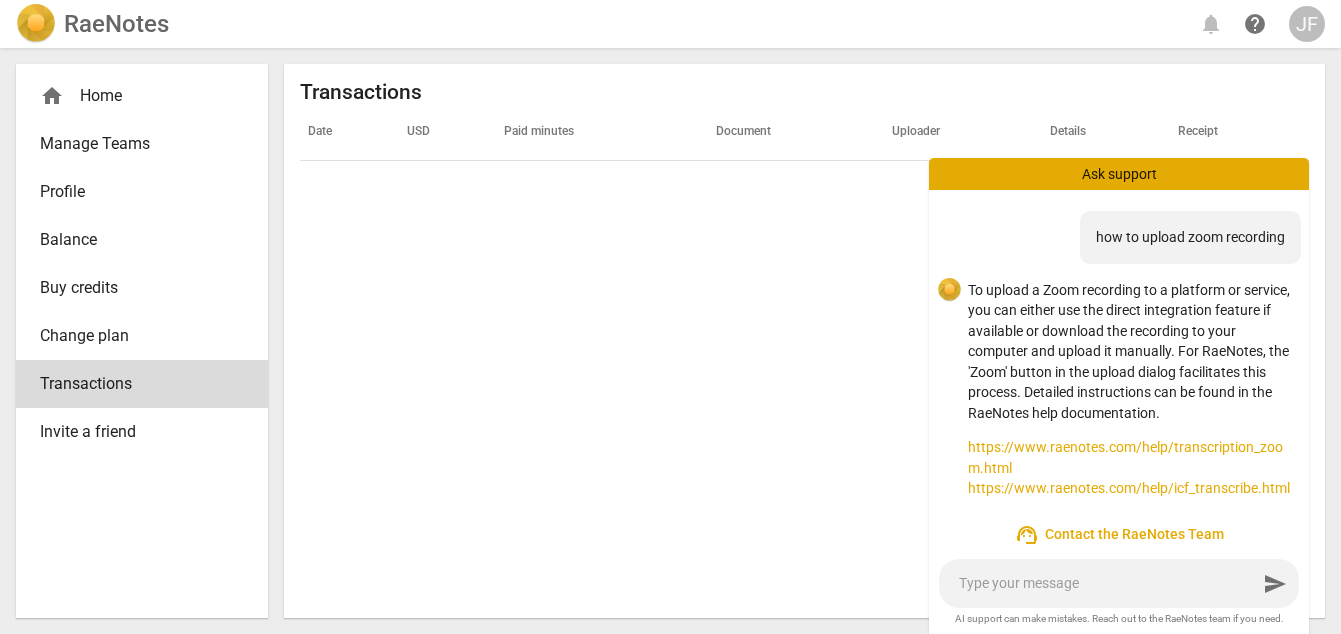 click on "https://www.raenotes.com/help/transcription_zoom.html" at bounding box center (1130, 457) 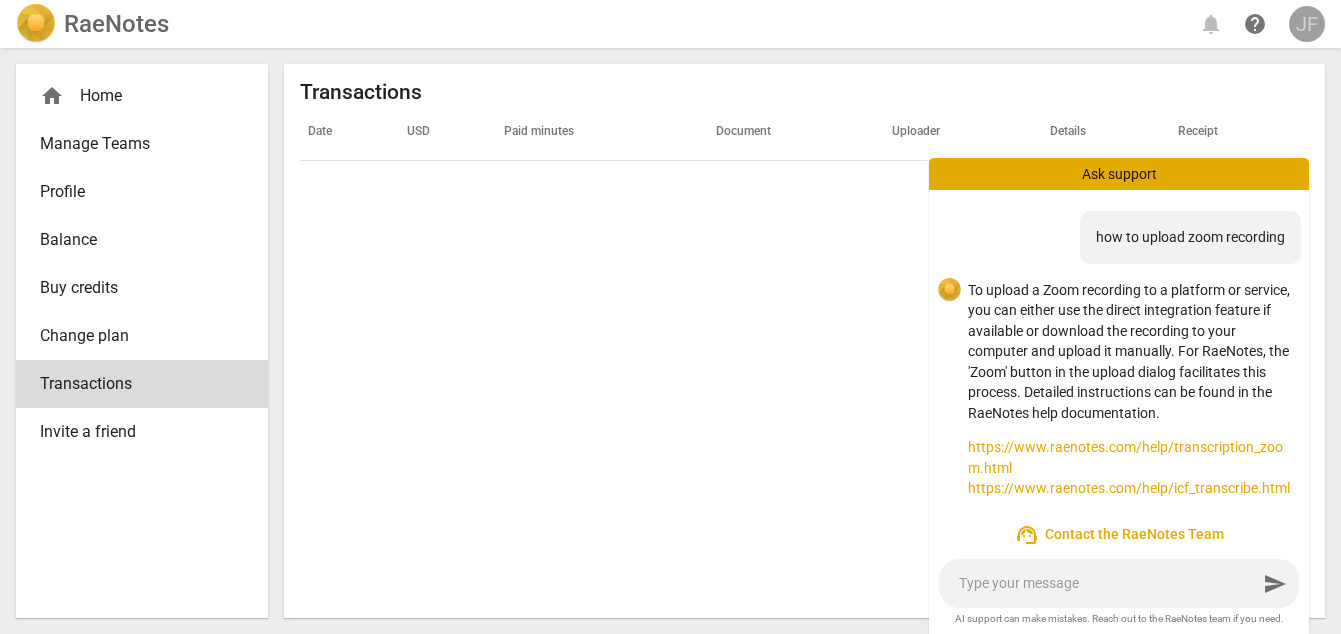 click on "JF" at bounding box center (1307, 24) 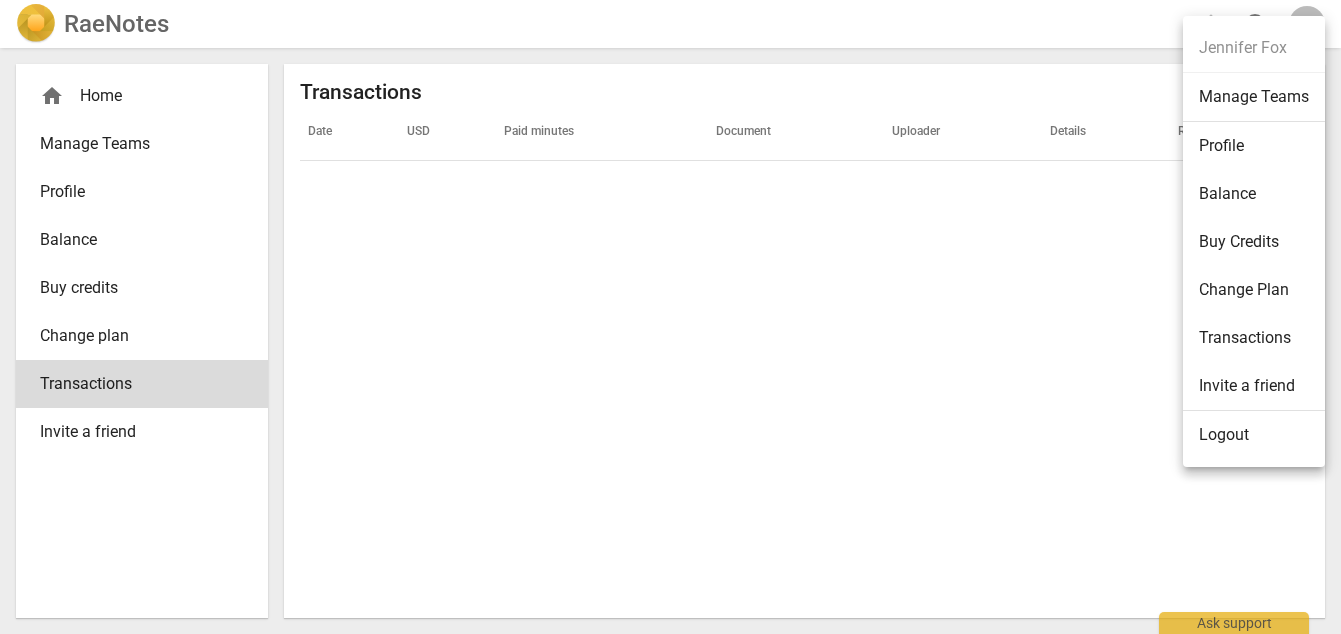 click on "Jennifer Fox Manage Teams Profile Balance Buy Credits Change Plan Transactions Invite a friend Logout" at bounding box center [1254, 241] 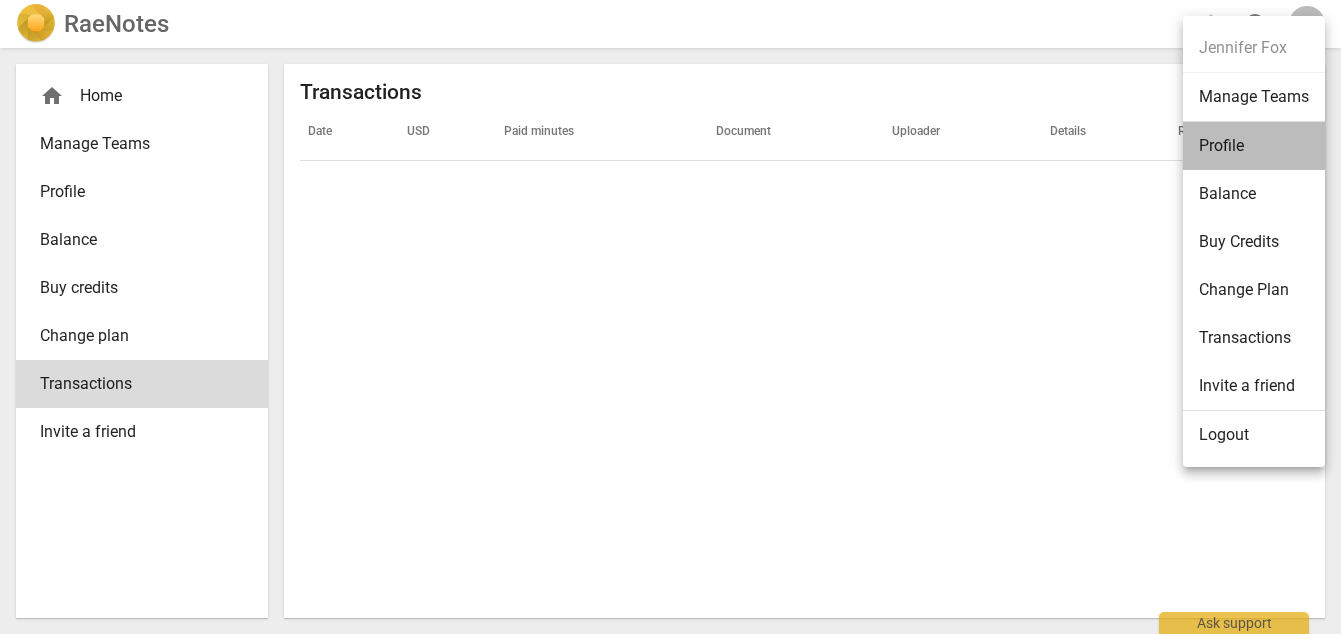 click on "Profile" at bounding box center (1254, 146) 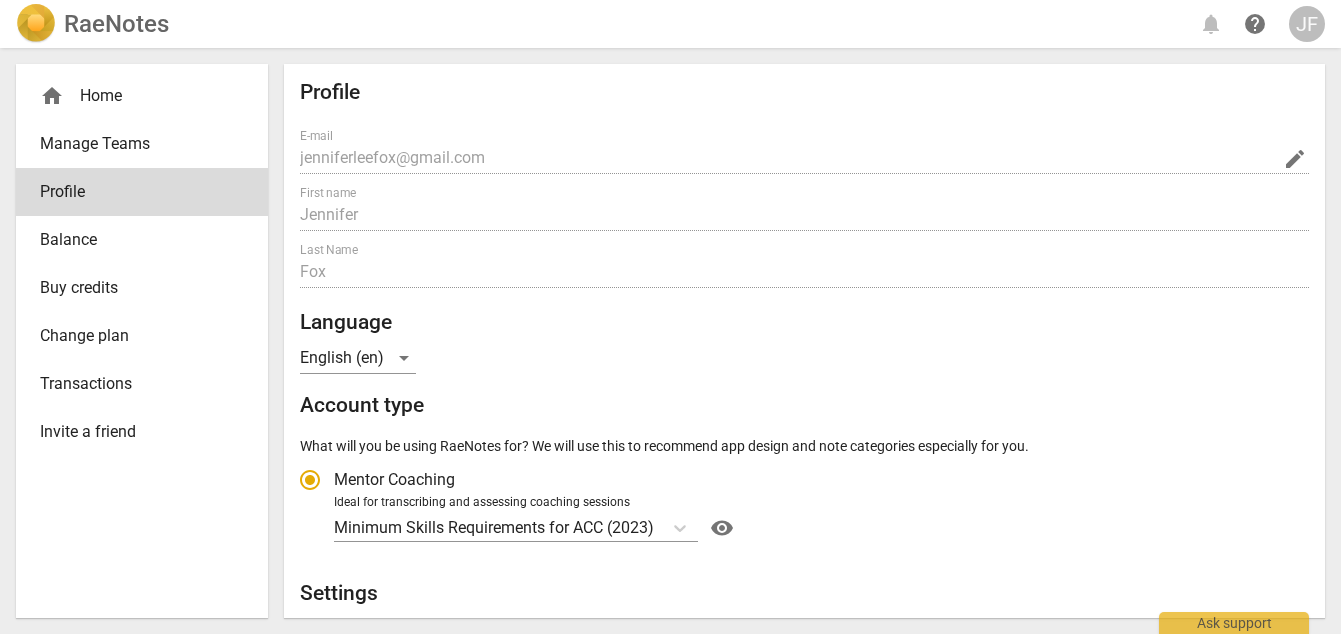 radio on "false" 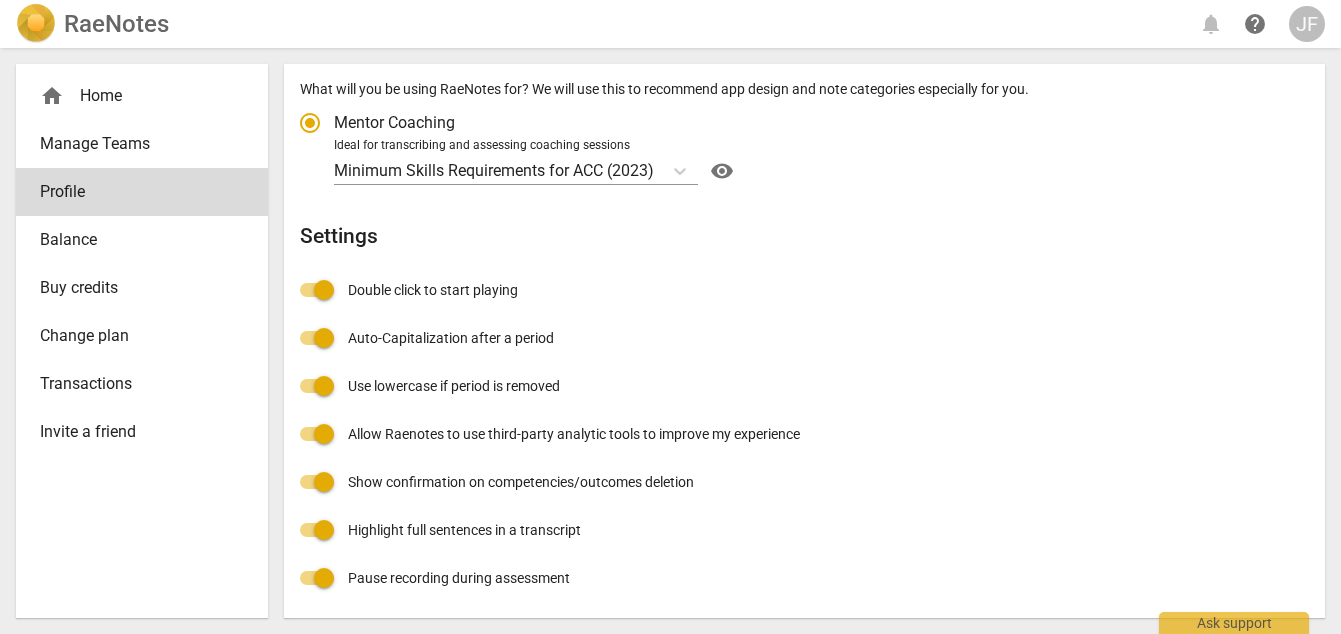 scroll, scrollTop: 0, scrollLeft: 0, axis: both 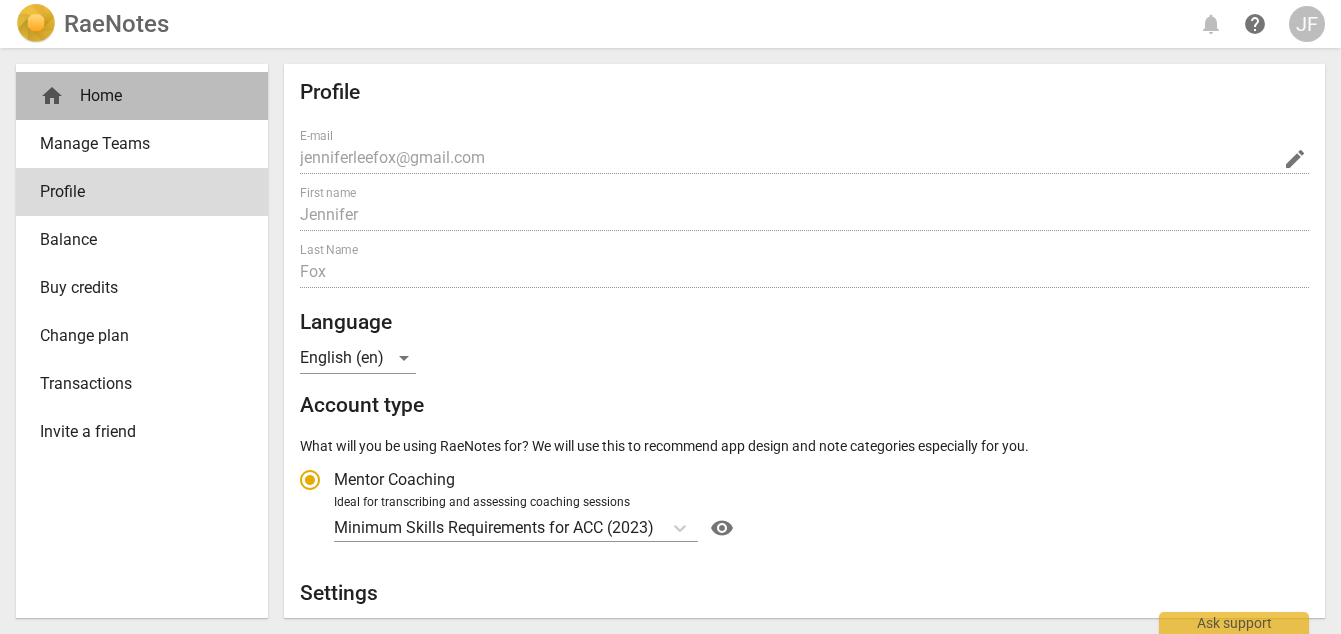 click on "home Home" at bounding box center [134, 96] 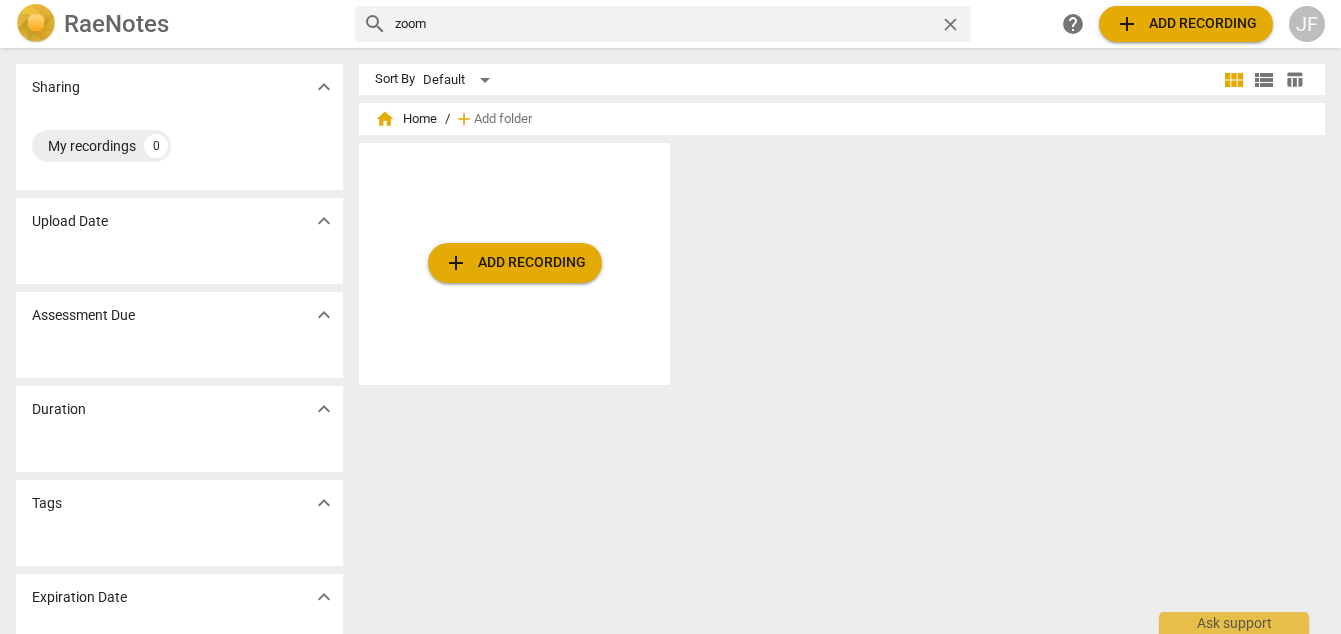 click on "add   Add recording" at bounding box center (515, 263) 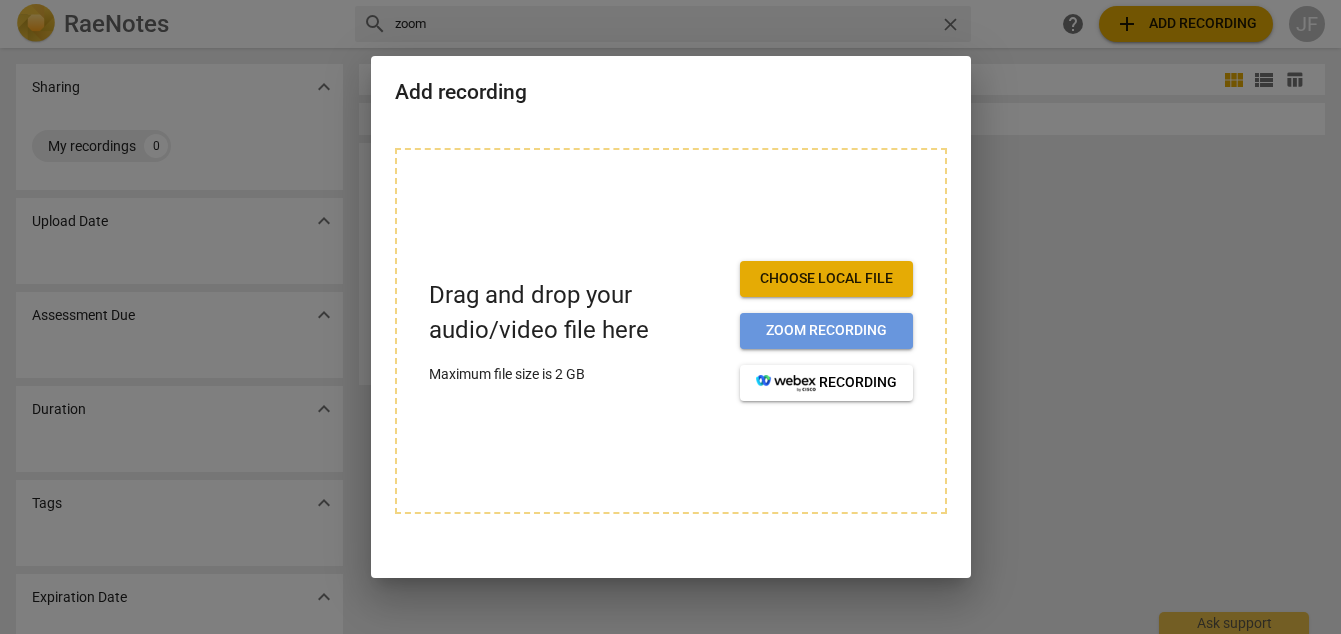 click on "Zoom recording" at bounding box center [826, 331] 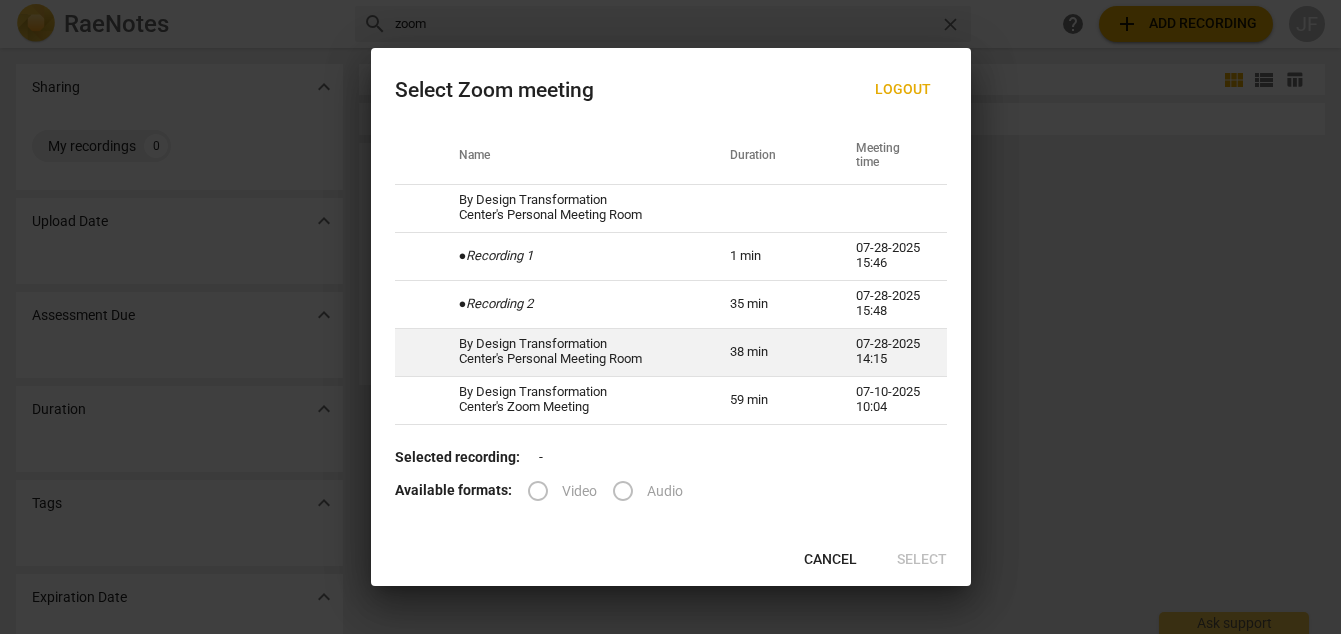 click on "38 min" at bounding box center [769, 352] 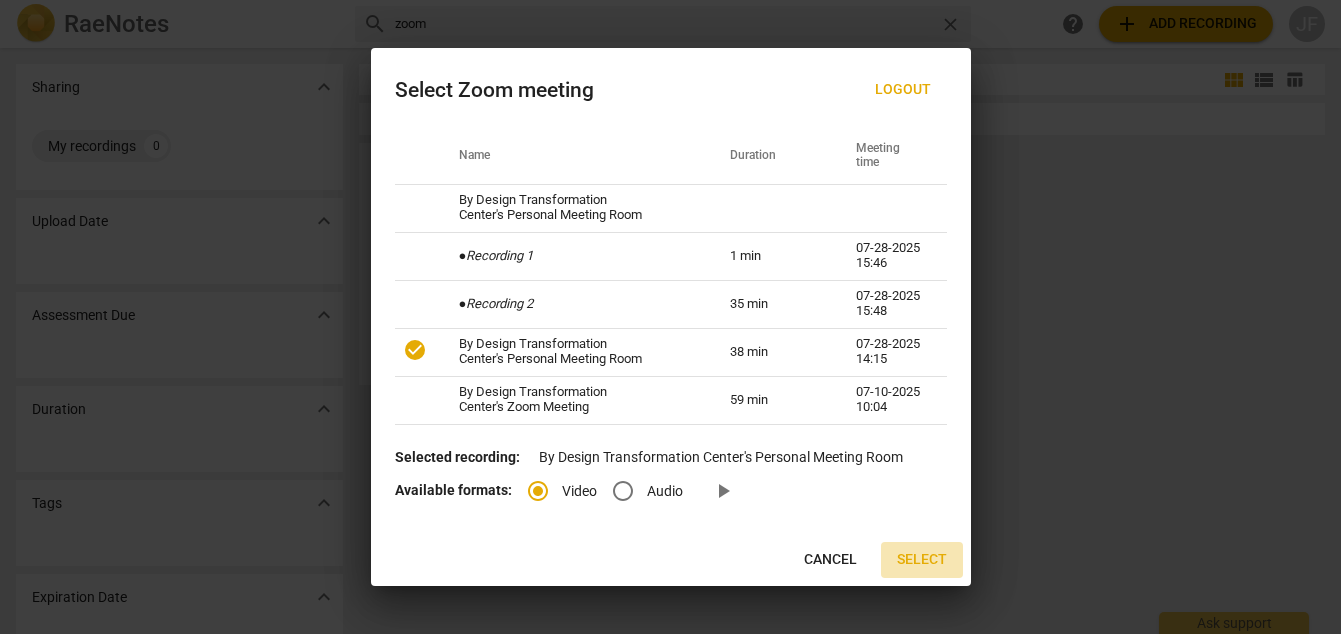 click on "Select" at bounding box center [922, 560] 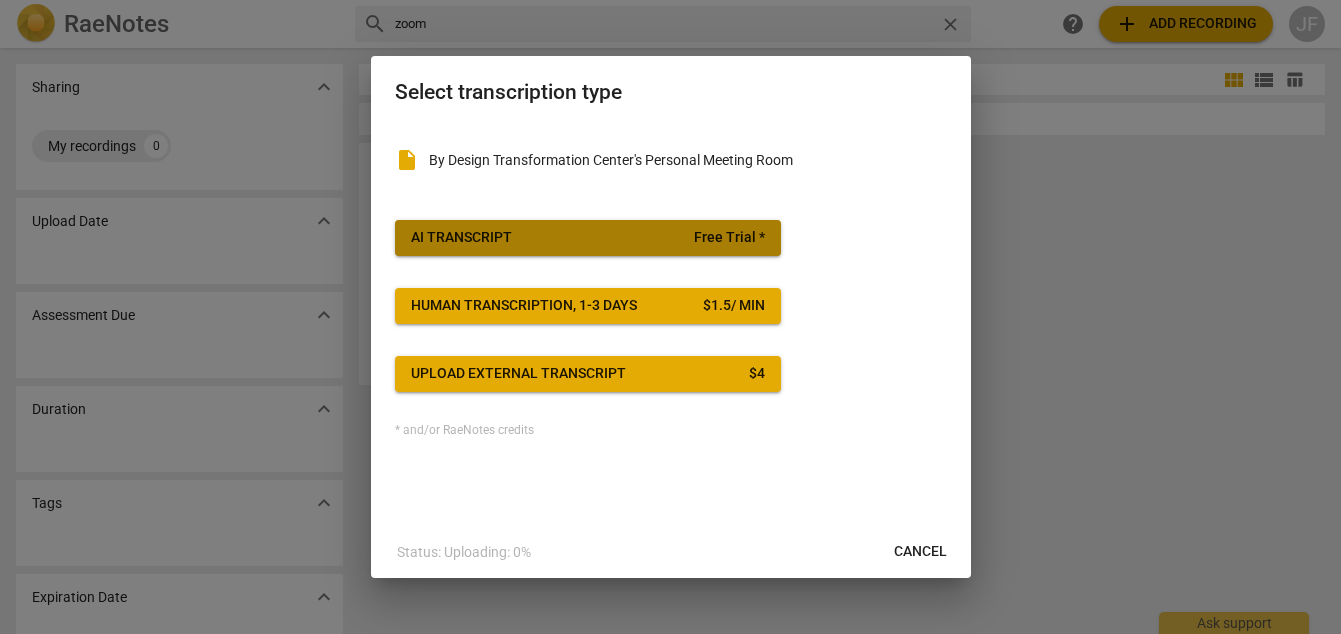 click on "AI Transcript Free Trial *" at bounding box center (588, 238) 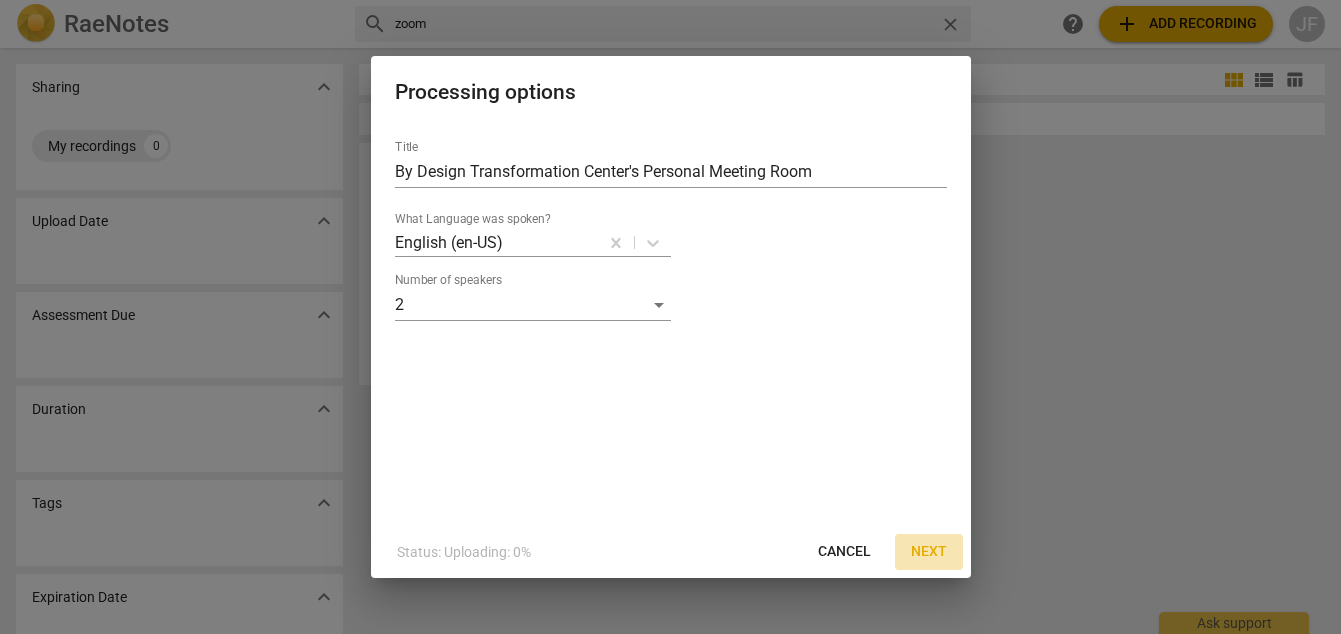 click on "Next" at bounding box center [929, 552] 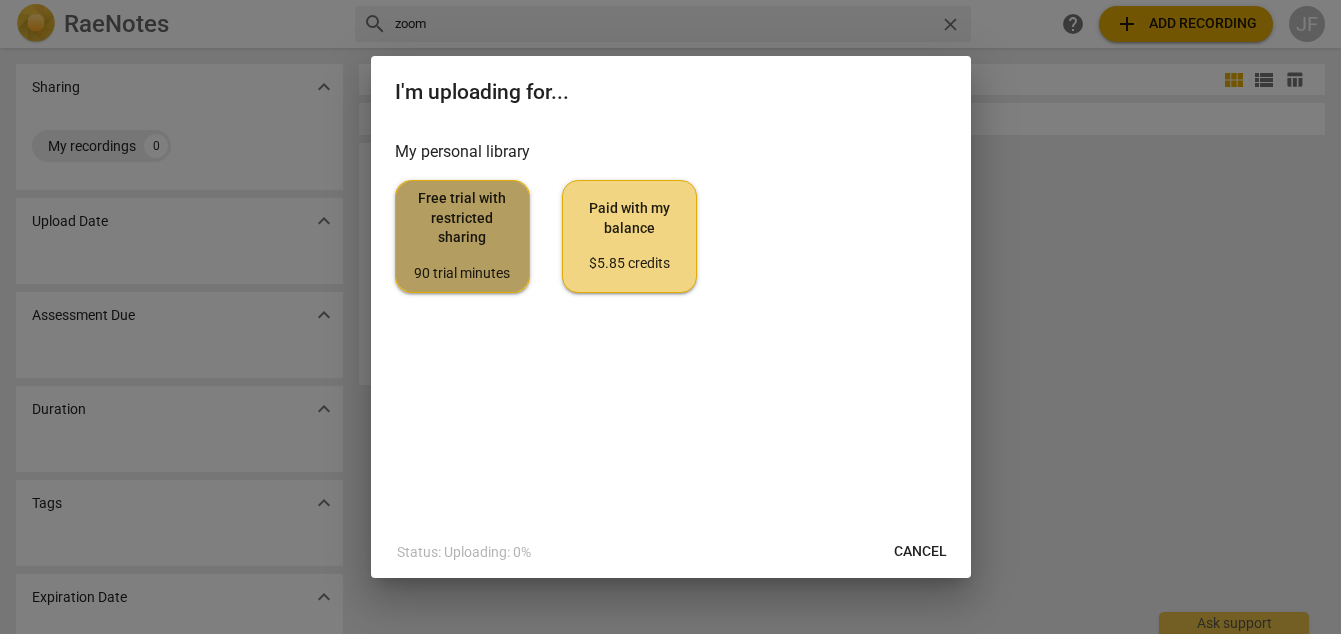 click on "Free trial with restricted sharing 90 trial minutes" at bounding box center [462, 236] 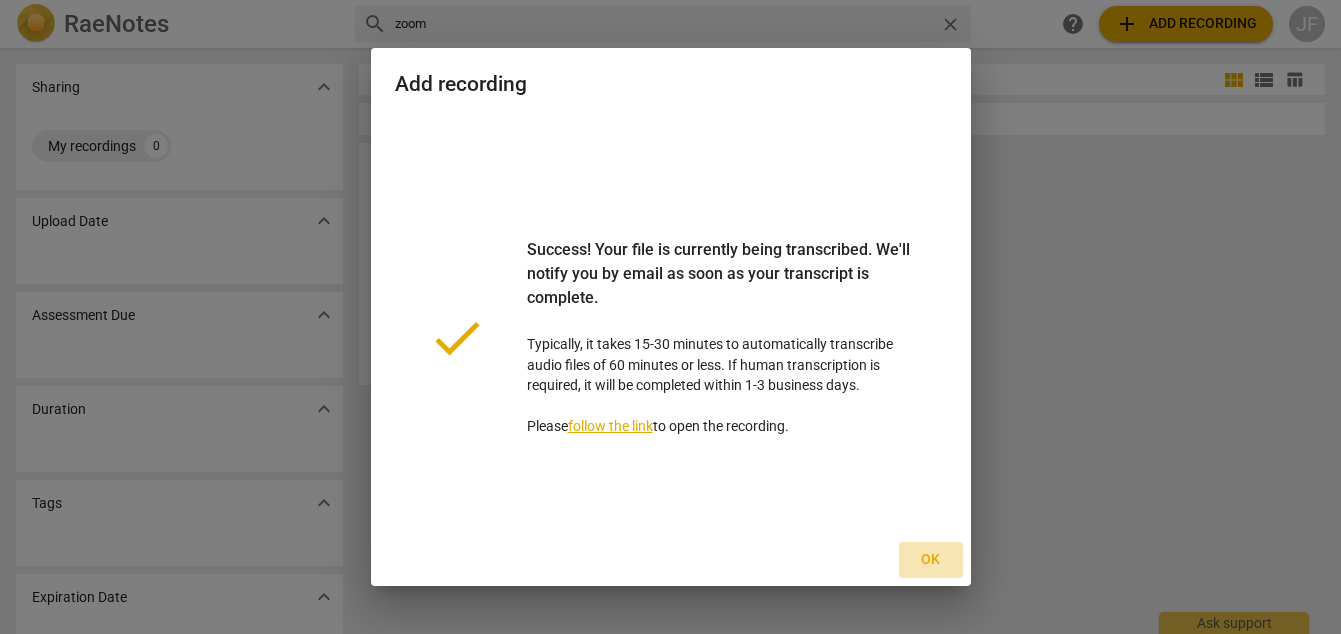 click on "Ok" at bounding box center [931, 560] 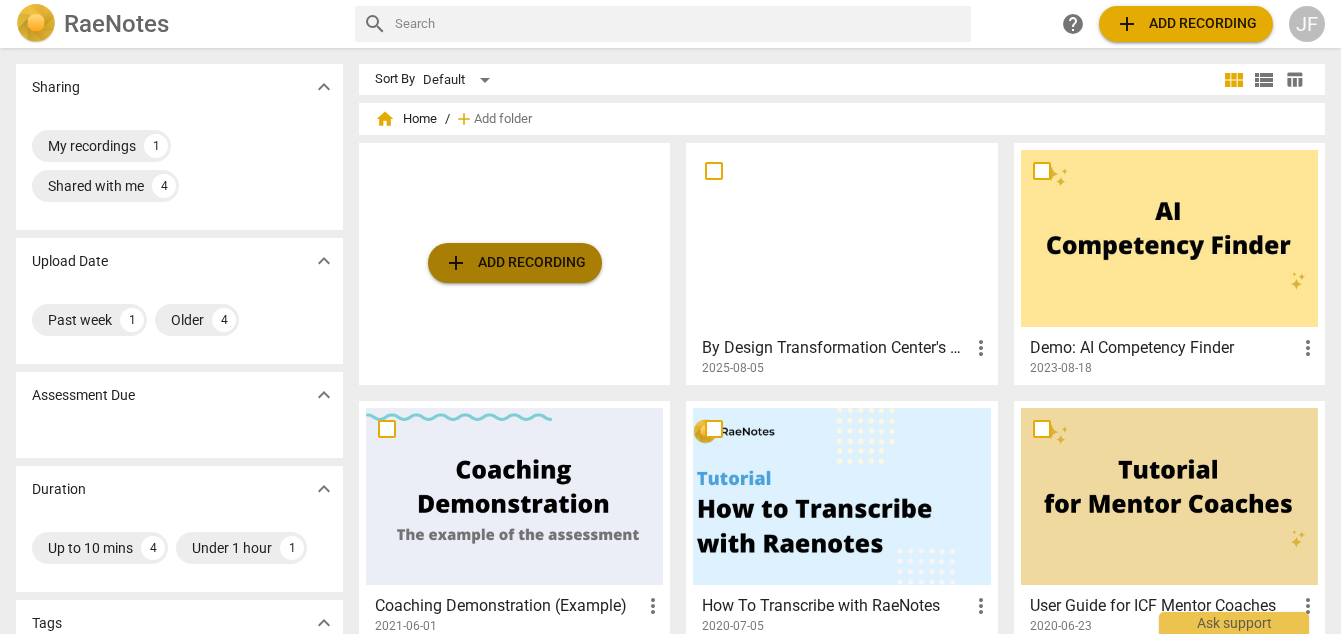 click on "add   Add recording" at bounding box center (515, 263) 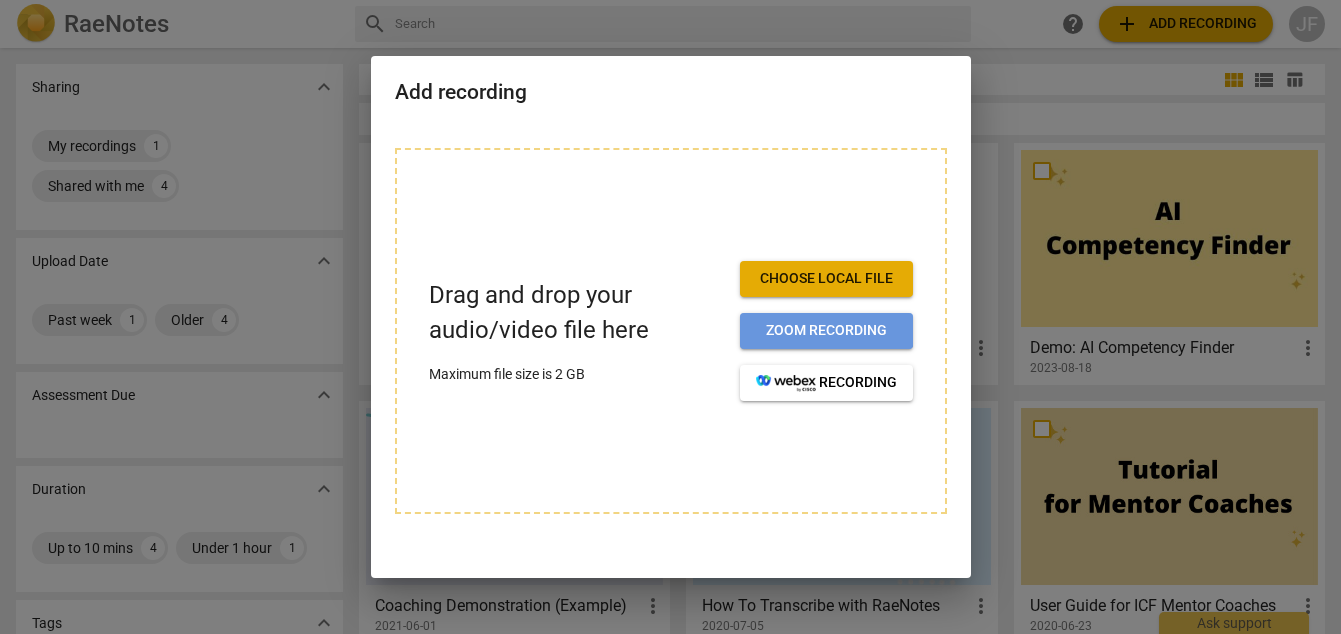 click on "Zoom recording" at bounding box center (826, 331) 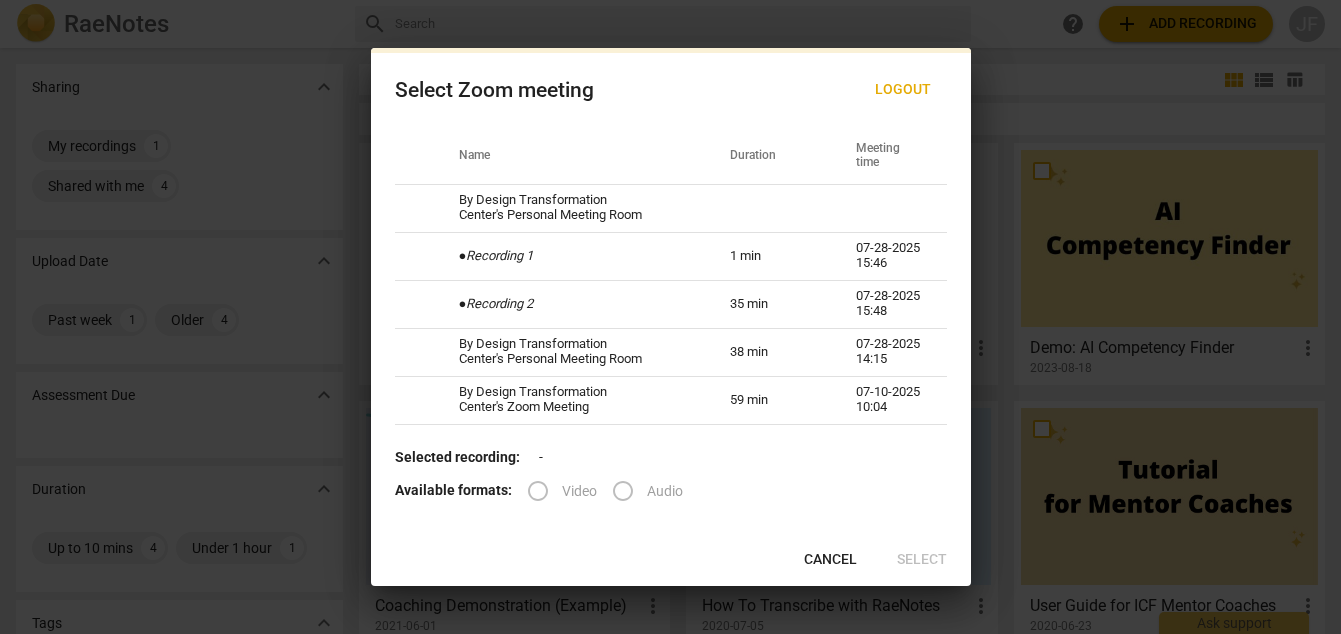 click on "35 min" at bounding box center (769, 304) 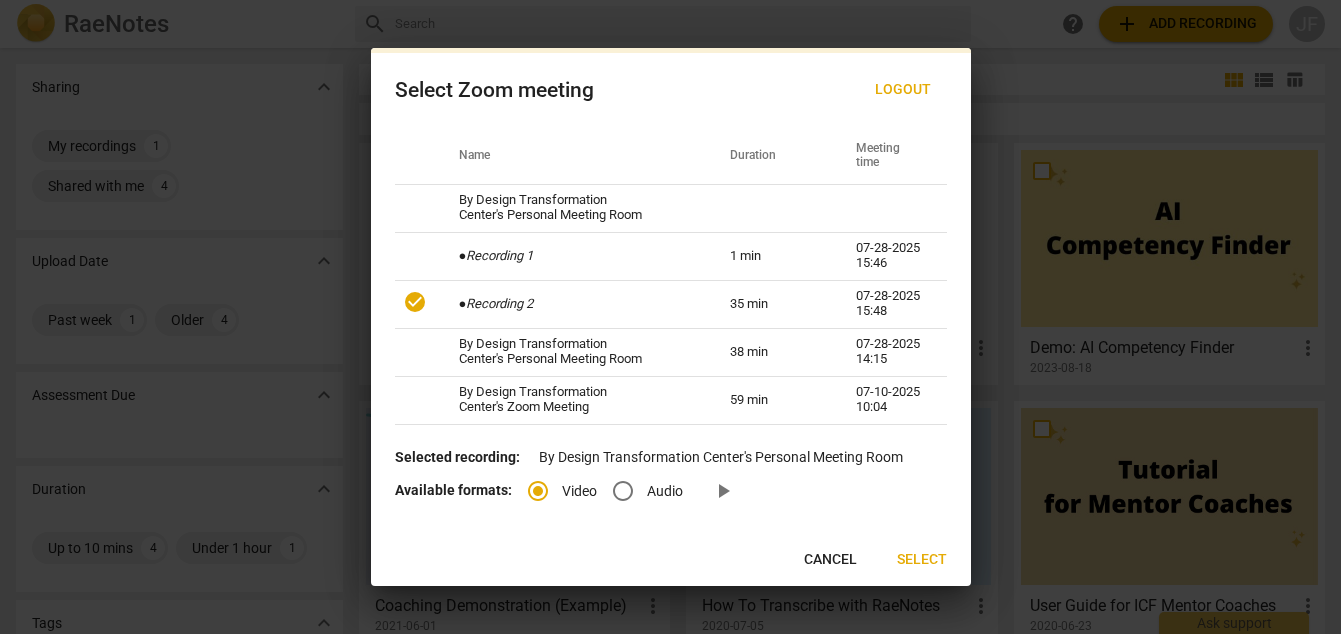 click on "Select" at bounding box center [922, 560] 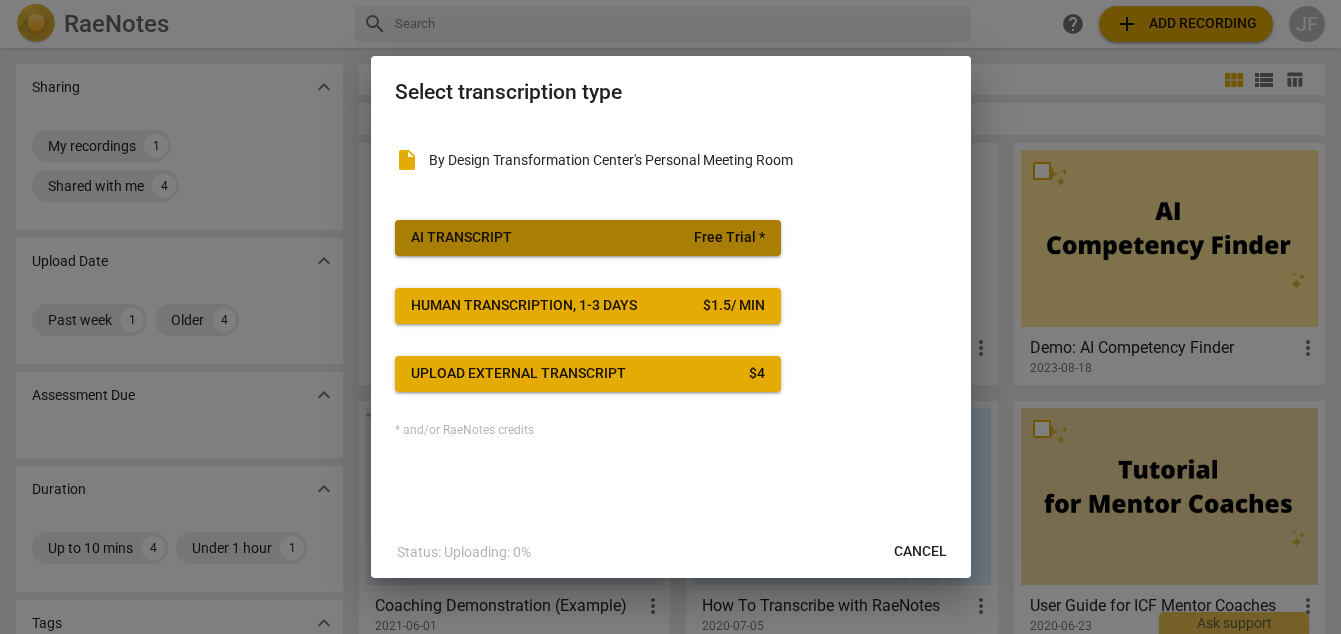 click on "AI Transcript Free Trial *" at bounding box center (588, 238) 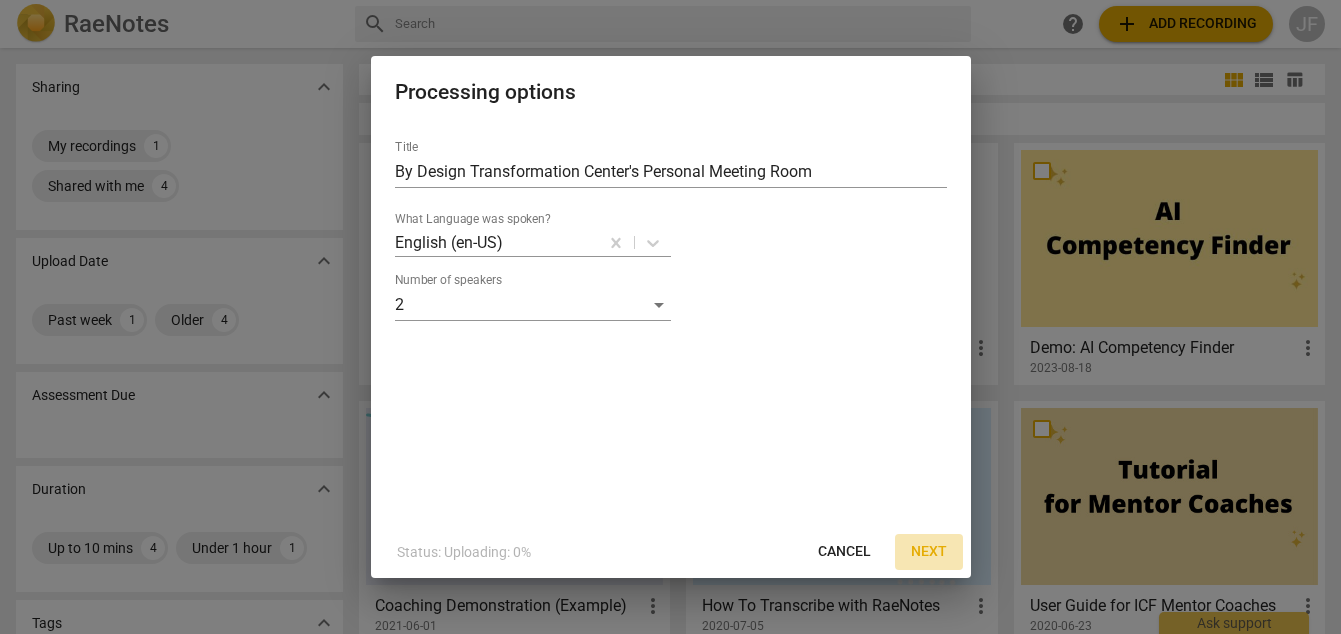 click on "Next" at bounding box center [929, 552] 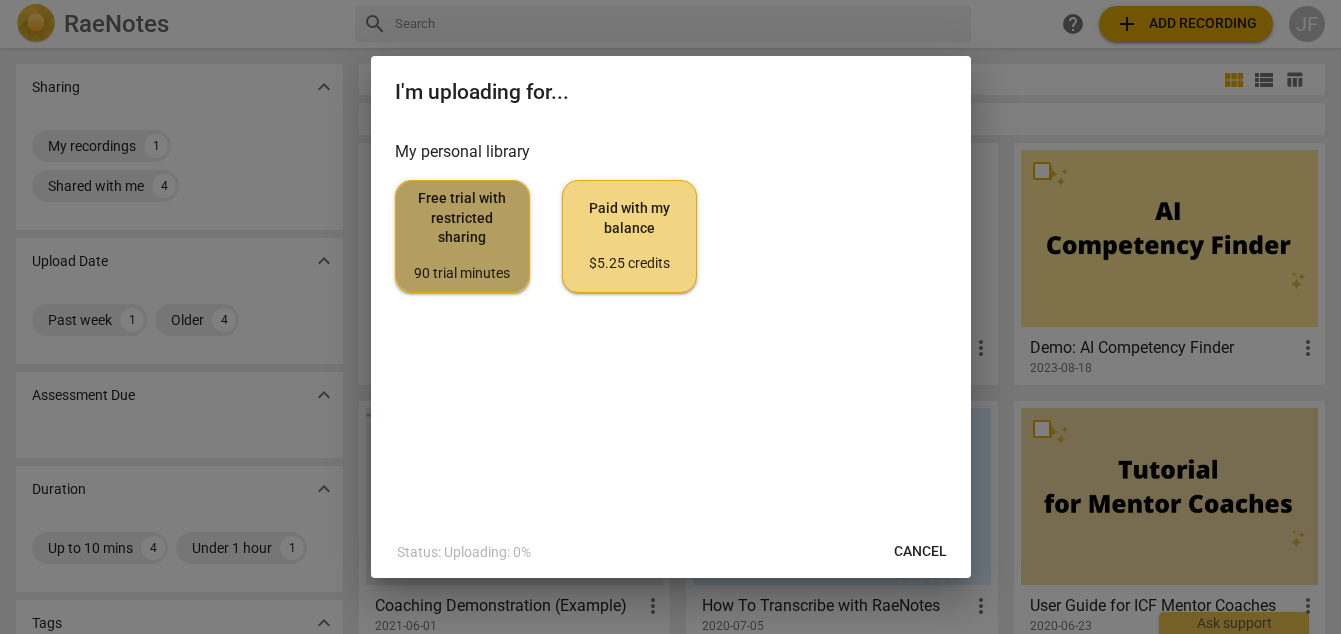 click on "Free trial with restricted sharing 90 trial minutes" at bounding box center (462, 236) 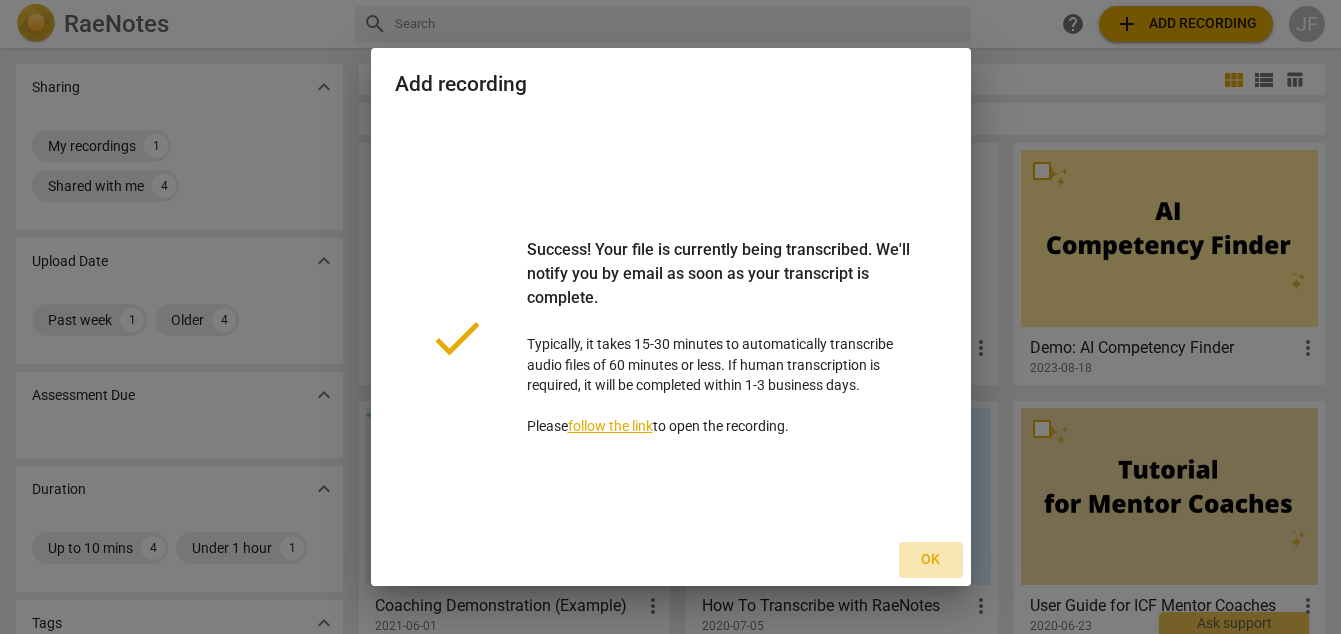 click on "Ok" at bounding box center (931, 560) 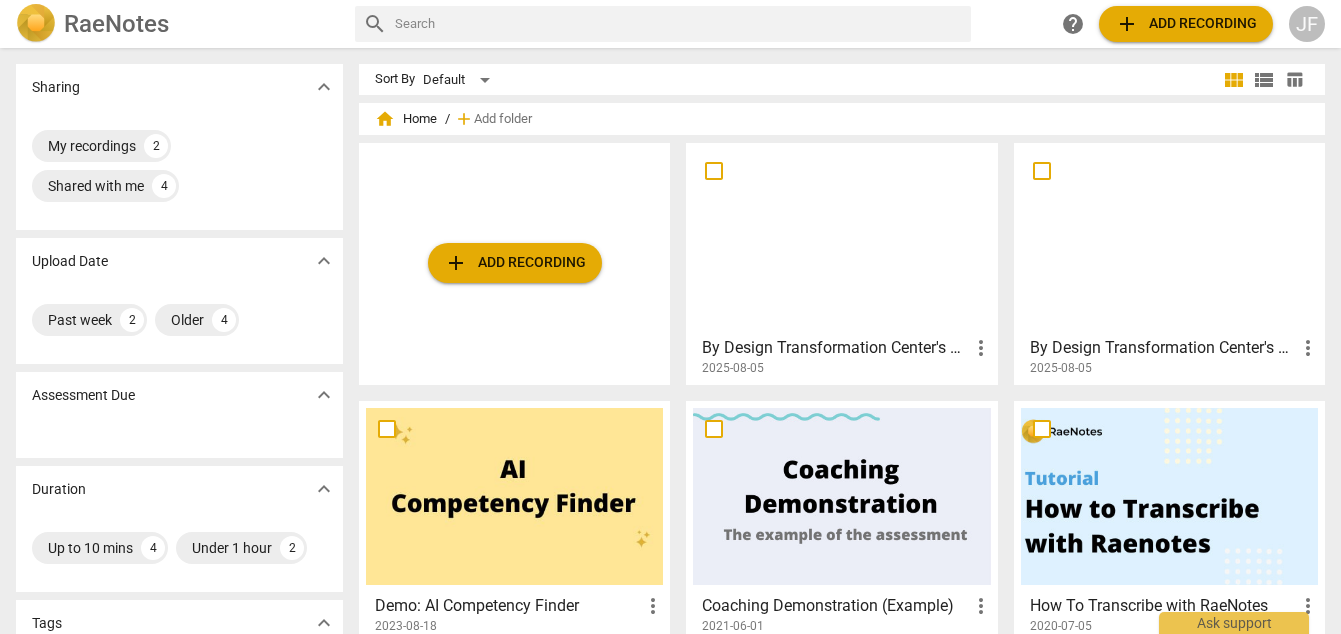 click at bounding box center [841, 238] 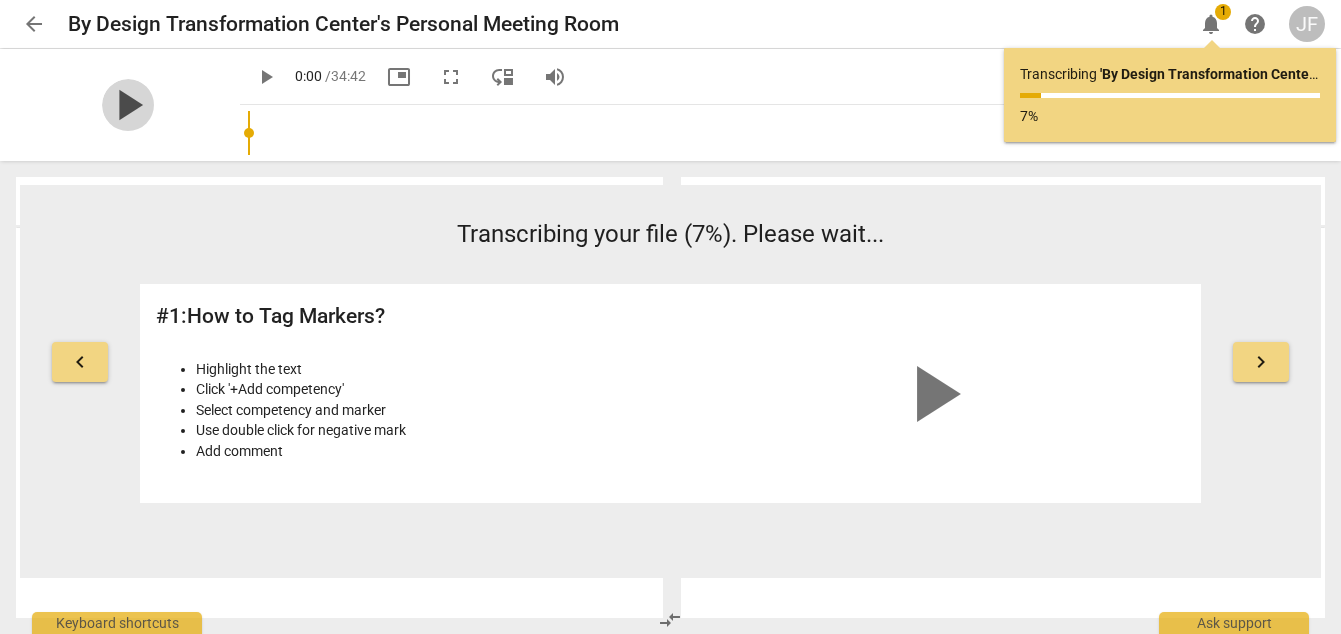 click on "play_arrow" at bounding box center [128, 105] 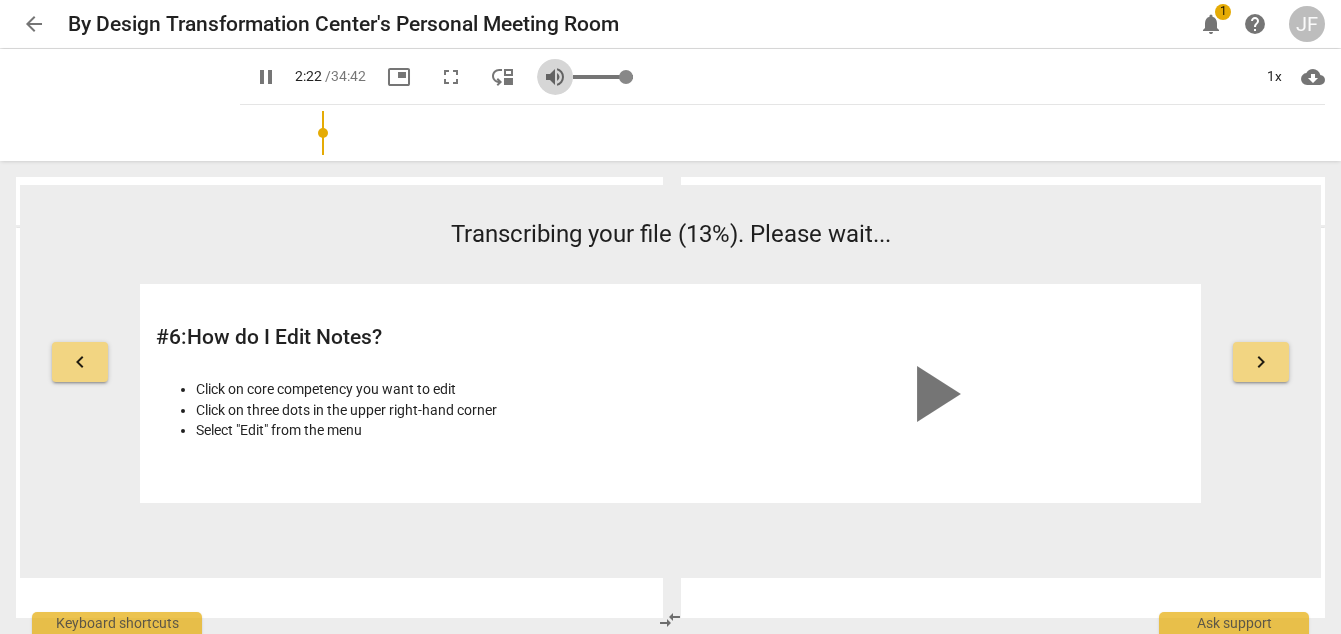 type on "143" 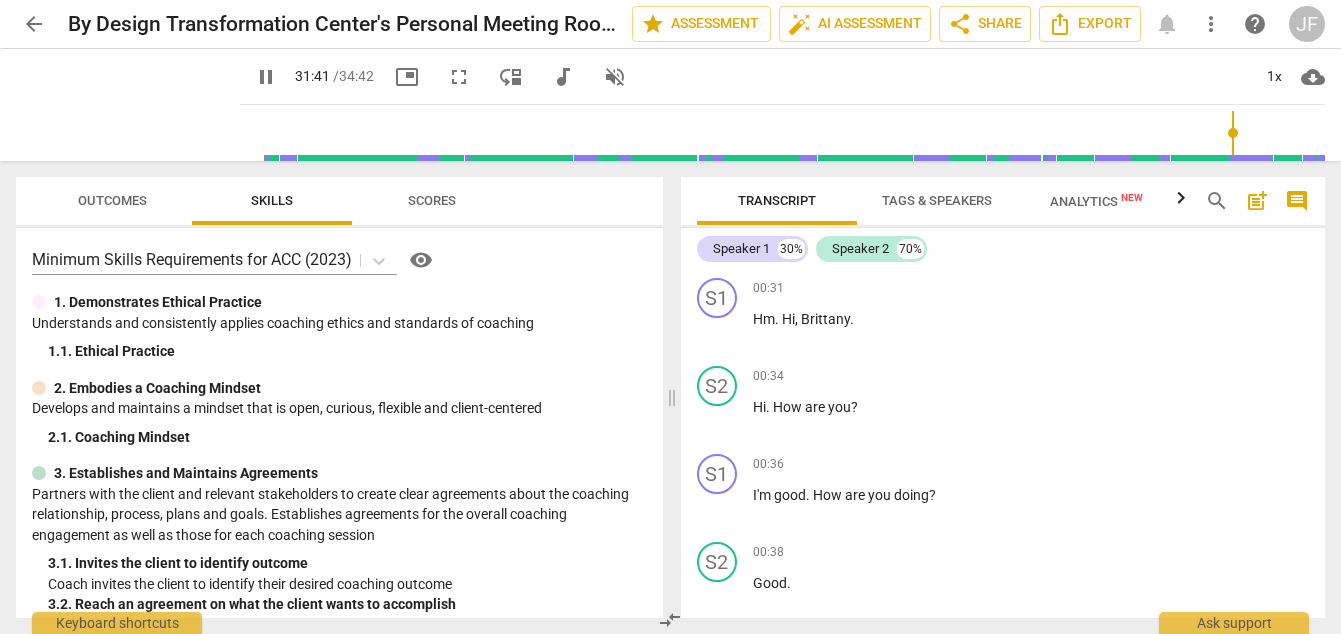 type on "1917" 